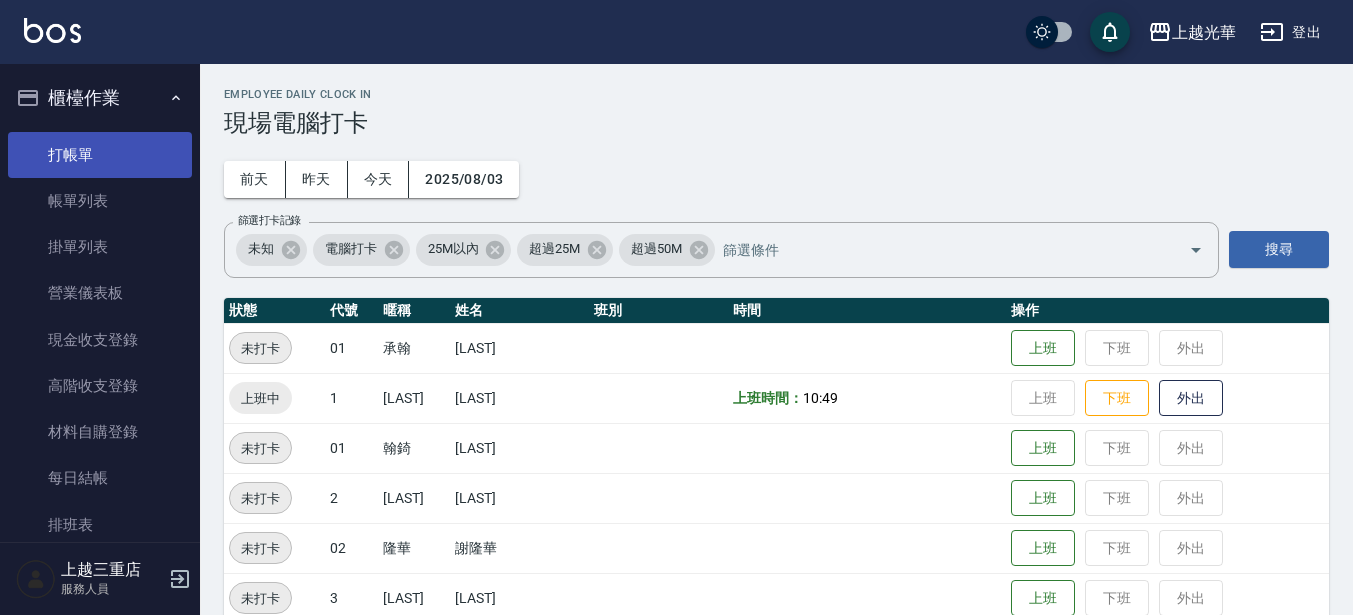 scroll, scrollTop: 250, scrollLeft: 0, axis: vertical 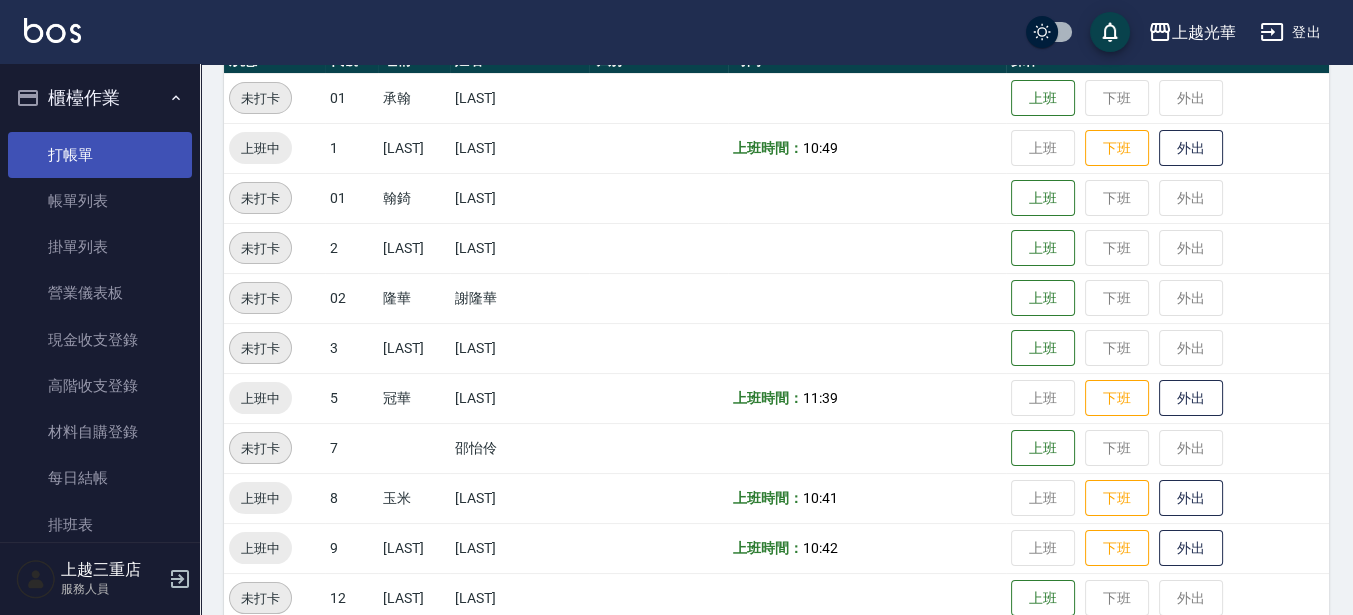 click on "打帳單" at bounding box center (100, 155) 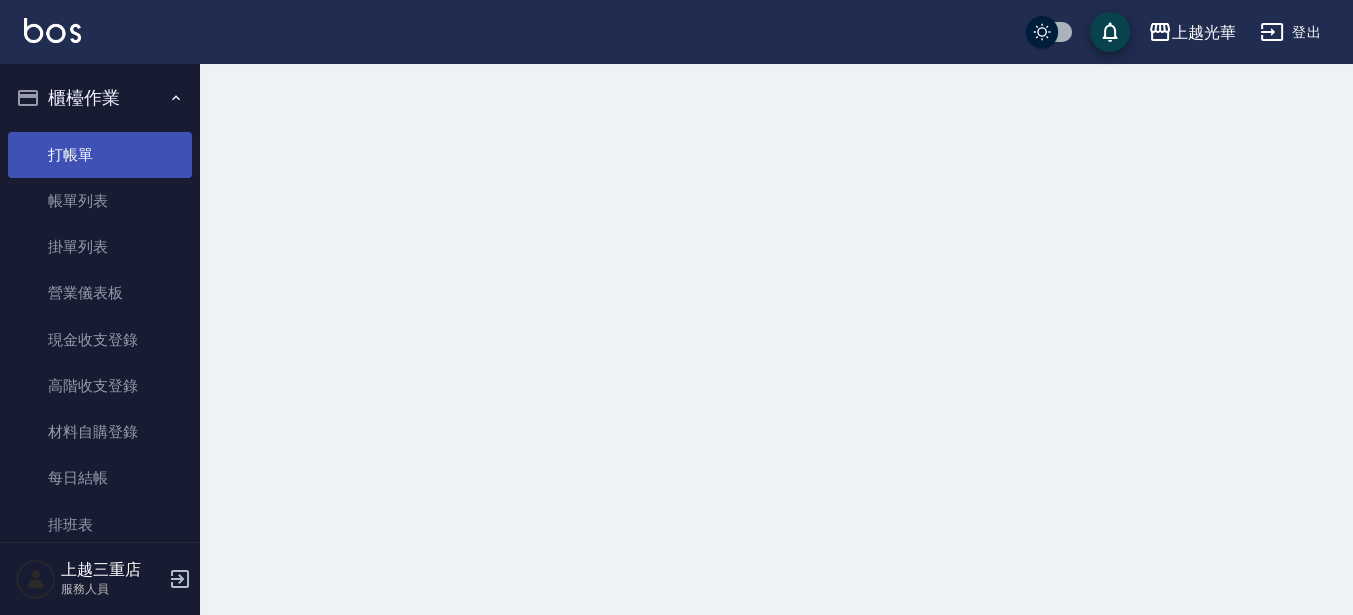 scroll, scrollTop: 0, scrollLeft: 0, axis: both 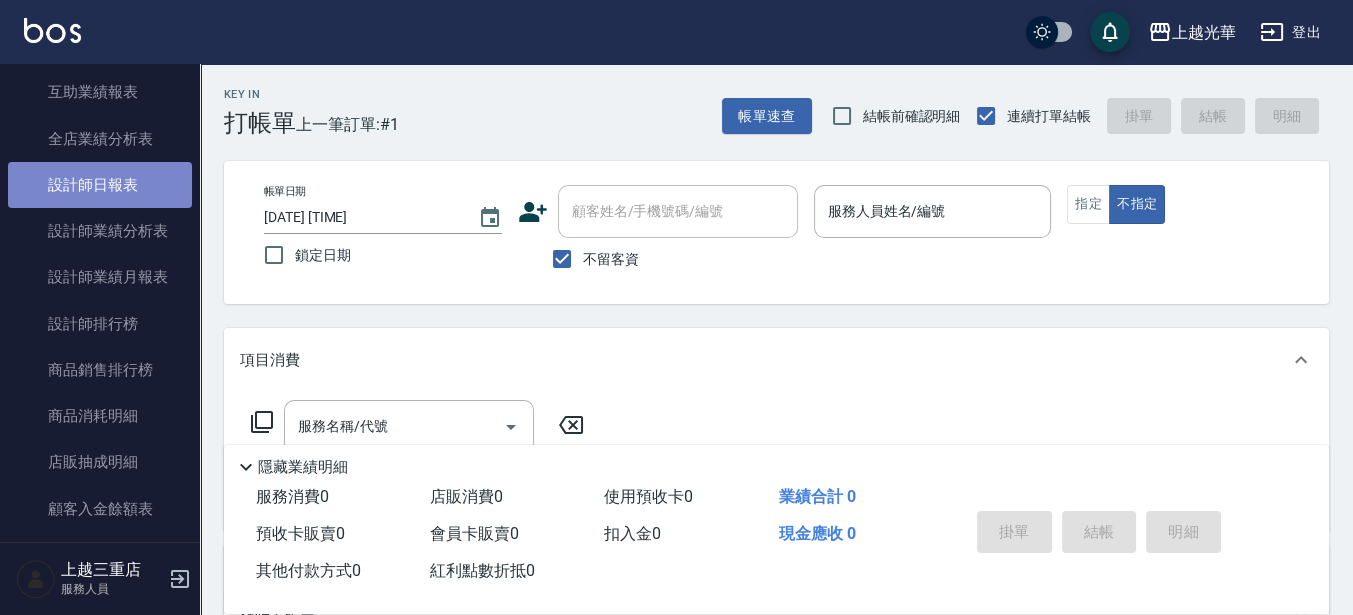 click on "設計師日報表" at bounding box center (100, 185) 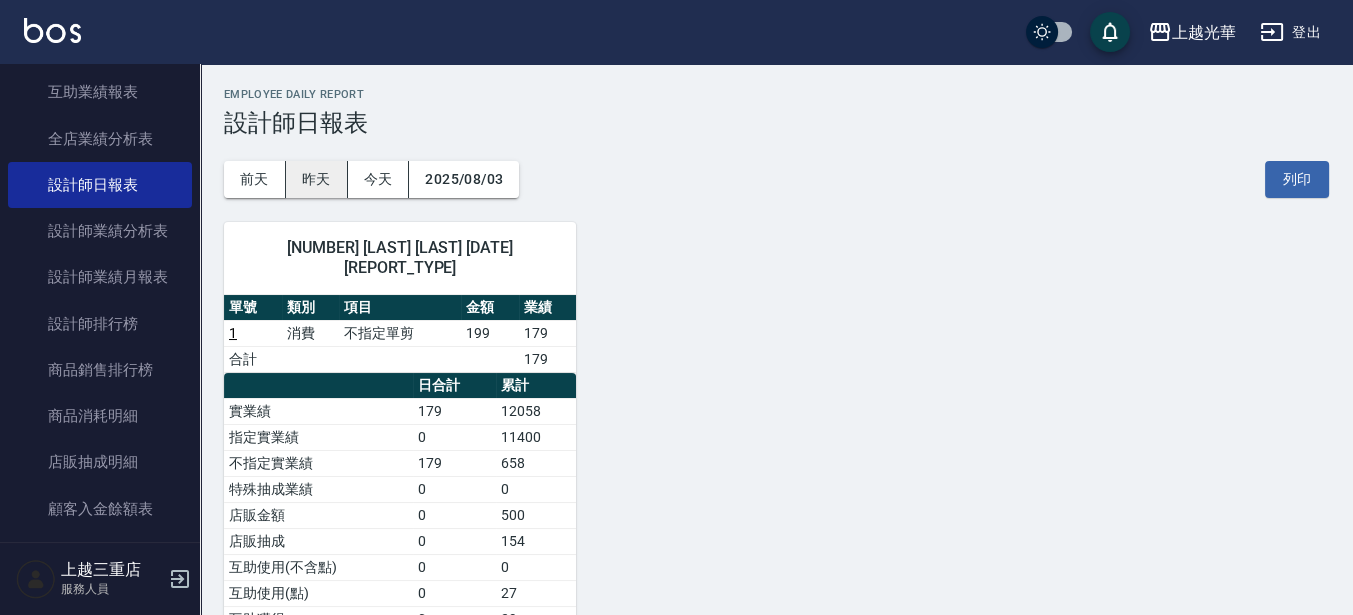 click on "昨天" at bounding box center (317, 179) 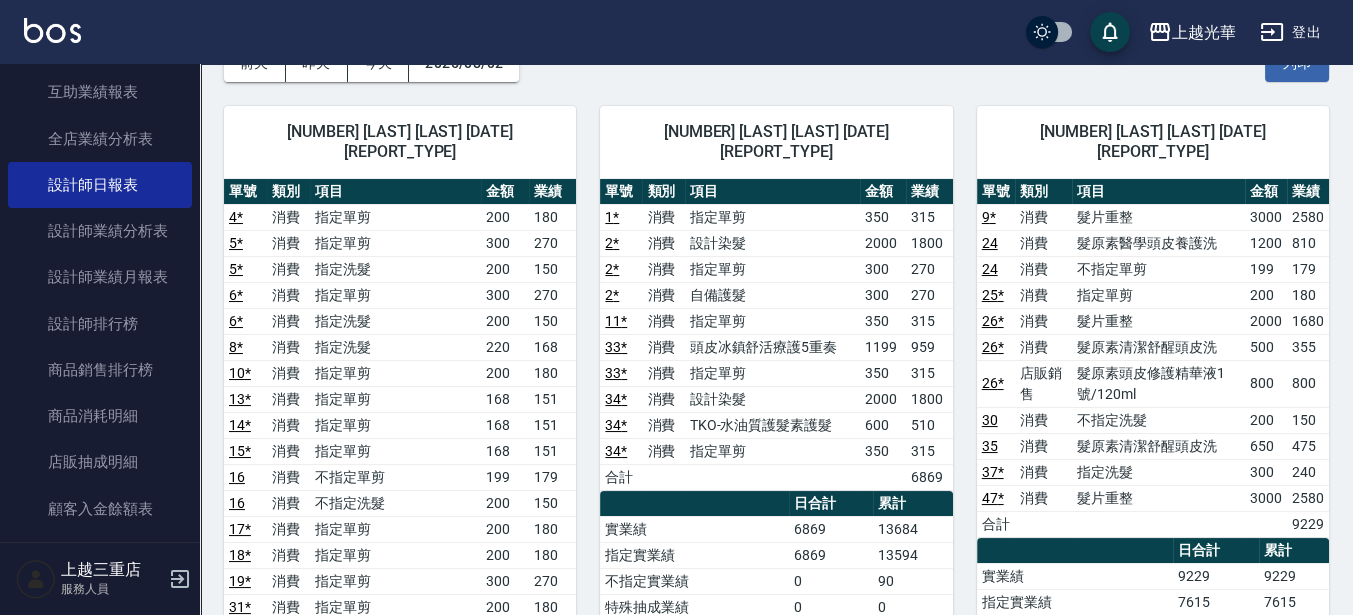 scroll, scrollTop: 0, scrollLeft: 0, axis: both 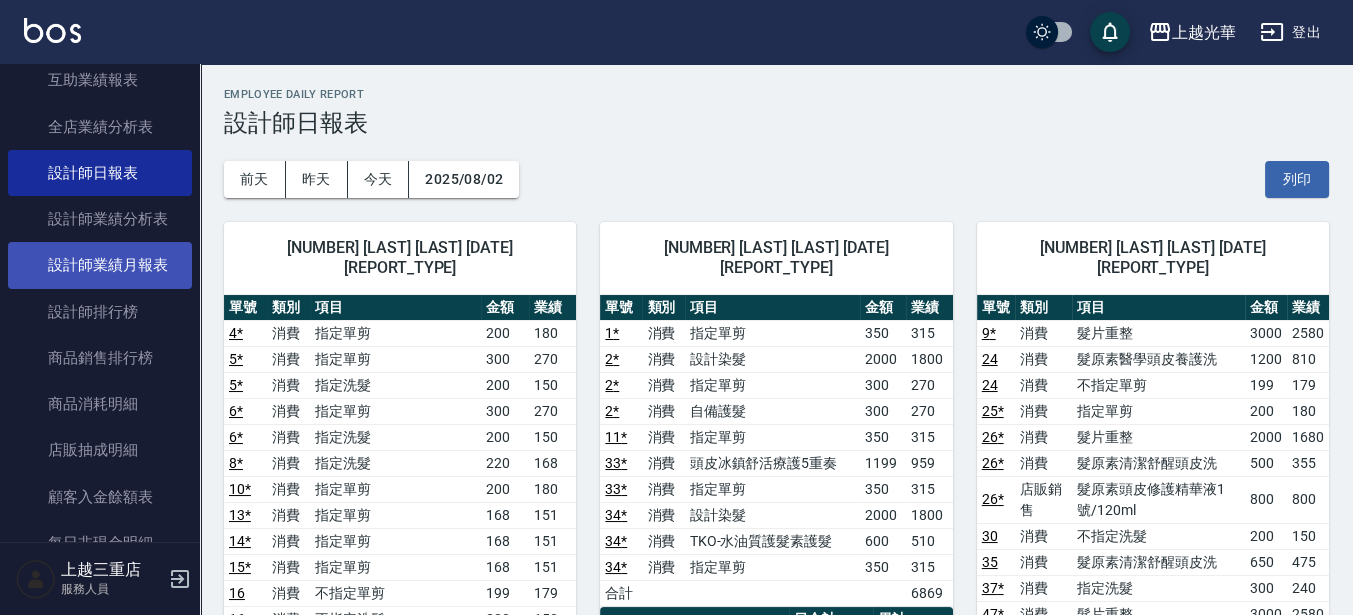 click on "設計師業績月報表" at bounding box center (100, 265) 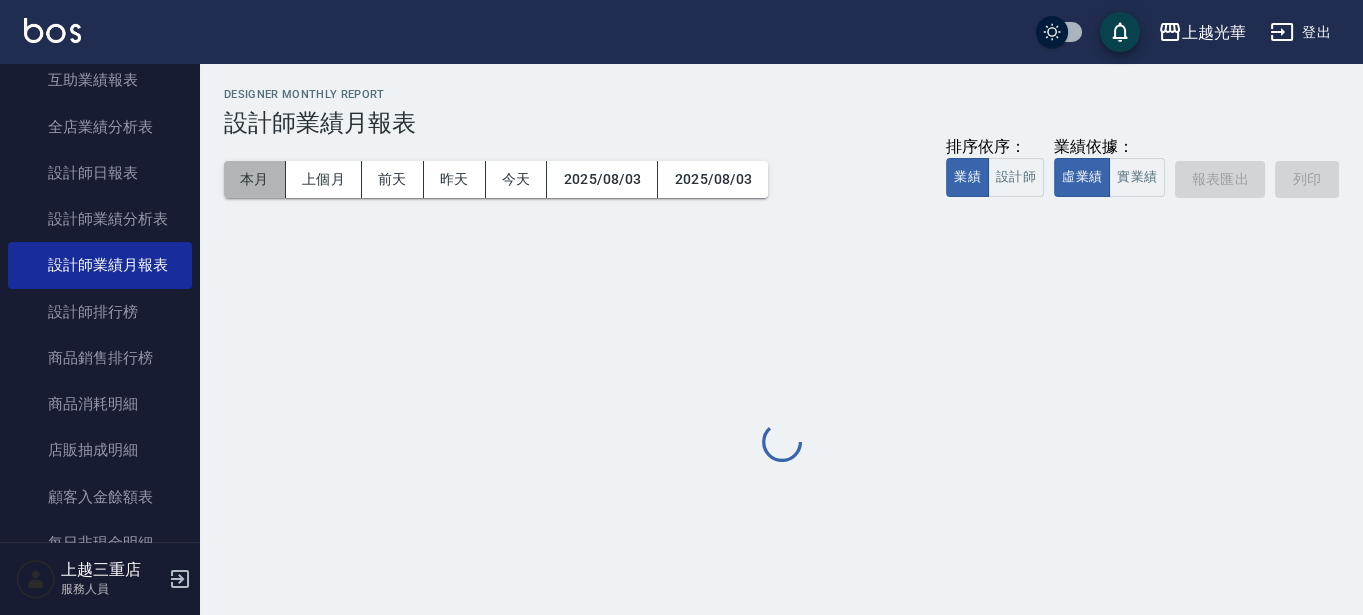 click on "本月" at bounding box center [255, 179] 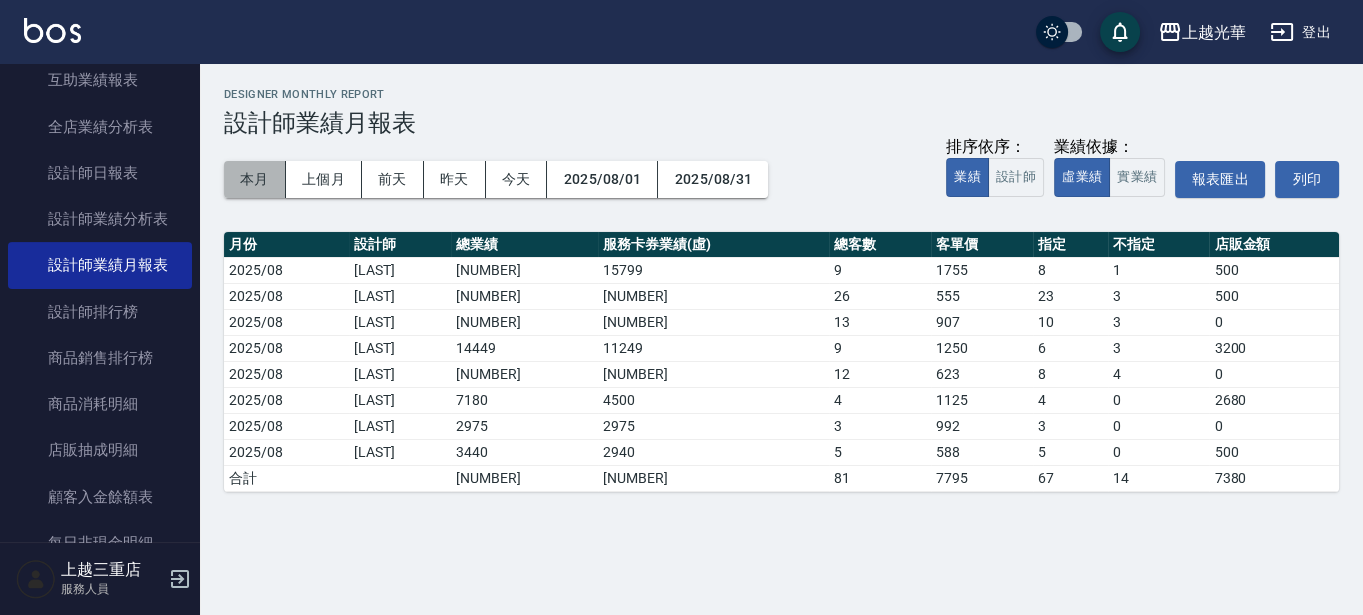 click on "本月" at bounding box center [255, 179] 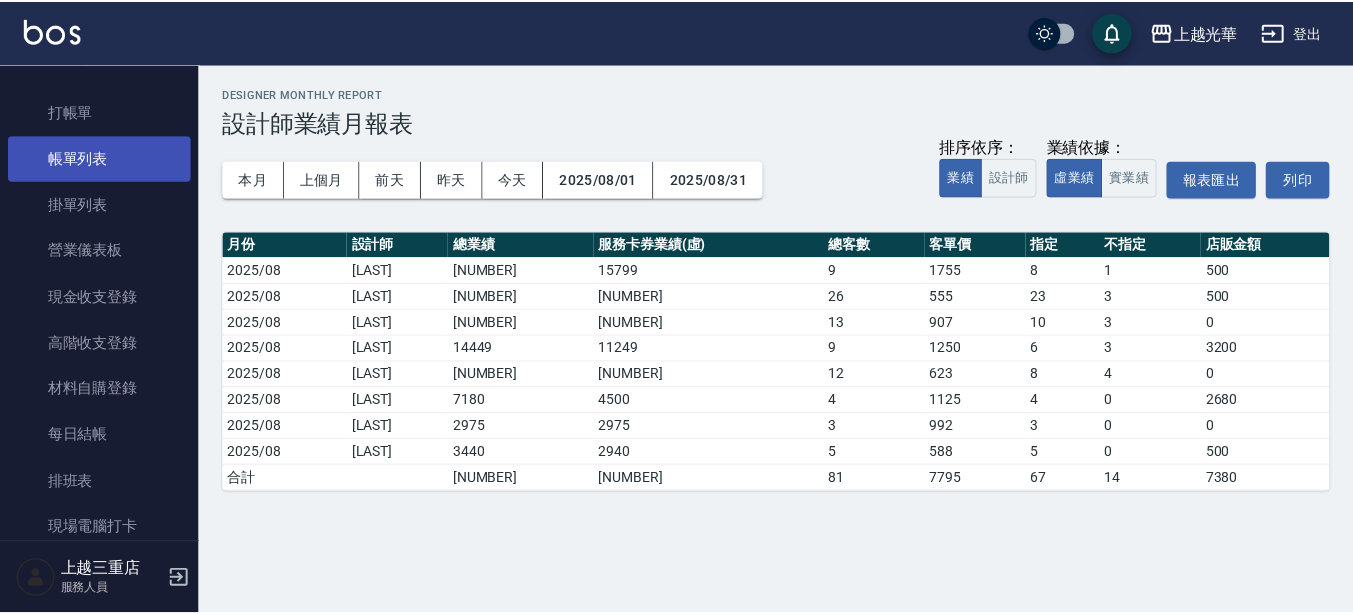 scroll, scrollTop: 0, scrollLeft: 0, axis: both 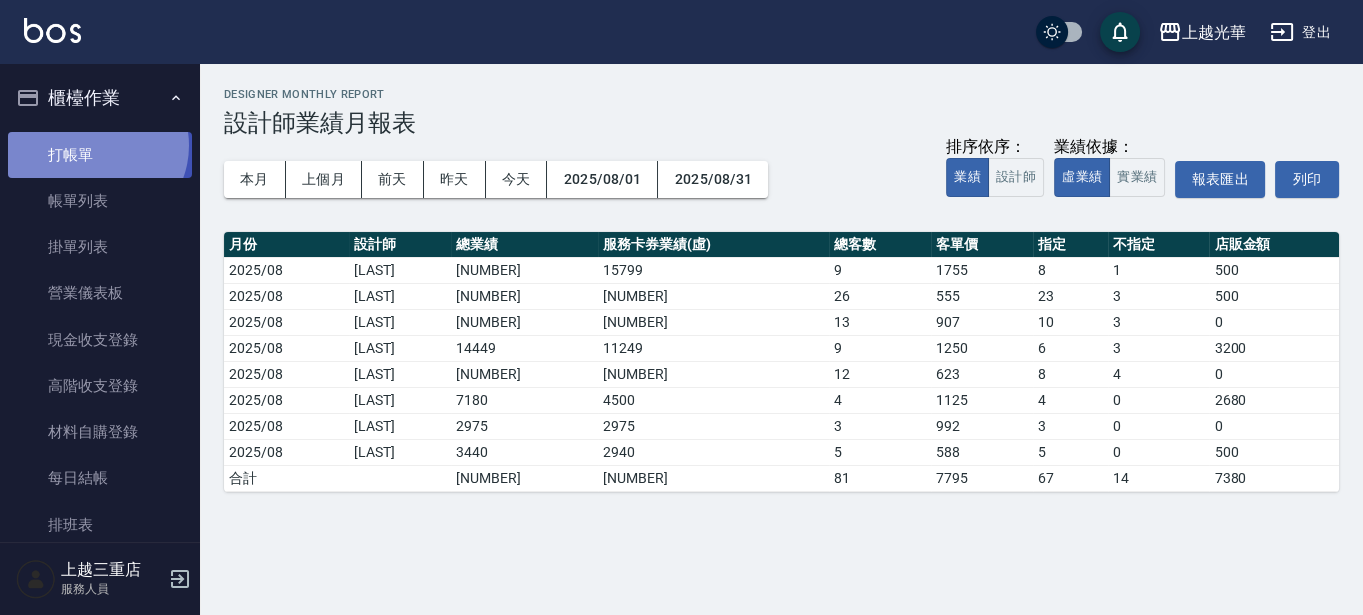 click on "打帳單" at bounding box center [100, 155] 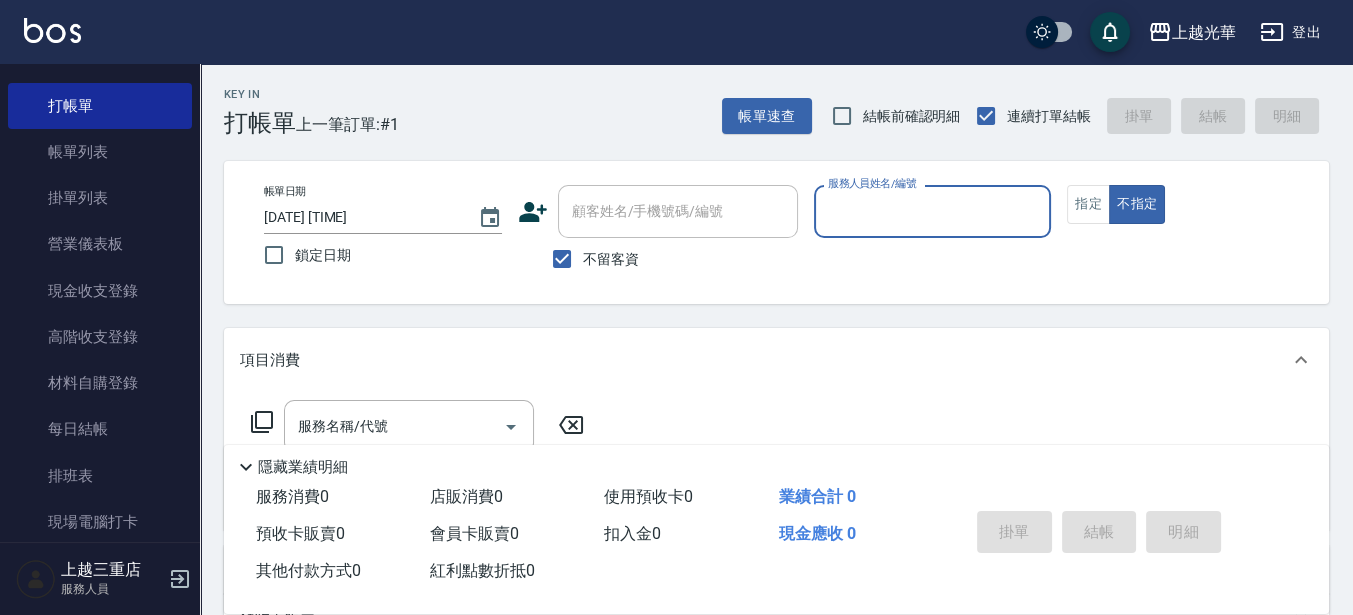 scroll, scrollTop: 0, scrollLeft: 0, axis: both 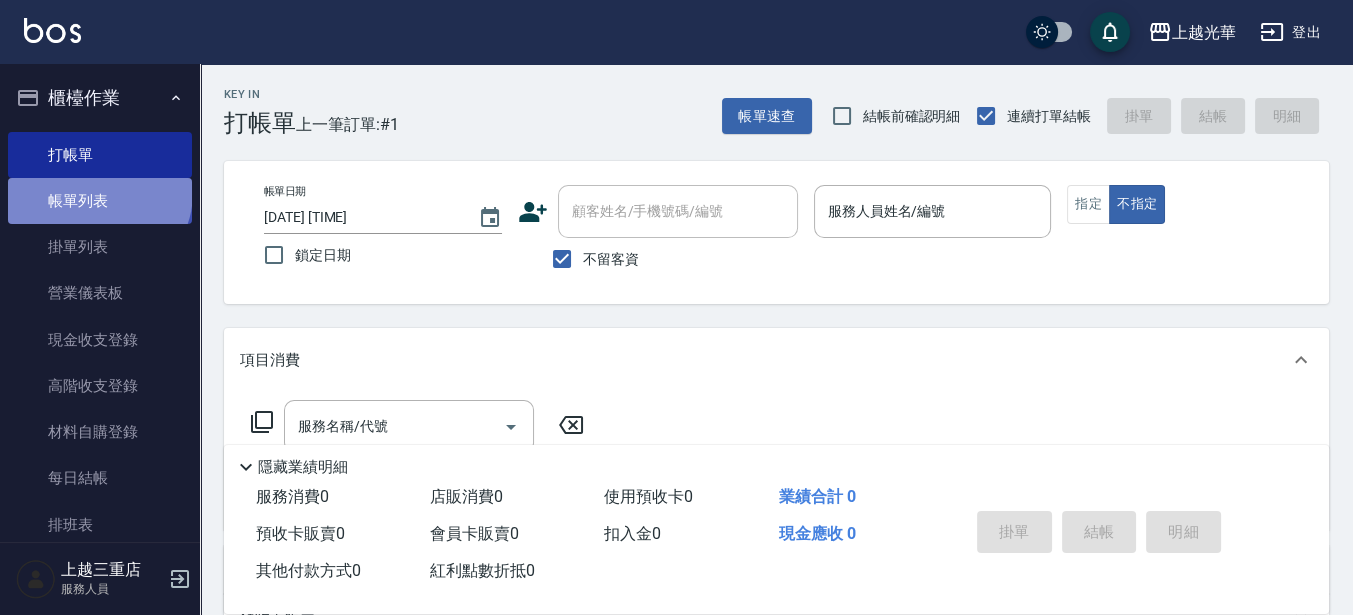 click on "帳單列表" at bounding box center [100, 201] 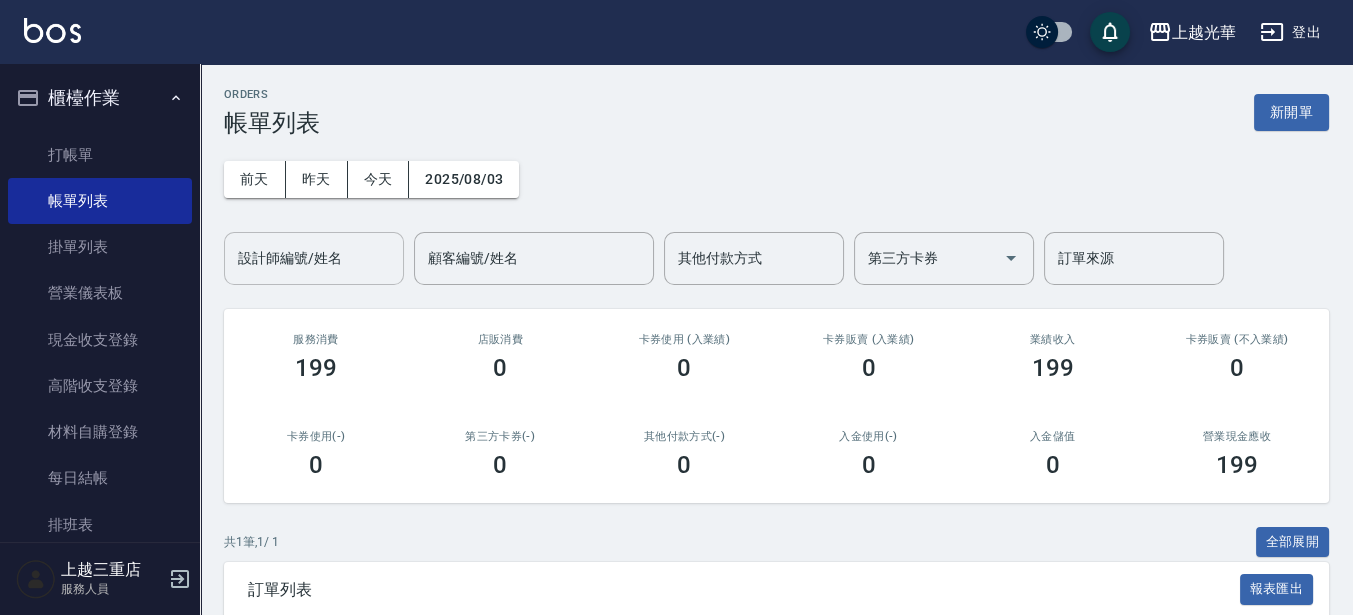 click on "設計師編號/姓名" at bounding box center (314, 258) 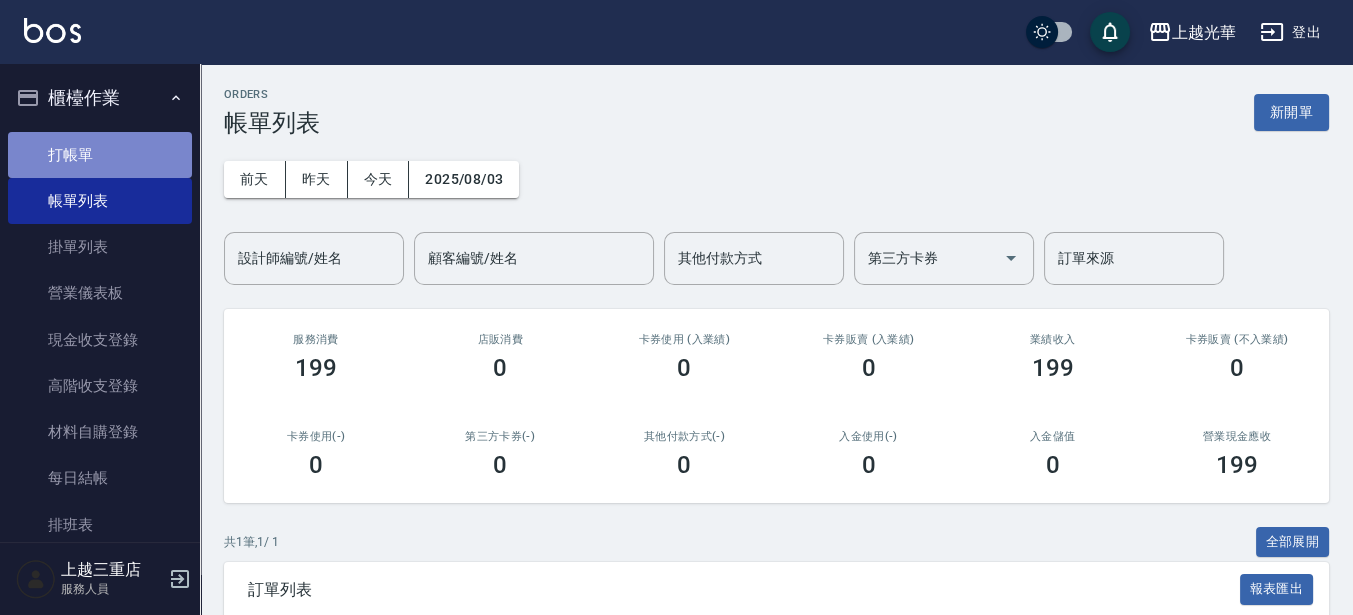 click on "打帳單" at bounding box center [100, 155] 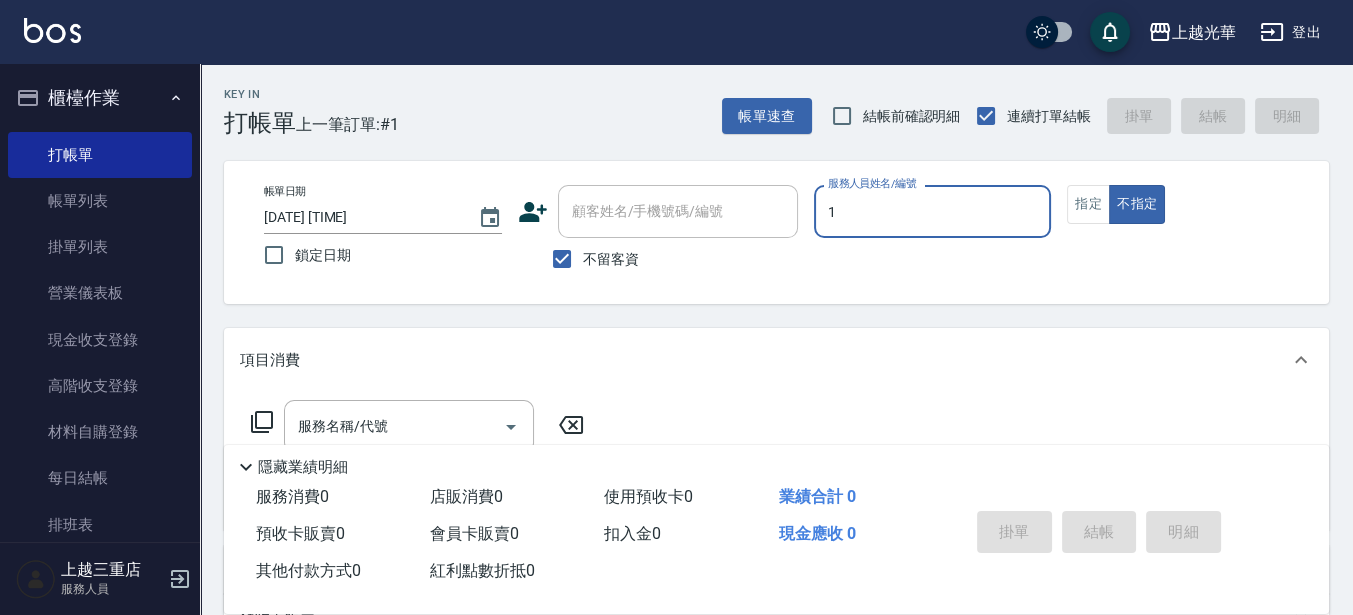 type on "1" 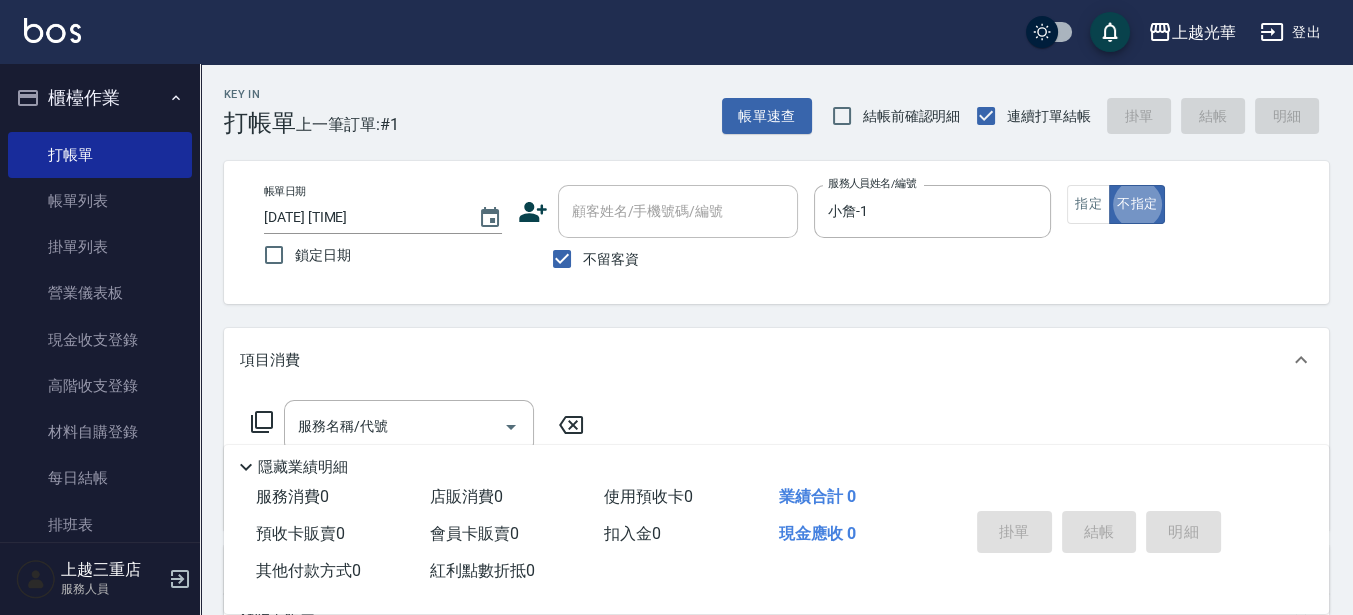 click on "服務名稱/代號 服務名稱/代號" at bounding box center [418, 426] 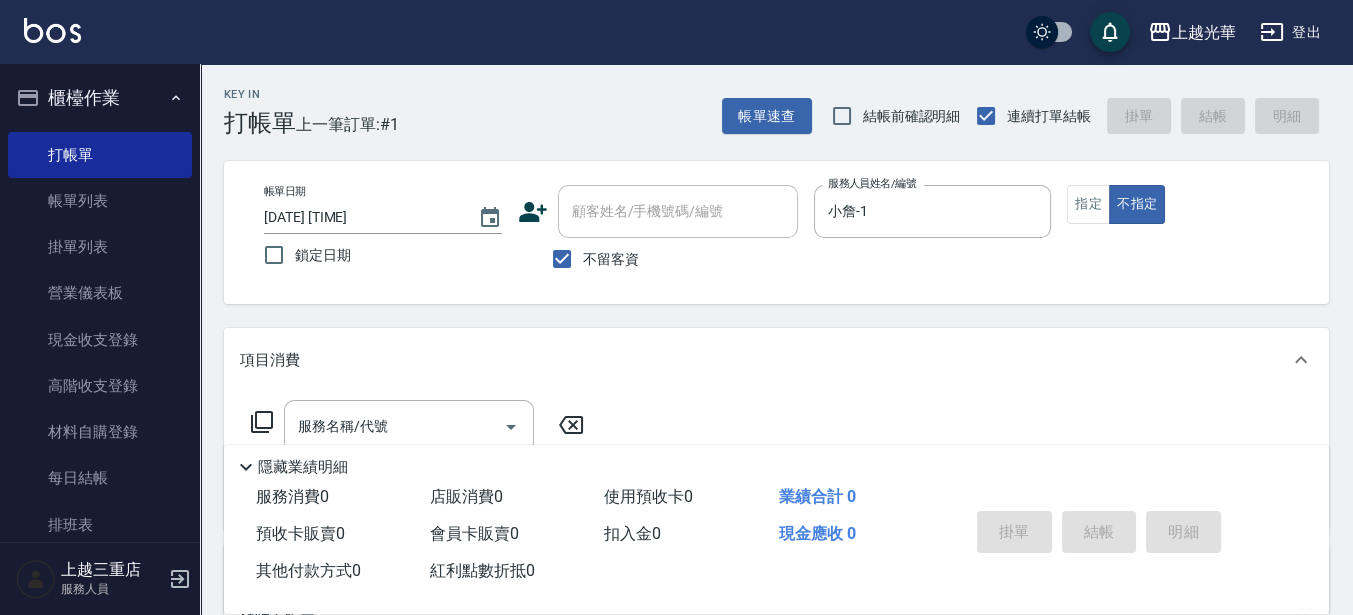 click 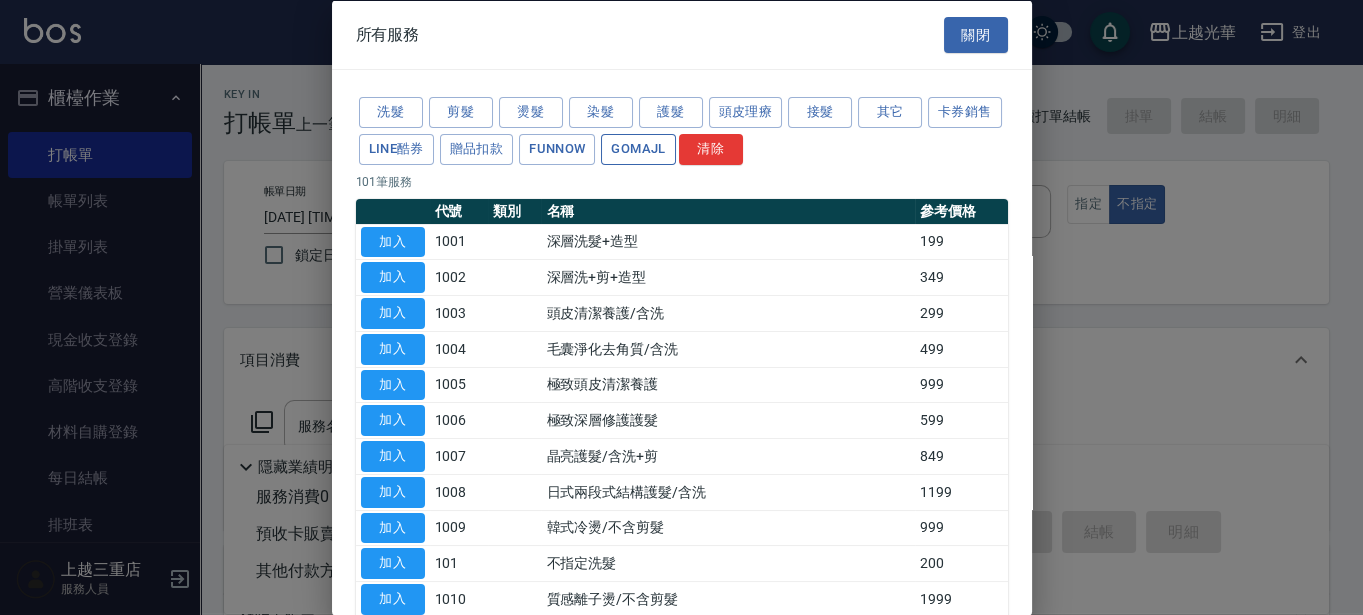 click on "GOMAJL" at bounding box center [638, 148] 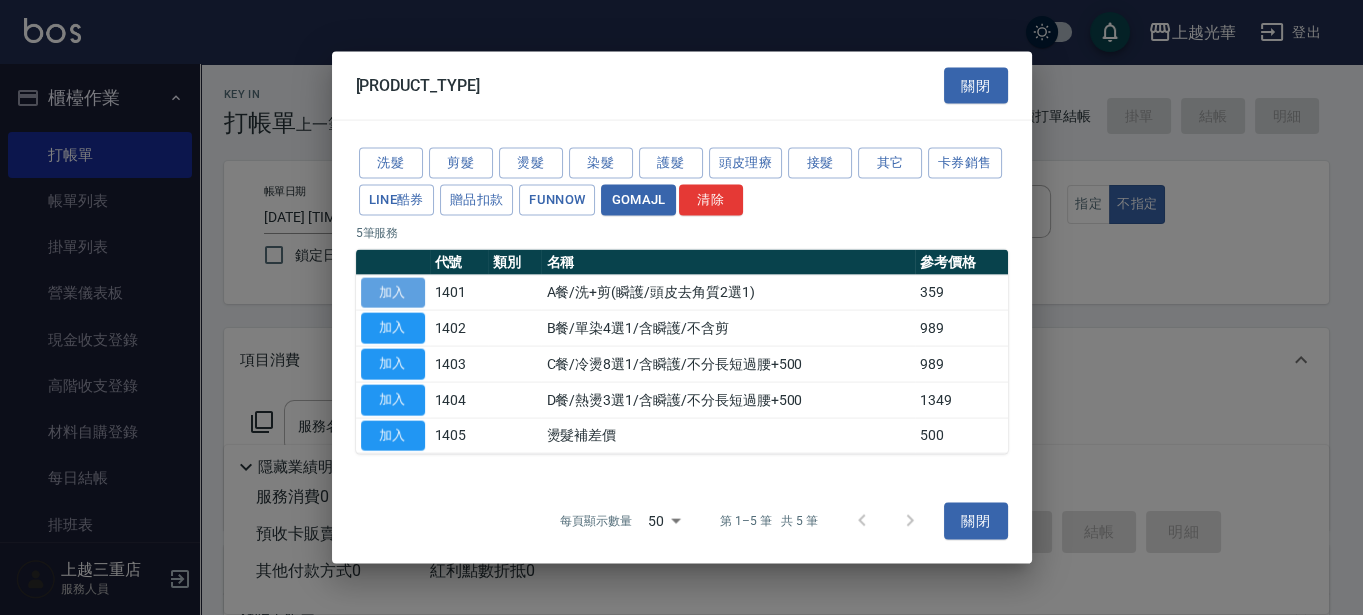 click on "加入" at bounding box center (393, 292) 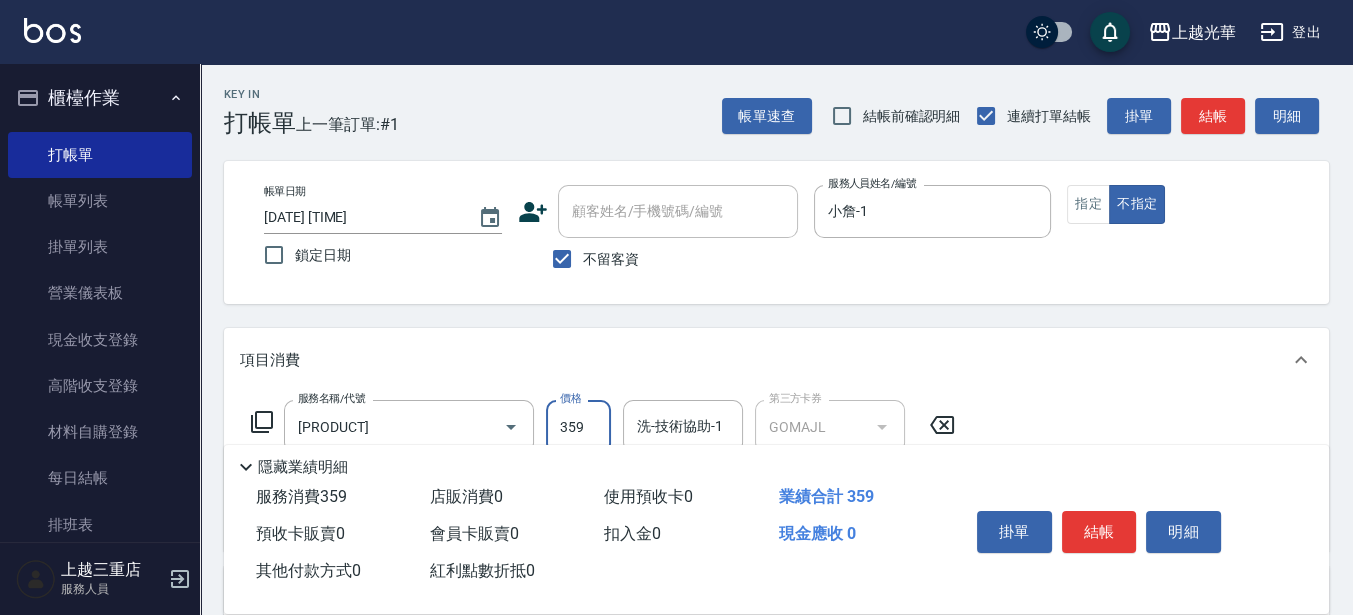 click on "359" at bounding box center [578, 427] 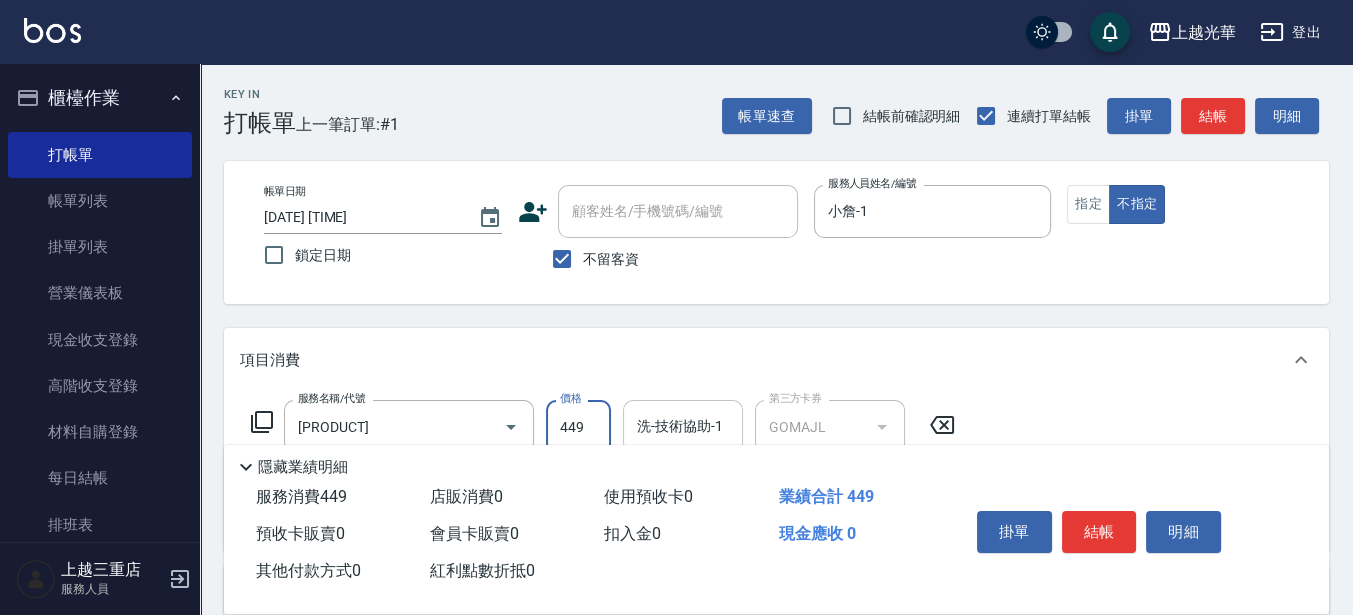 type on "449" 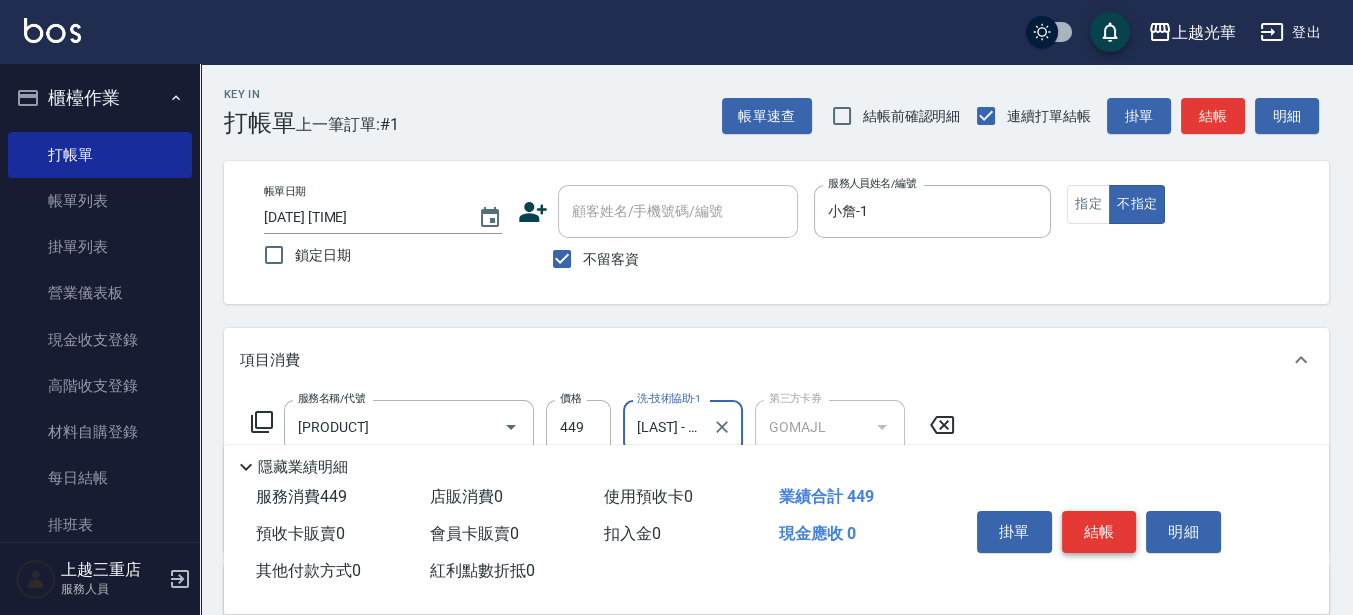 type on "張紫涵-15" 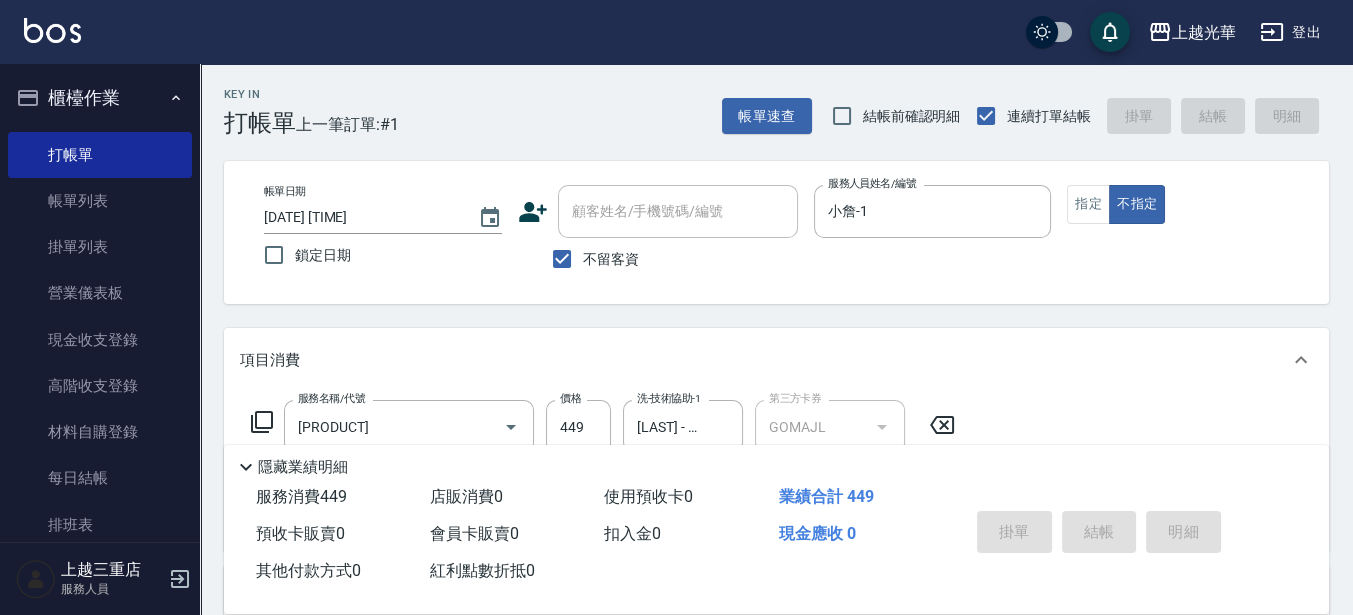type on "2025/08/03 12:43" 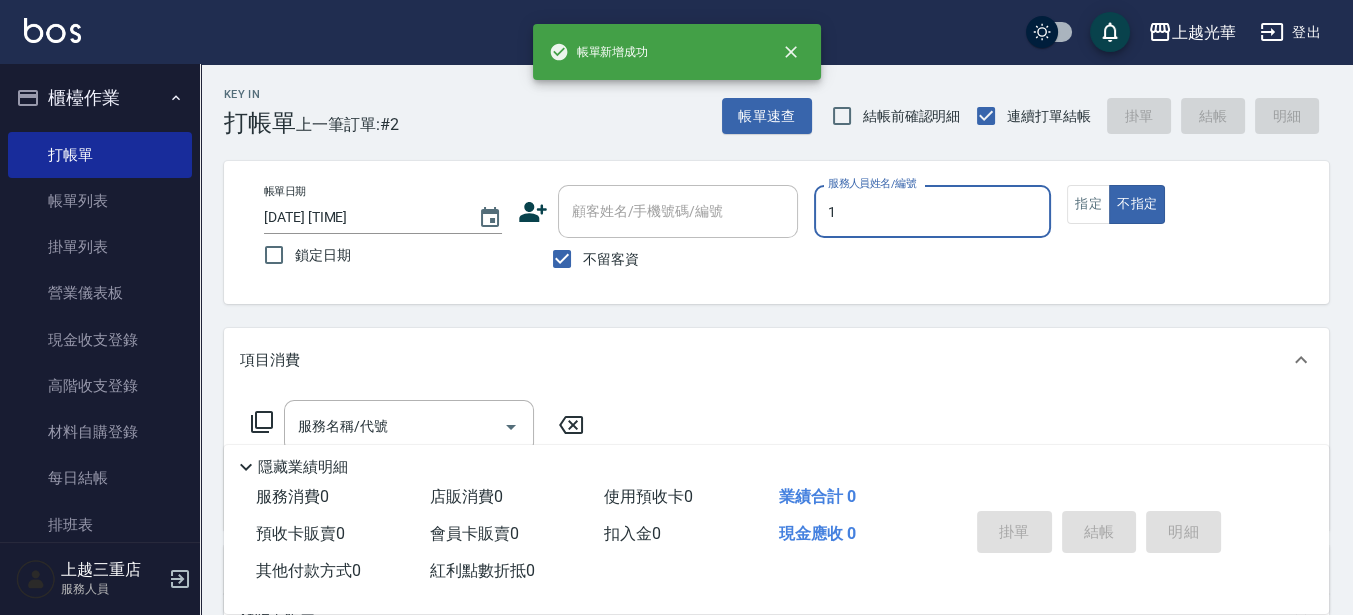 type on "小詹-1" 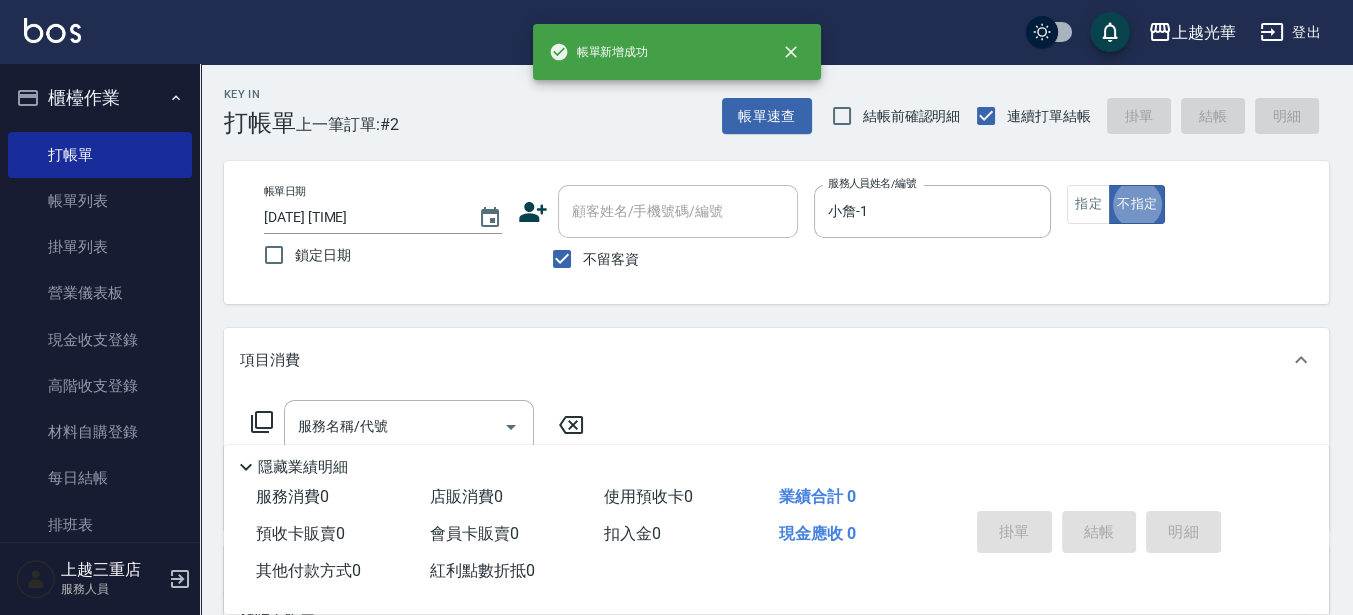 click 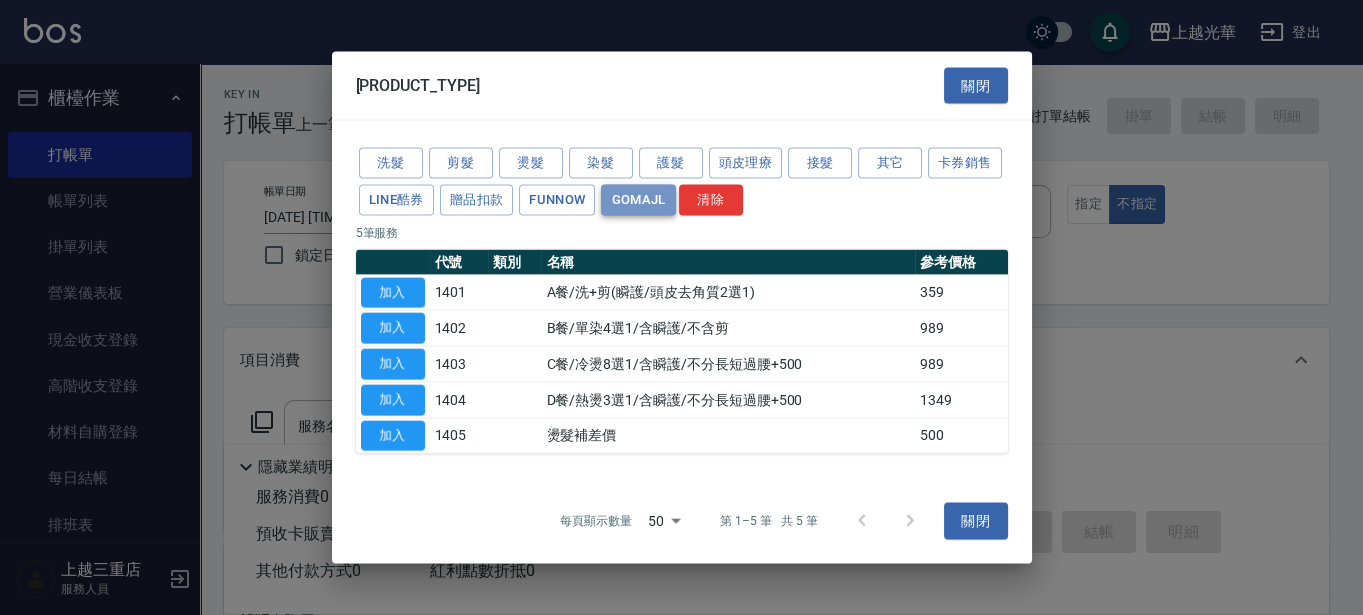 click on "GOMAJL" at bounding box center (638, 199) 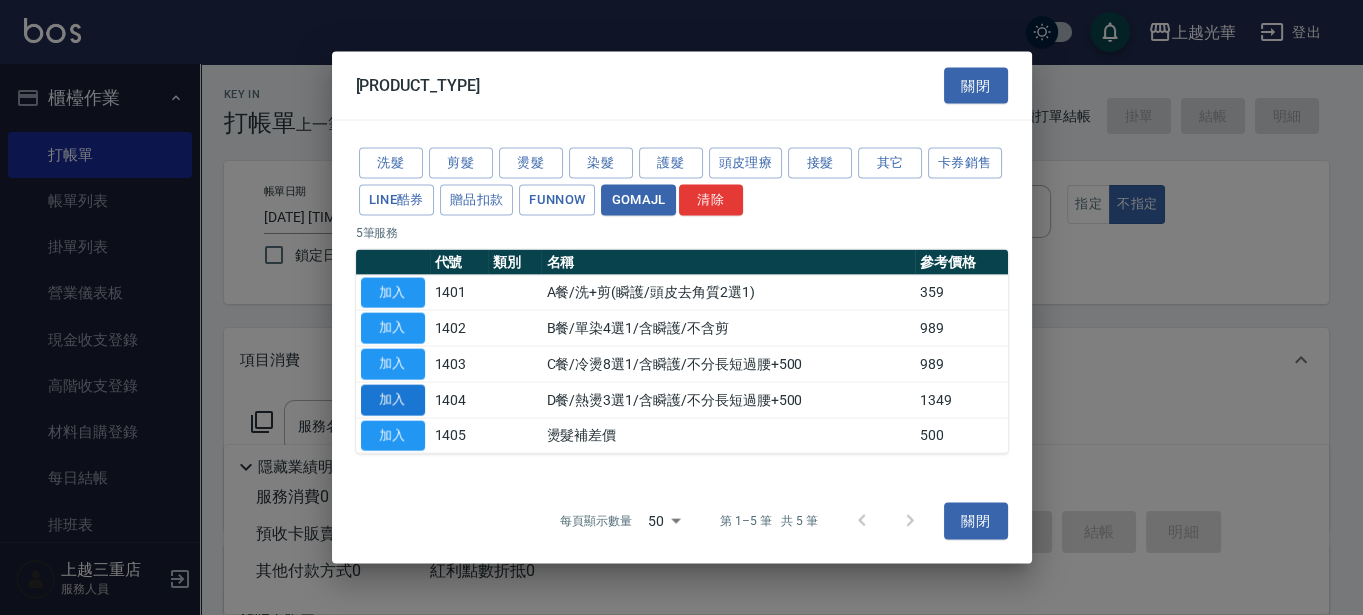 click on "加入" at bounding box center (393, 399) 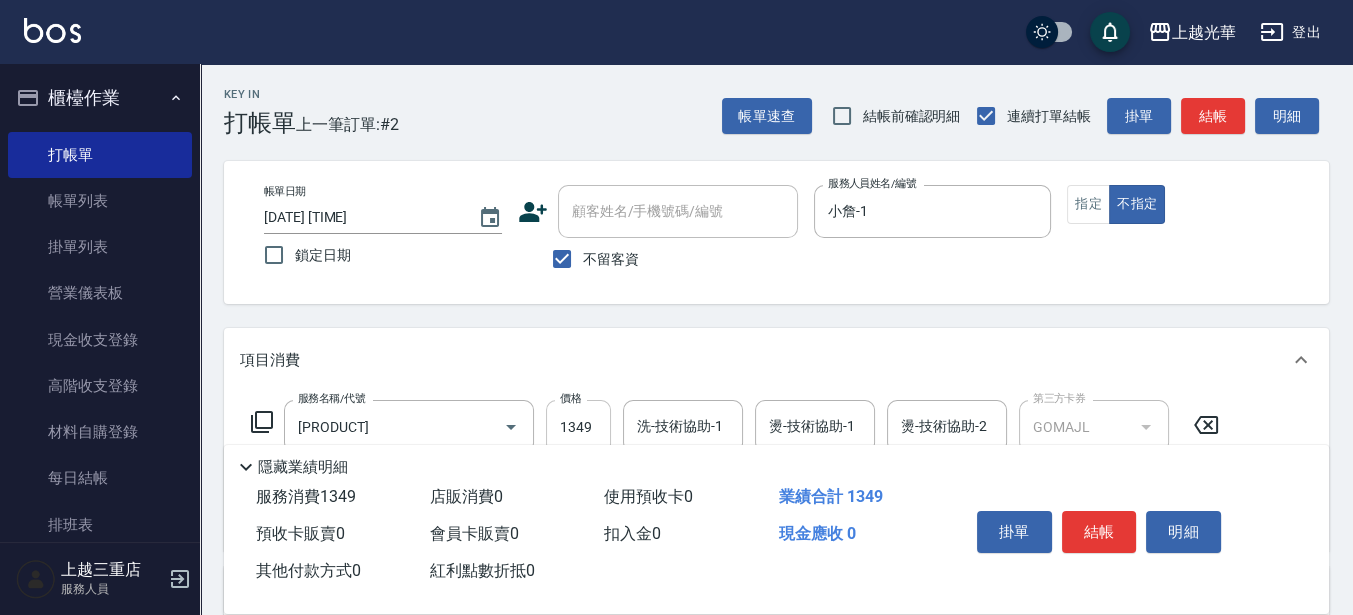 click on "1349" at bounding box center [578, 427] 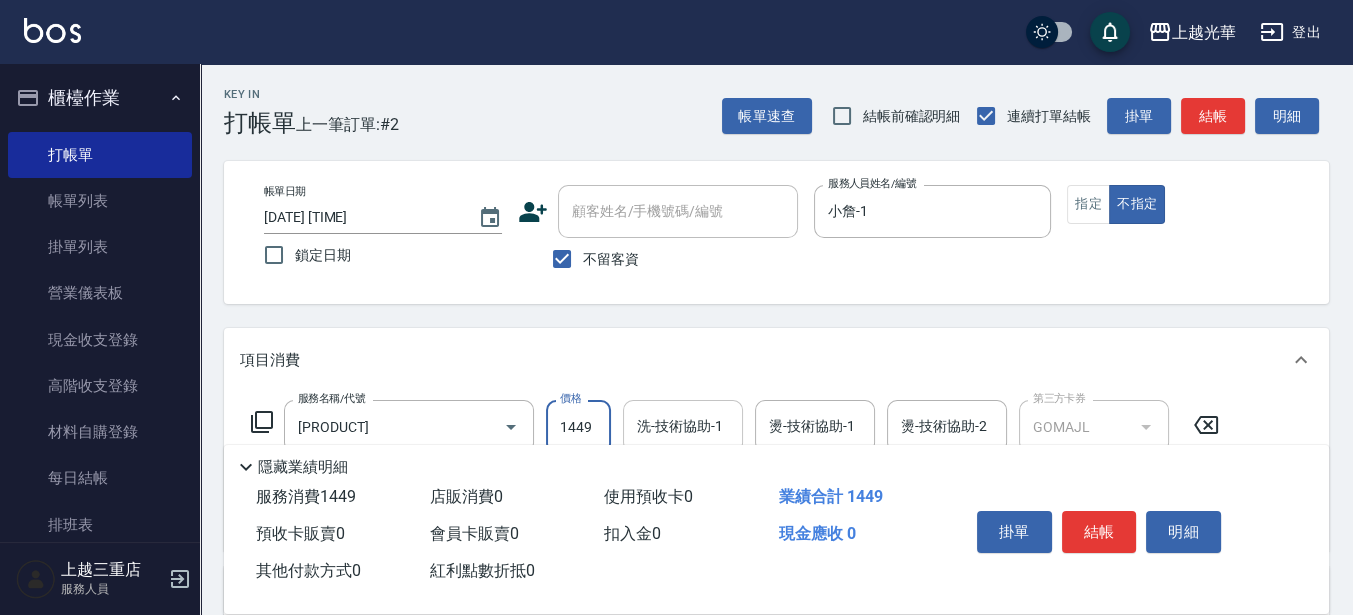 type on "1449" 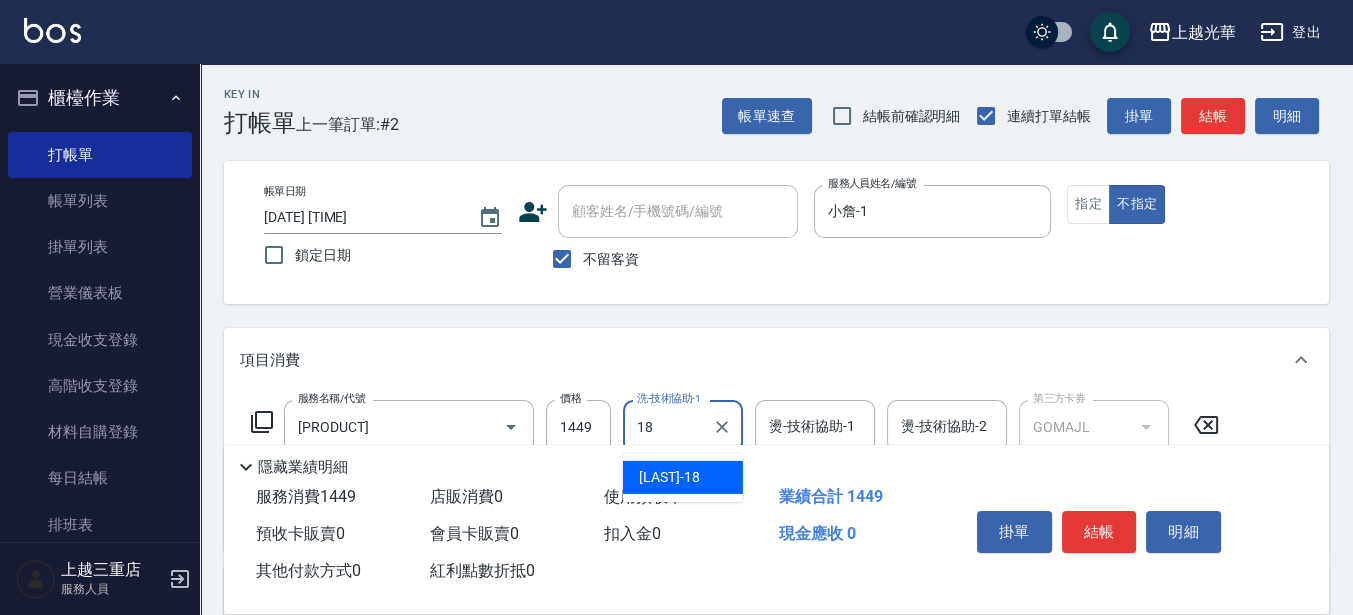 type on "黃幼苓-18" 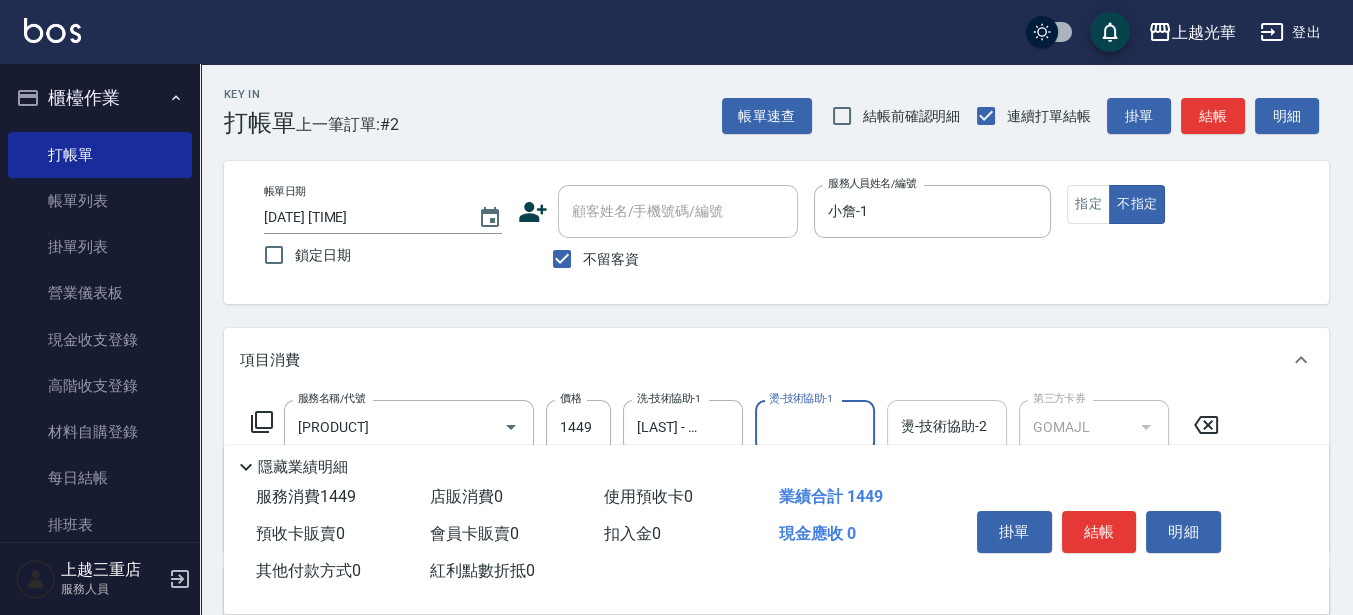 click on "燙-技術協助-2" at bounding box center (947, 426) 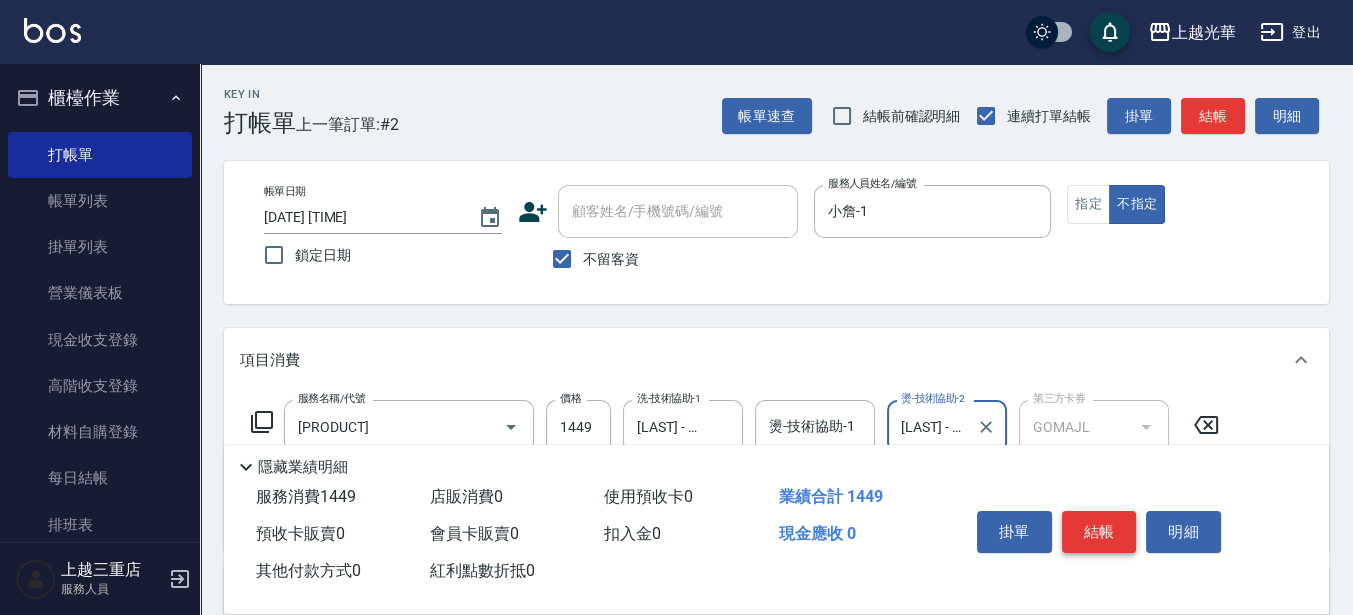 type on "黃幼苓-18" 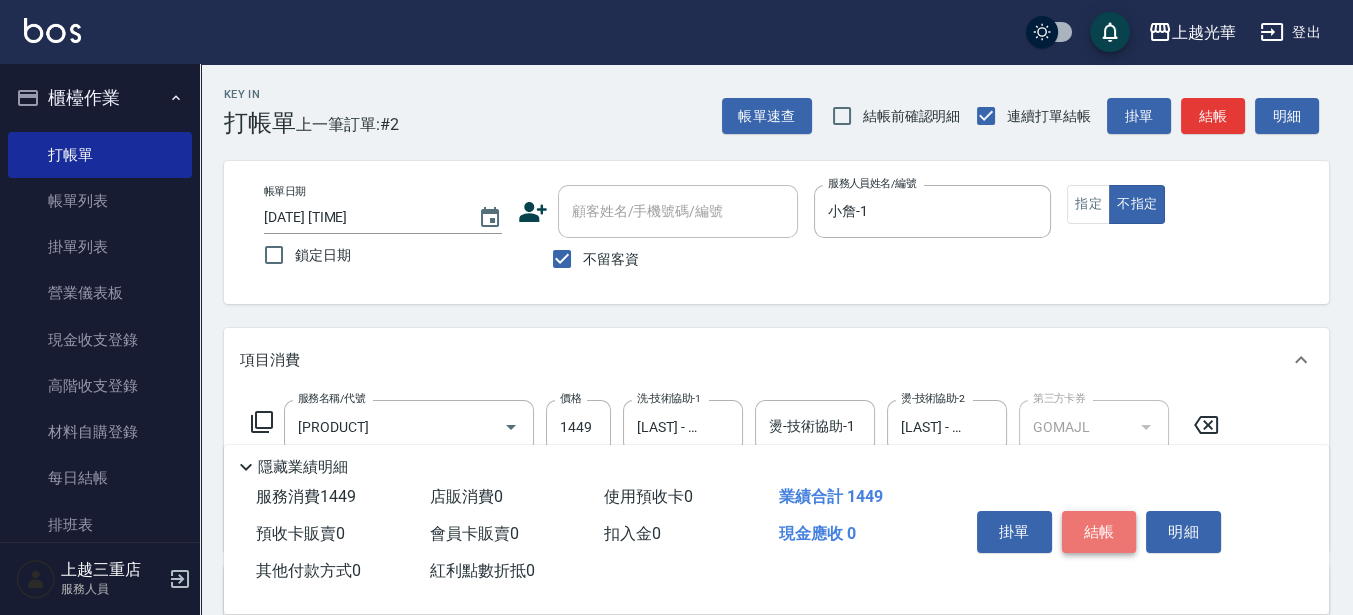 click on "結帳" at bounding box center [1099, 532] 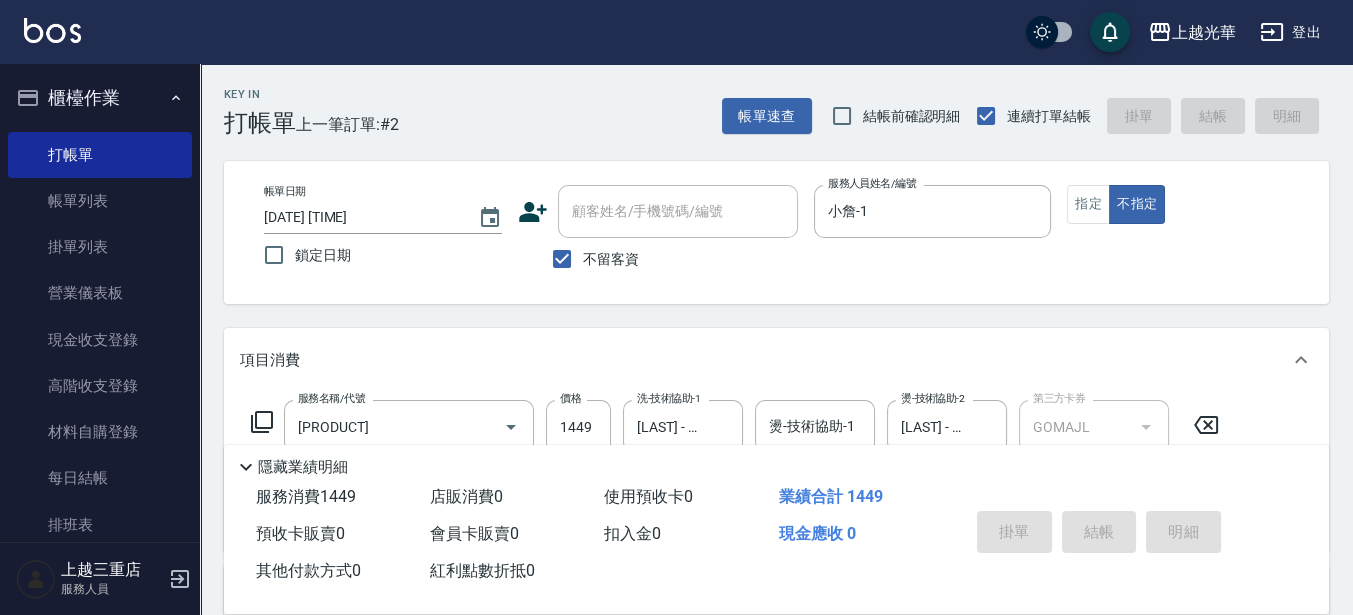 type 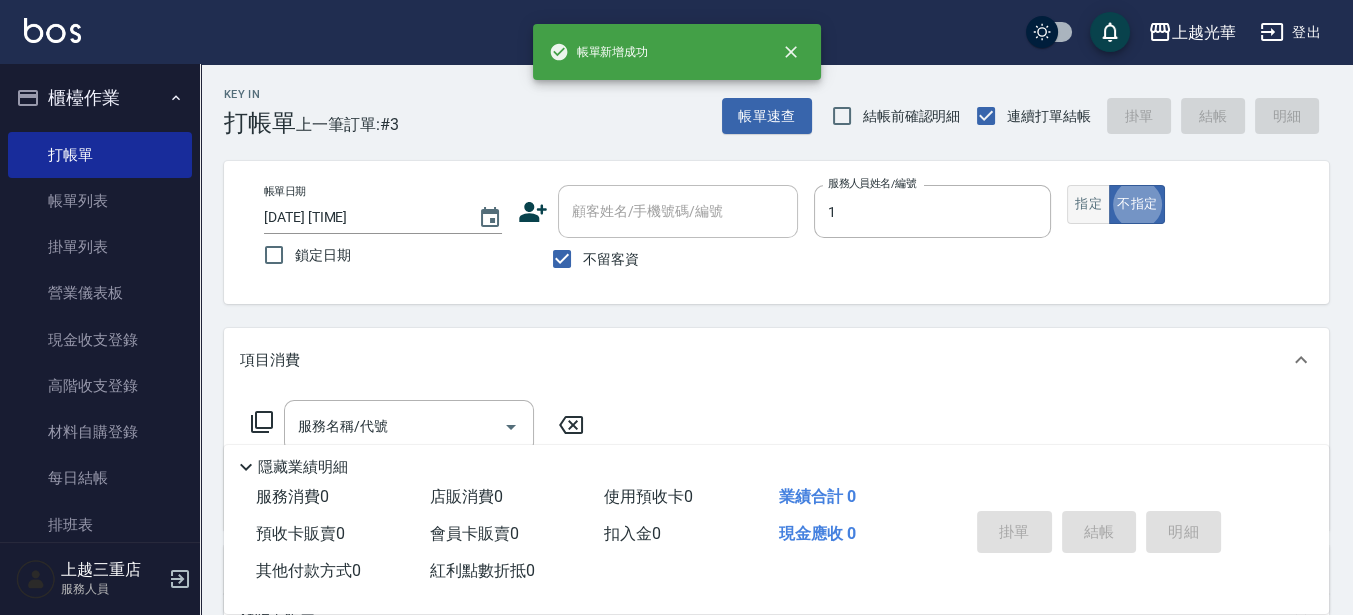 type on "小詹-1" 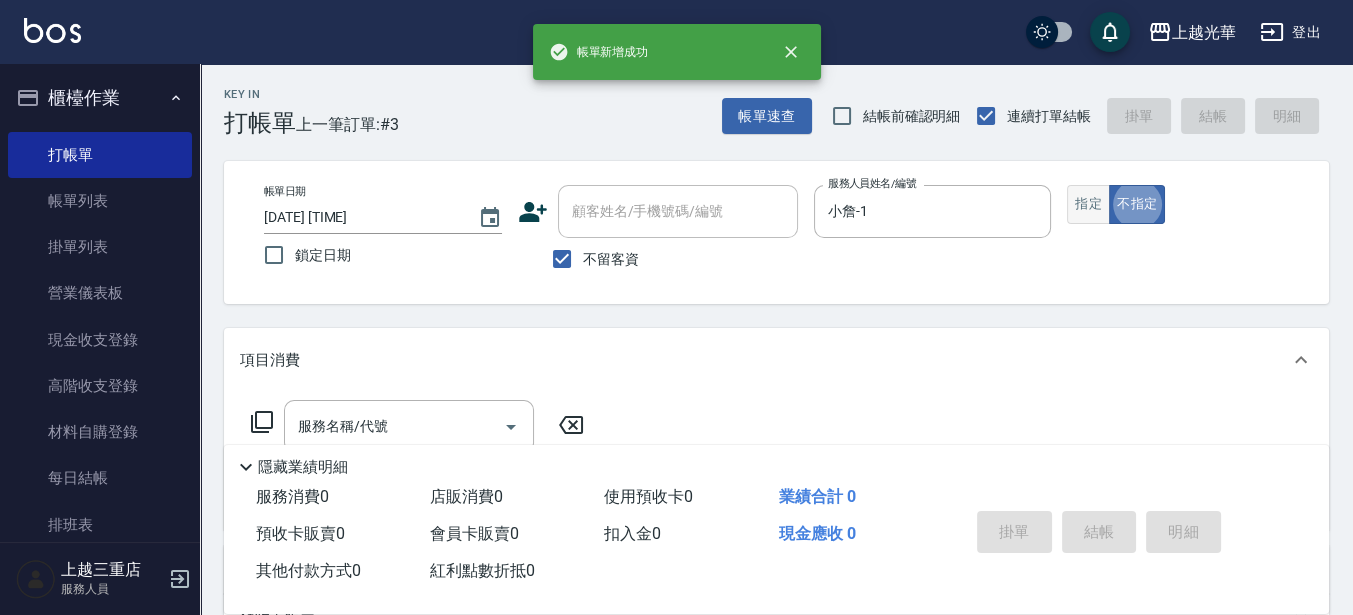 click on "指定" at bounding box center [1088, 204] 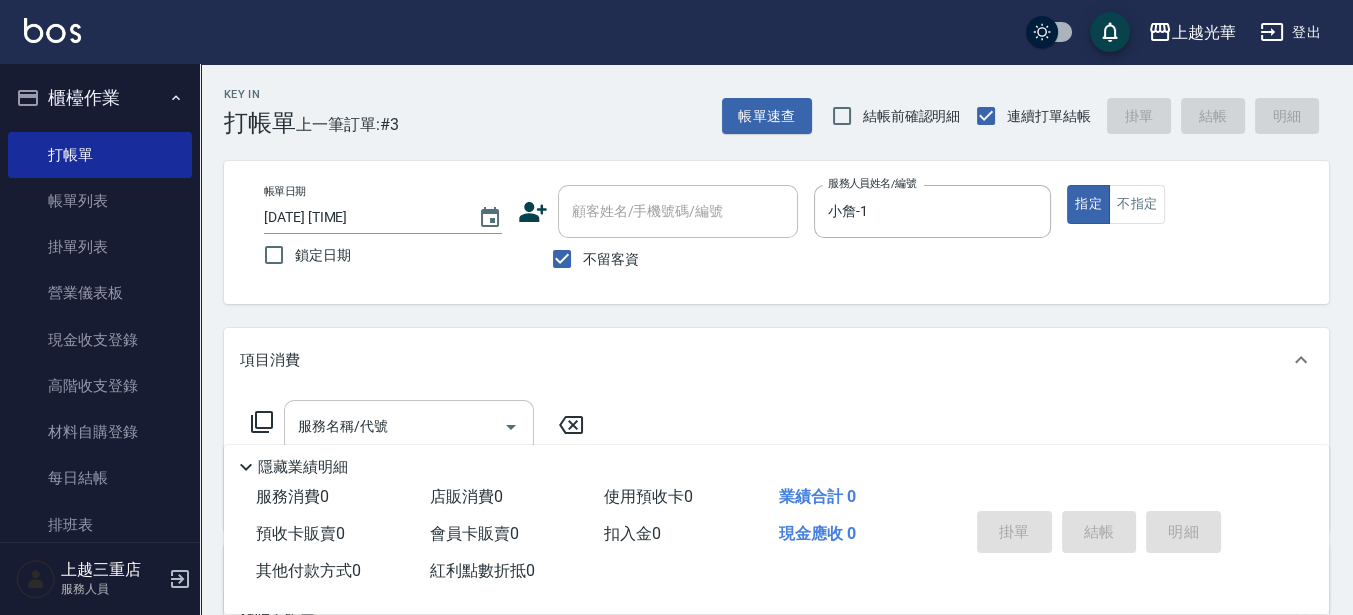 click on "服務名稱/代號" at bounding box center [394, 426] 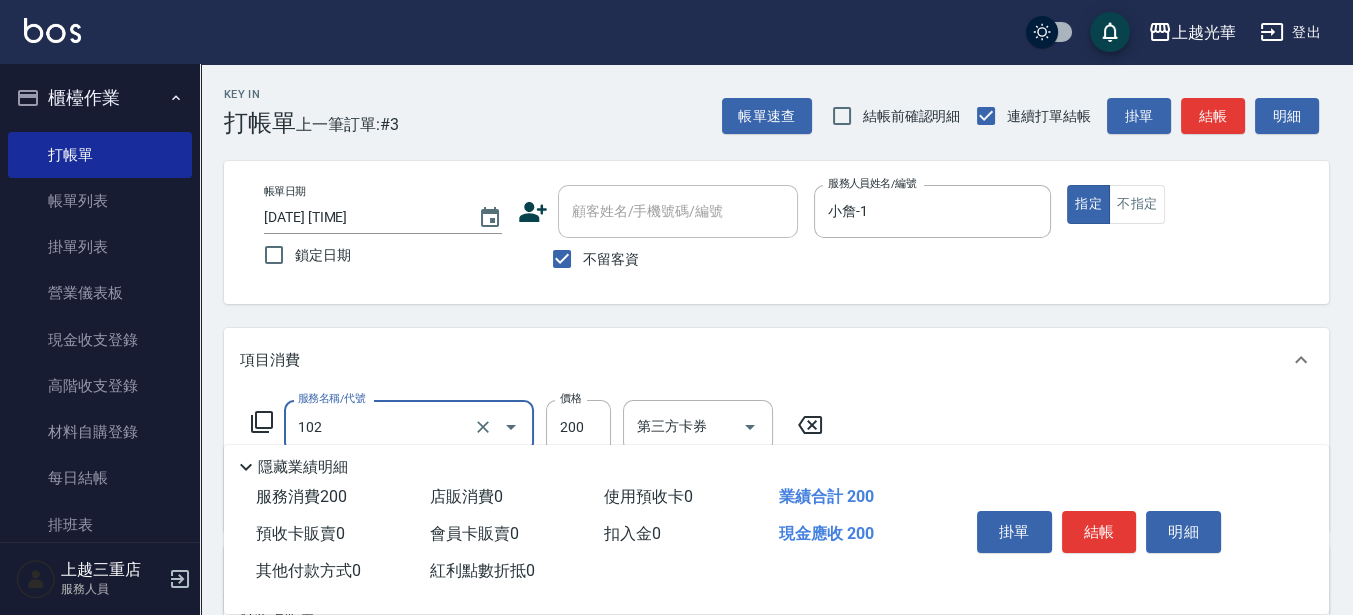 type on "指定洗髮(102)" 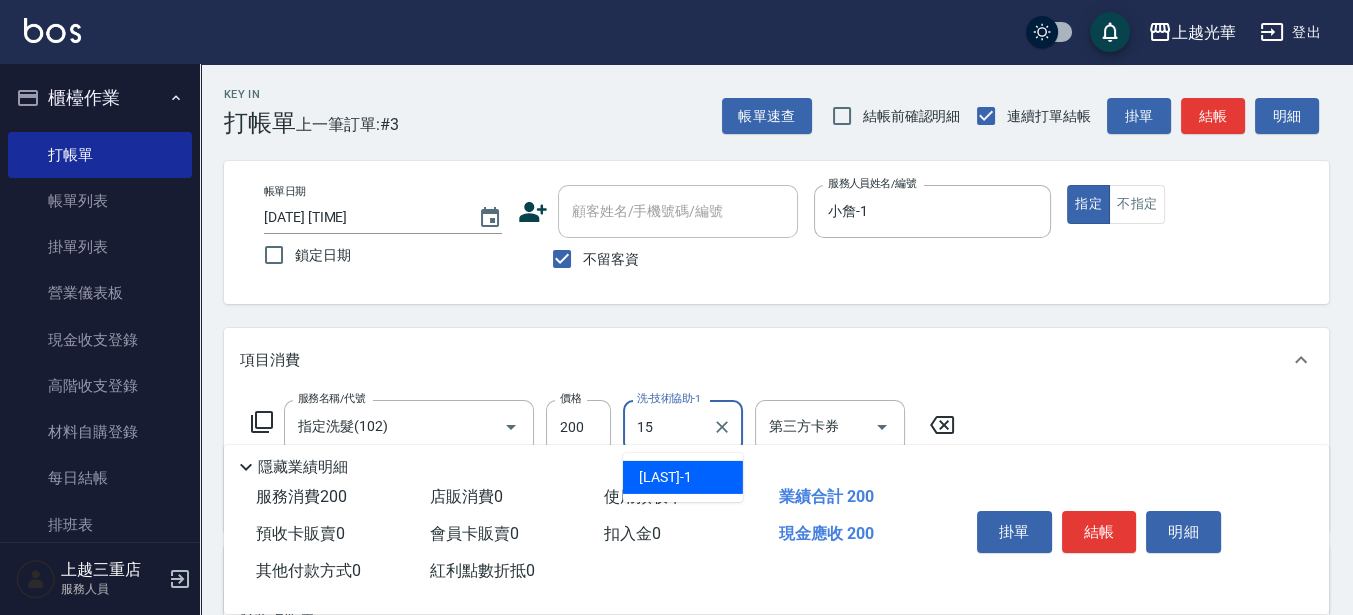 type on "張紫涵-15" 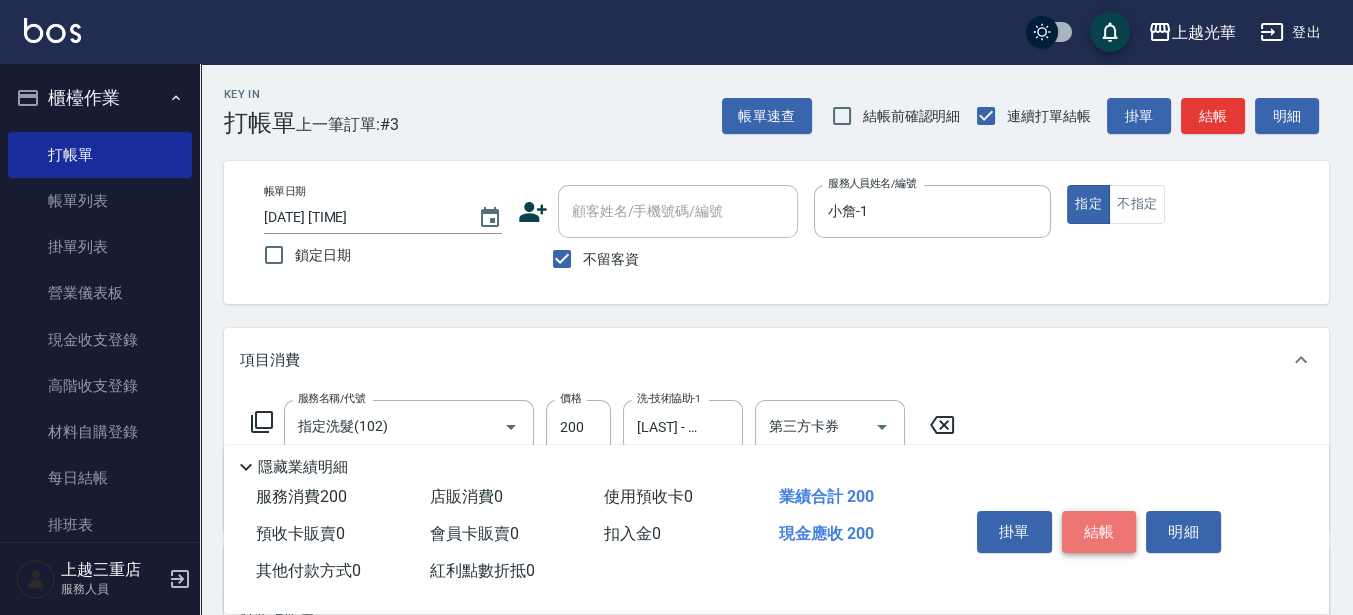 click on "結帳" at bounding box center (1099, 532) 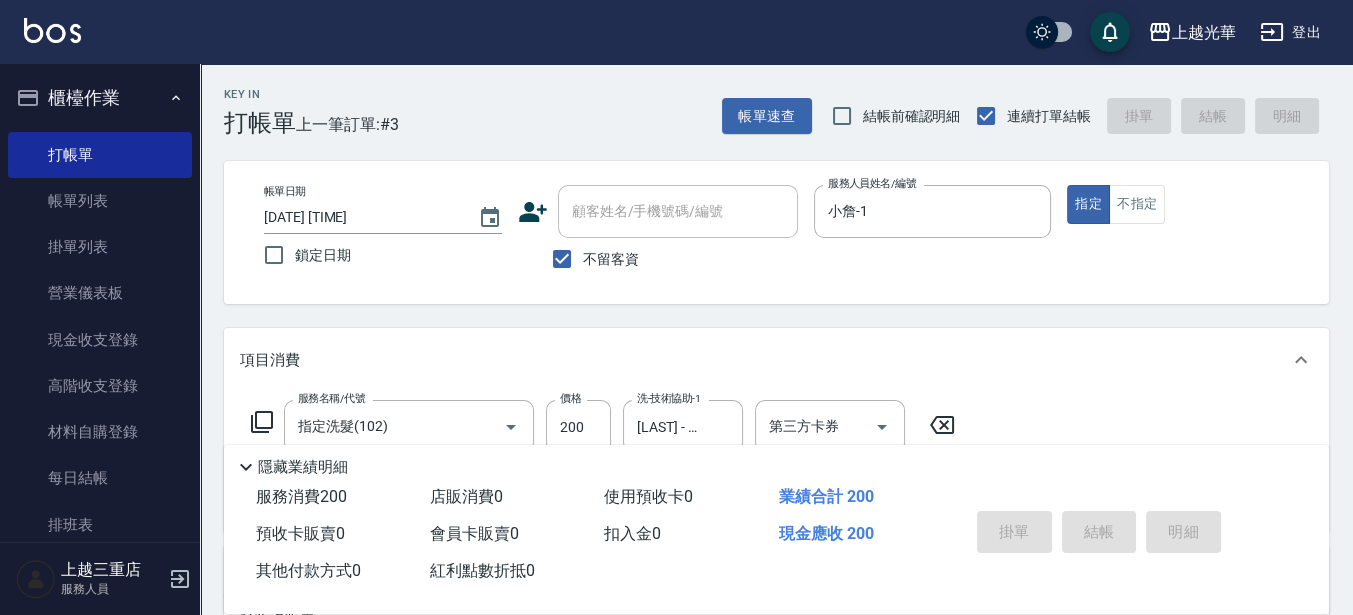 type 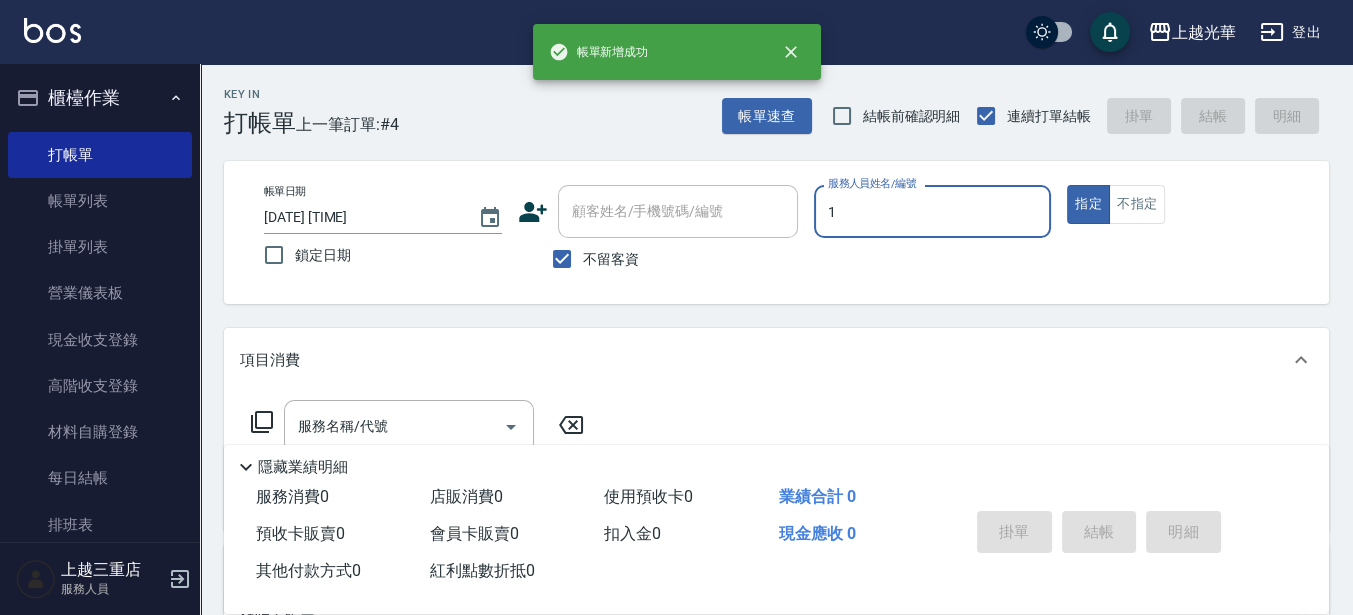 type on "1" 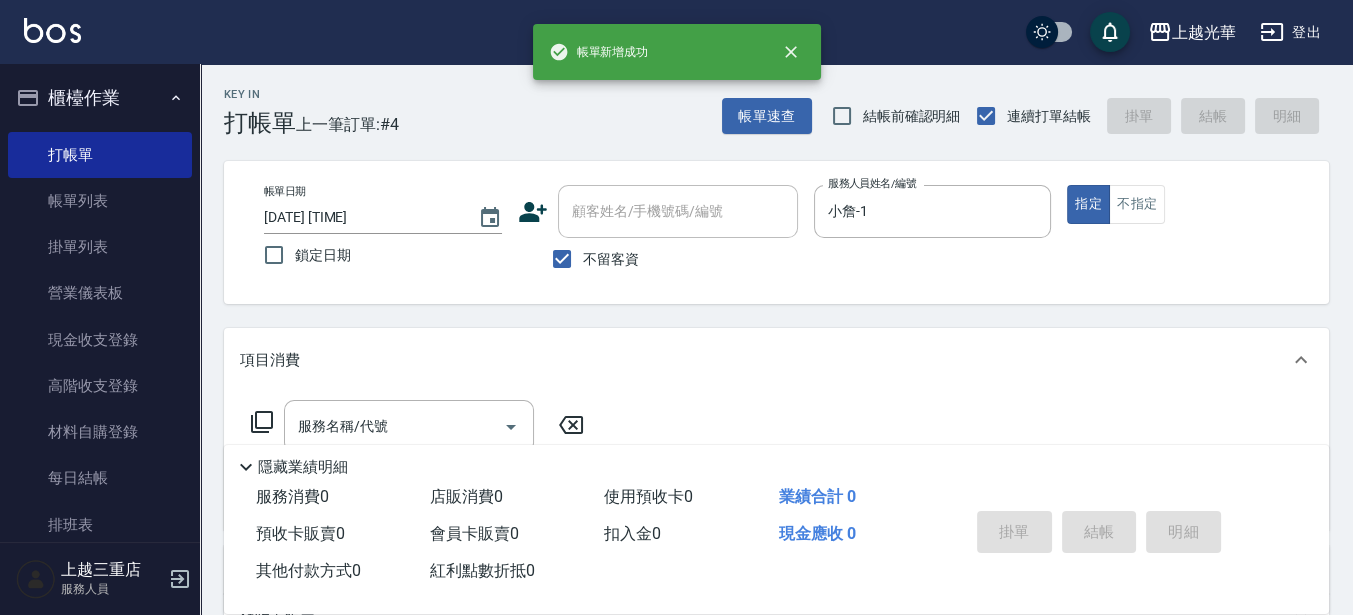 click 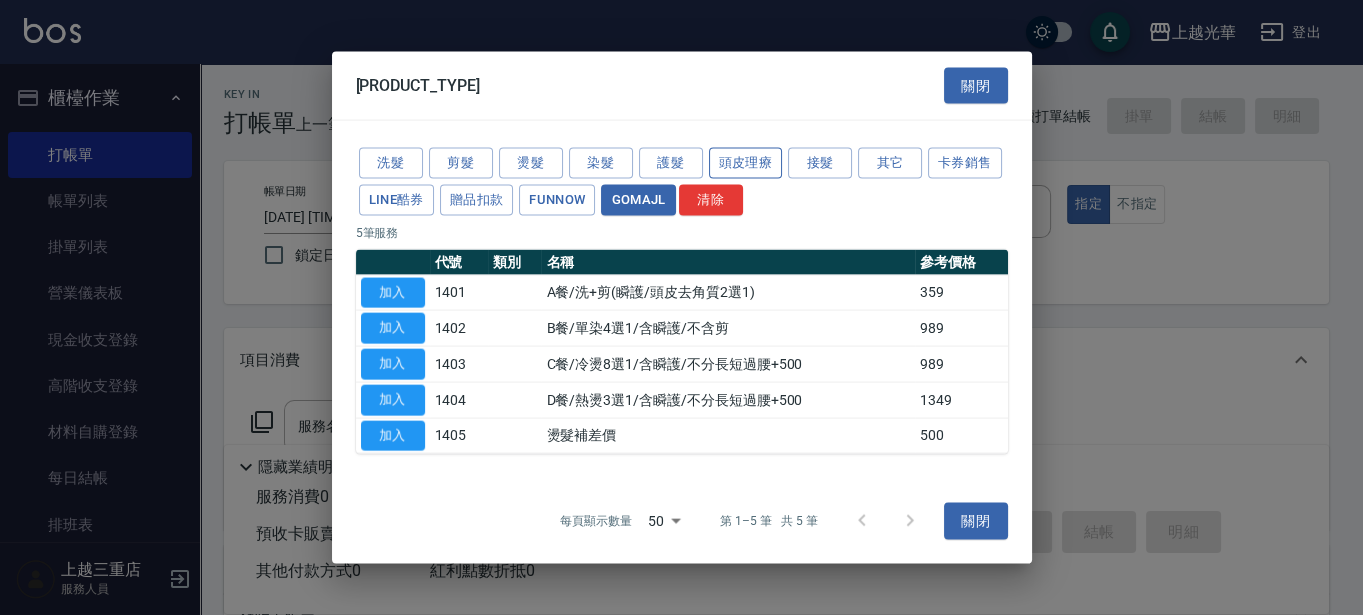 click on "頭皮理療" at bounding box center [746, 163] 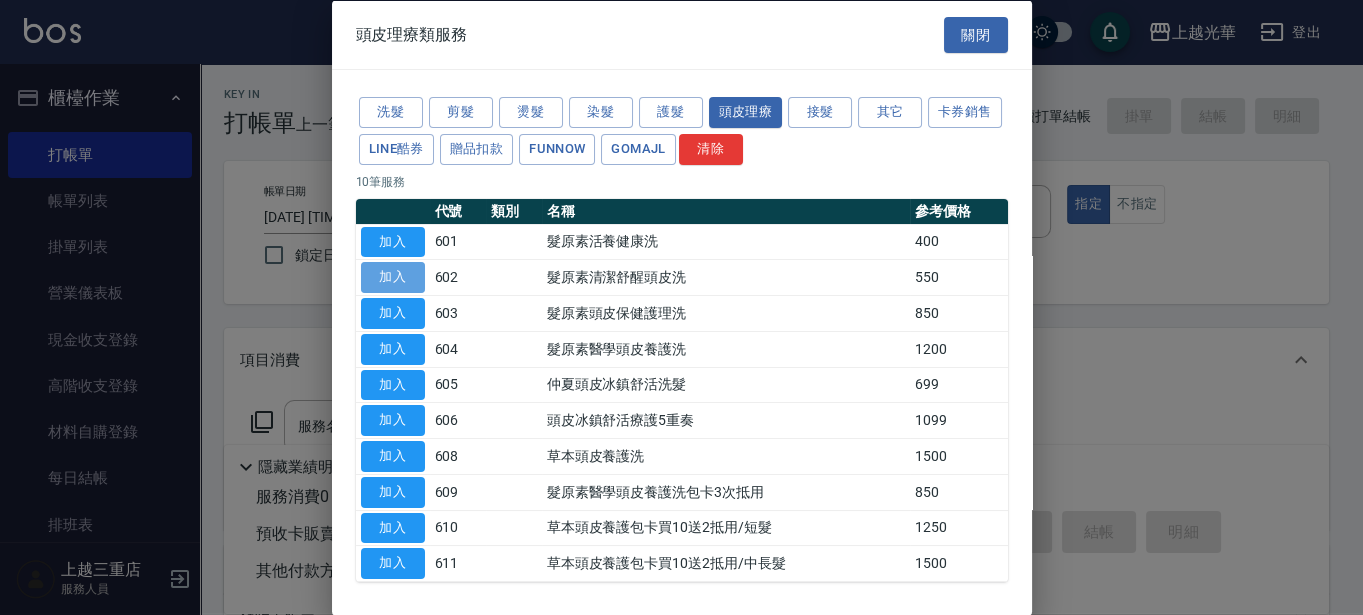 click on "加入" at bounding box center [393, 277] 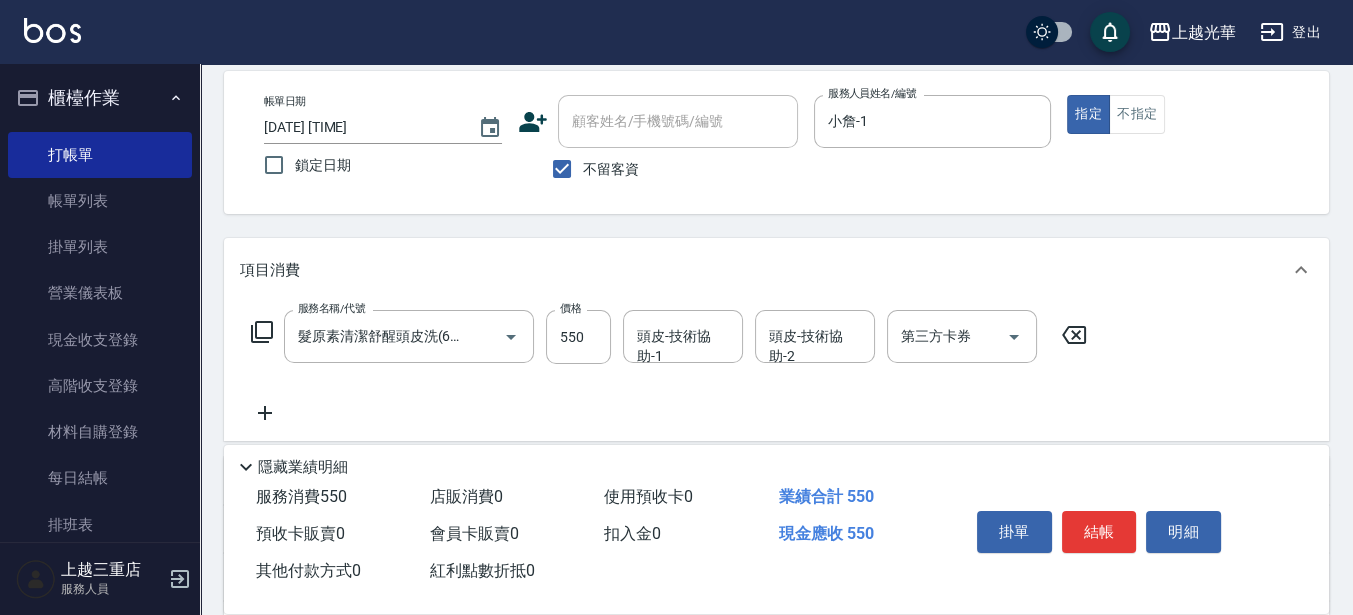 scroll, scrollTop: 125, scrollLeft: 0, axis: vertical 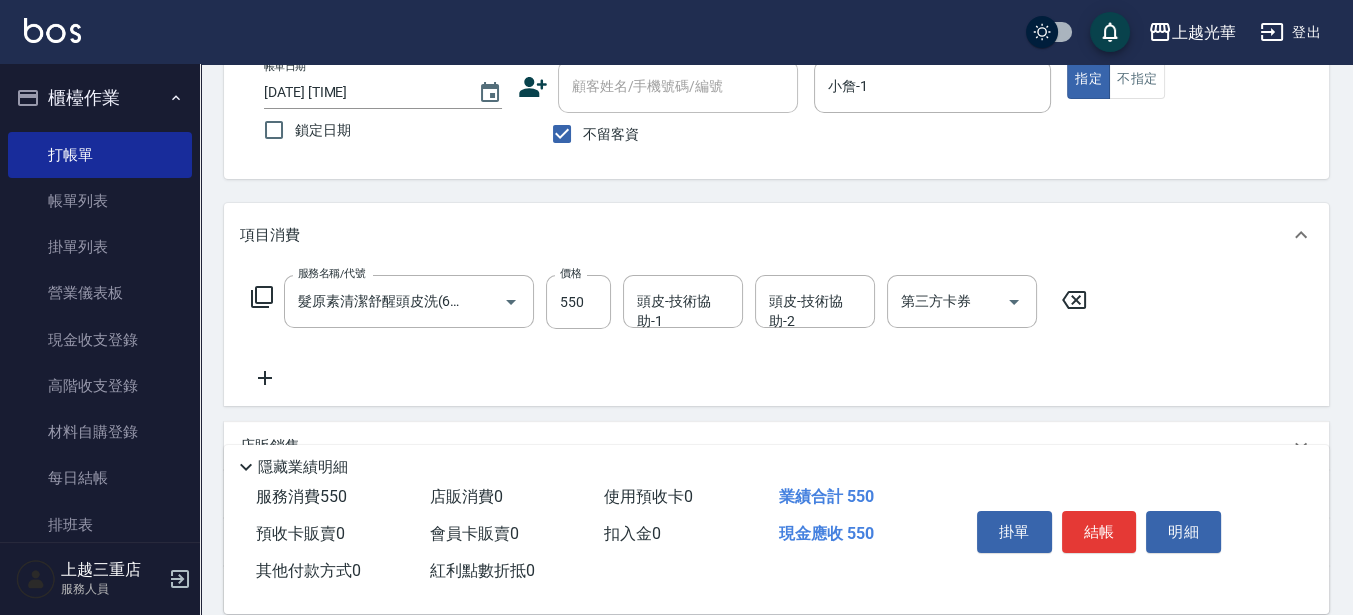 click 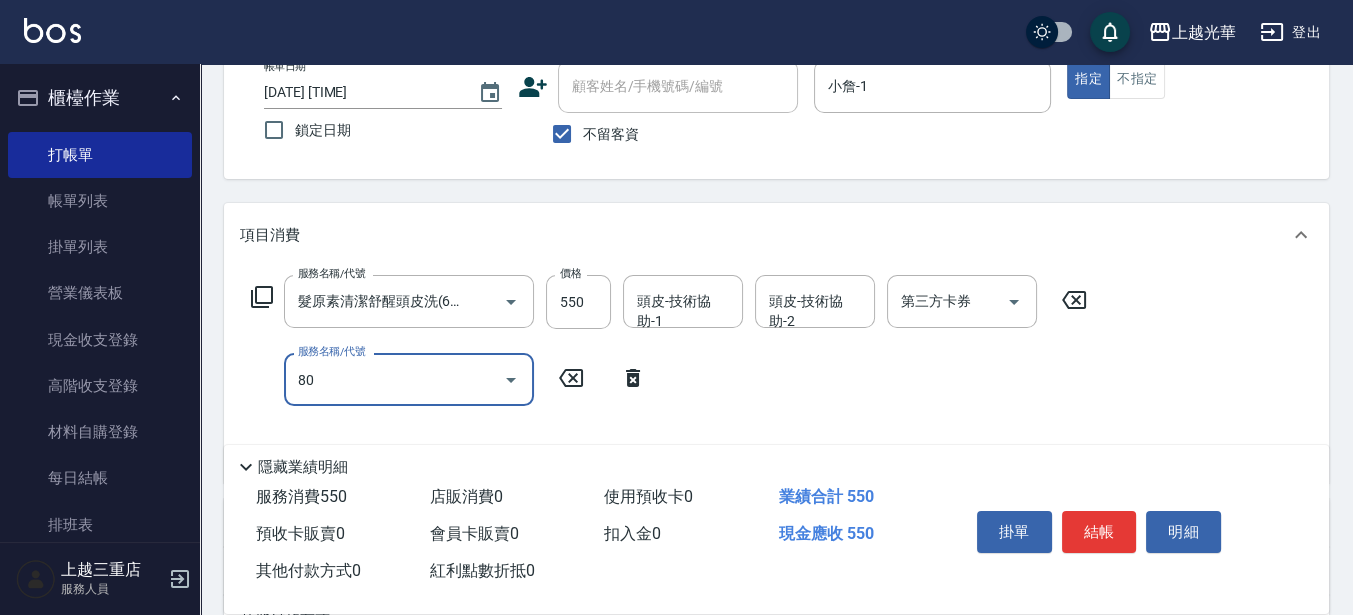 scroll, scrollTop: 0, scrollLeft: 0, axis: both 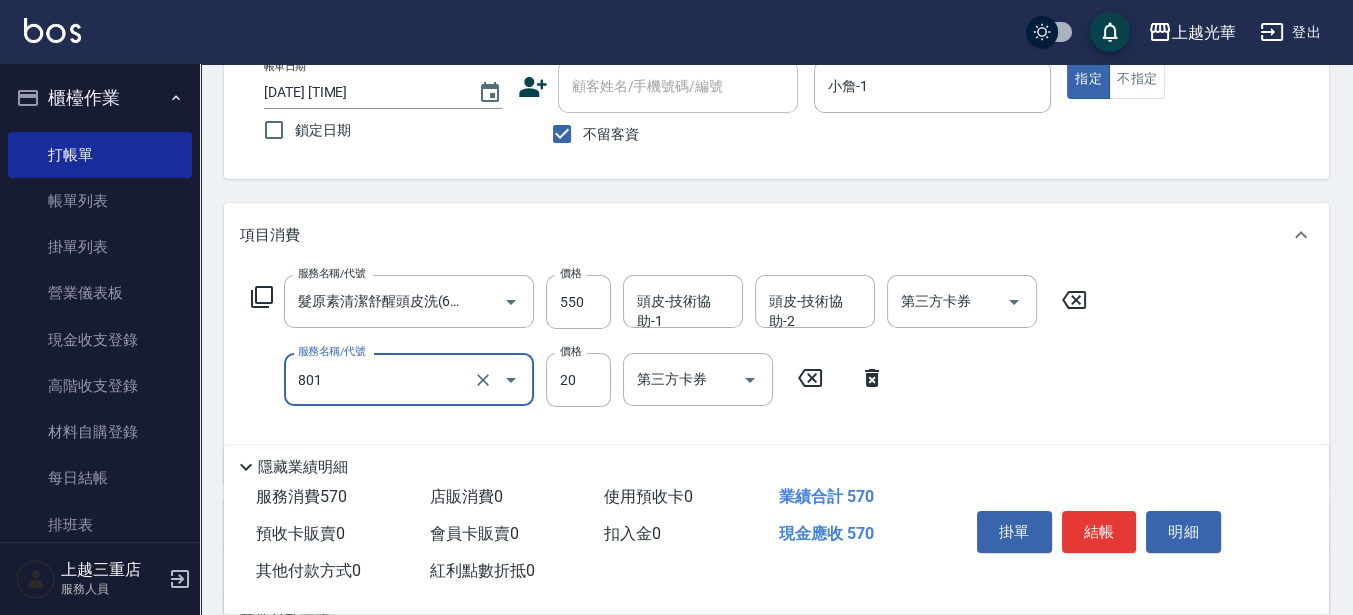 type on "潤絲(801)" 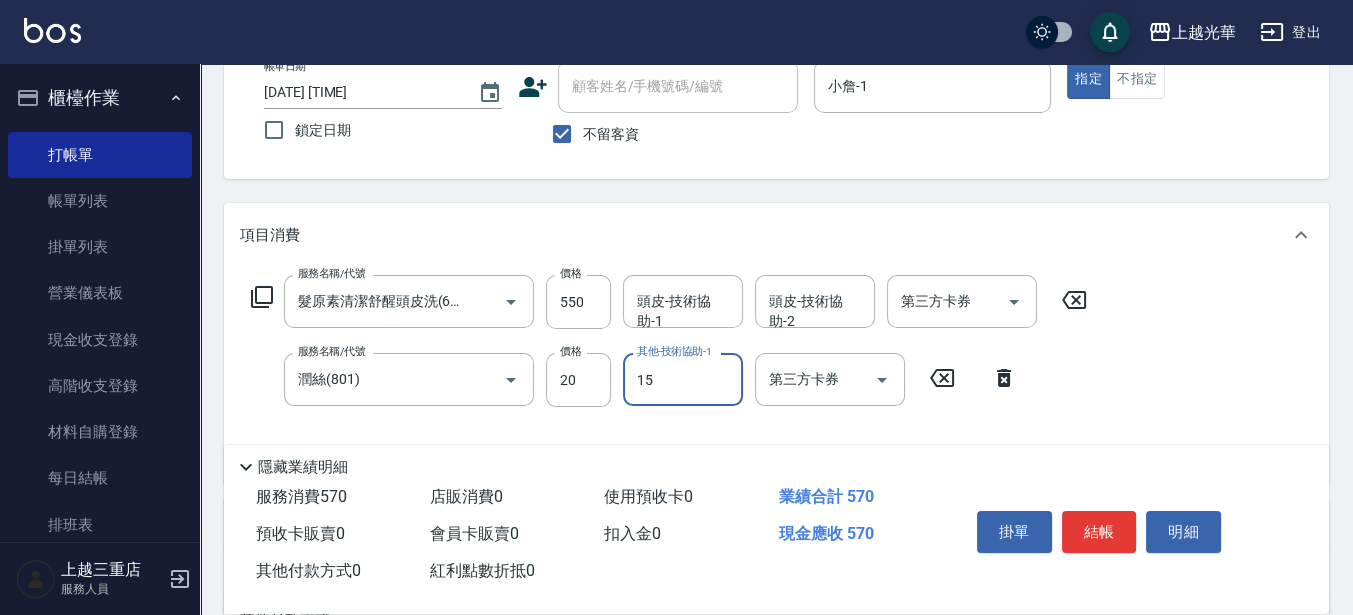 type on "張紫涵-15" 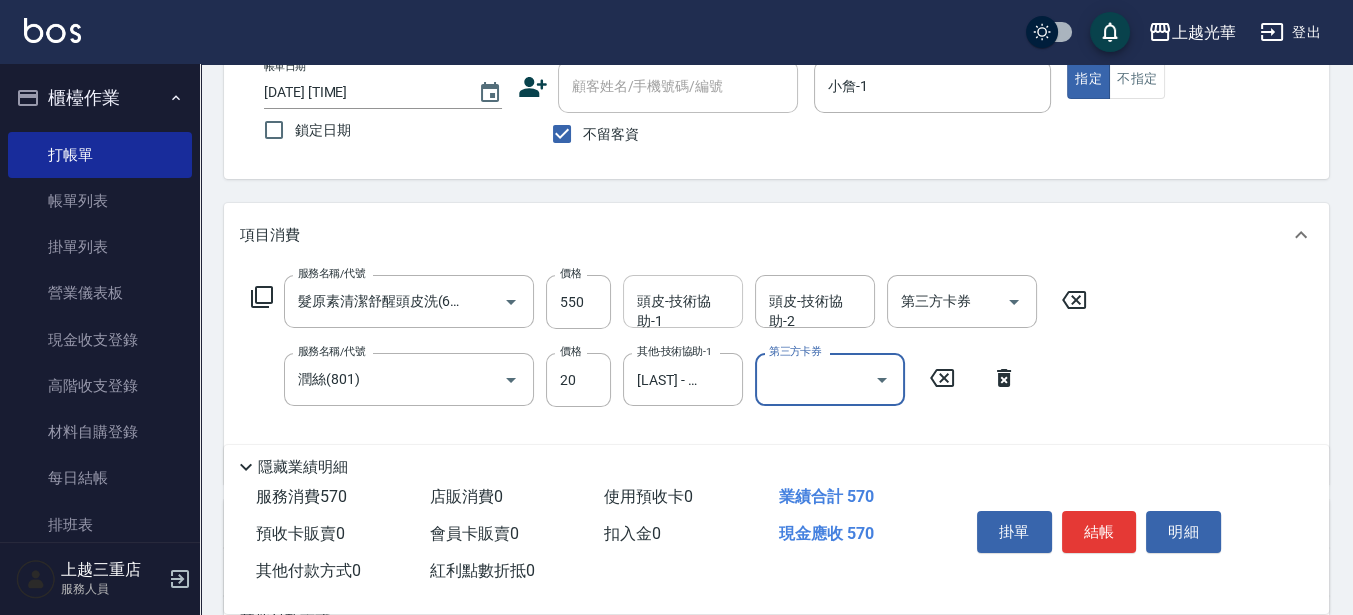 click on "頭皮-技術協助-1" at bounding box center (683, 301) 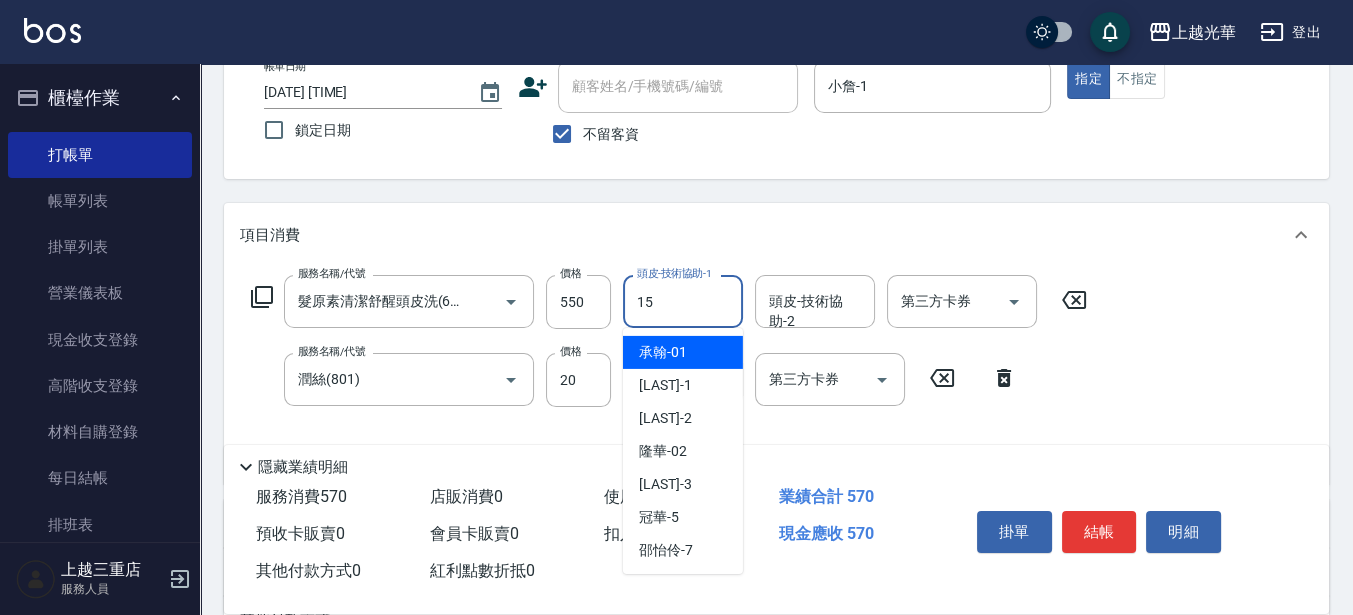 type on "張紫涵-15" 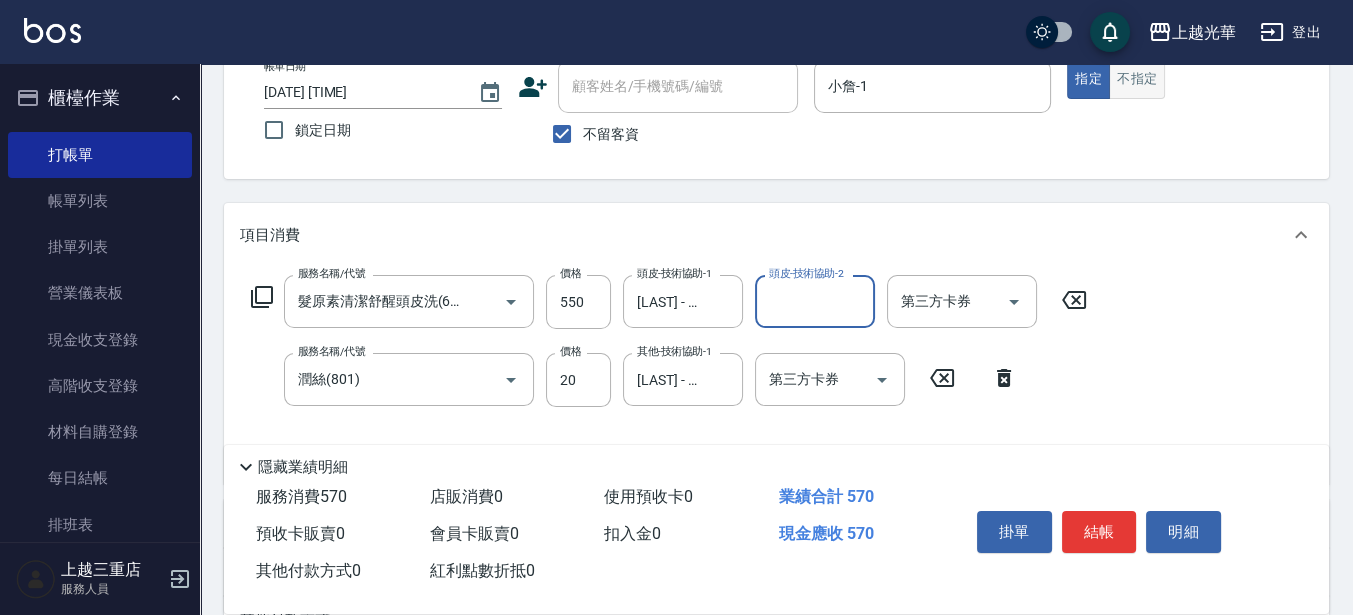 click on "不指定" at bounding box center (1137, 79) 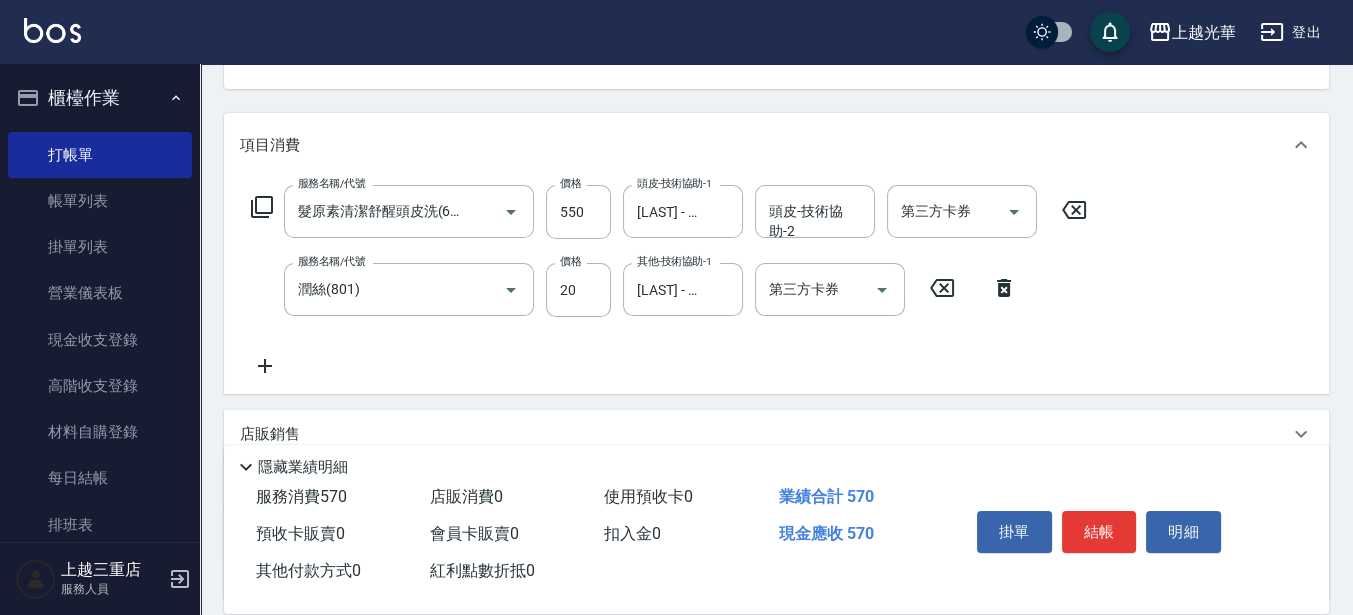 scroll, scrollTop: 250, scrollLeft: 0, axis: vertical 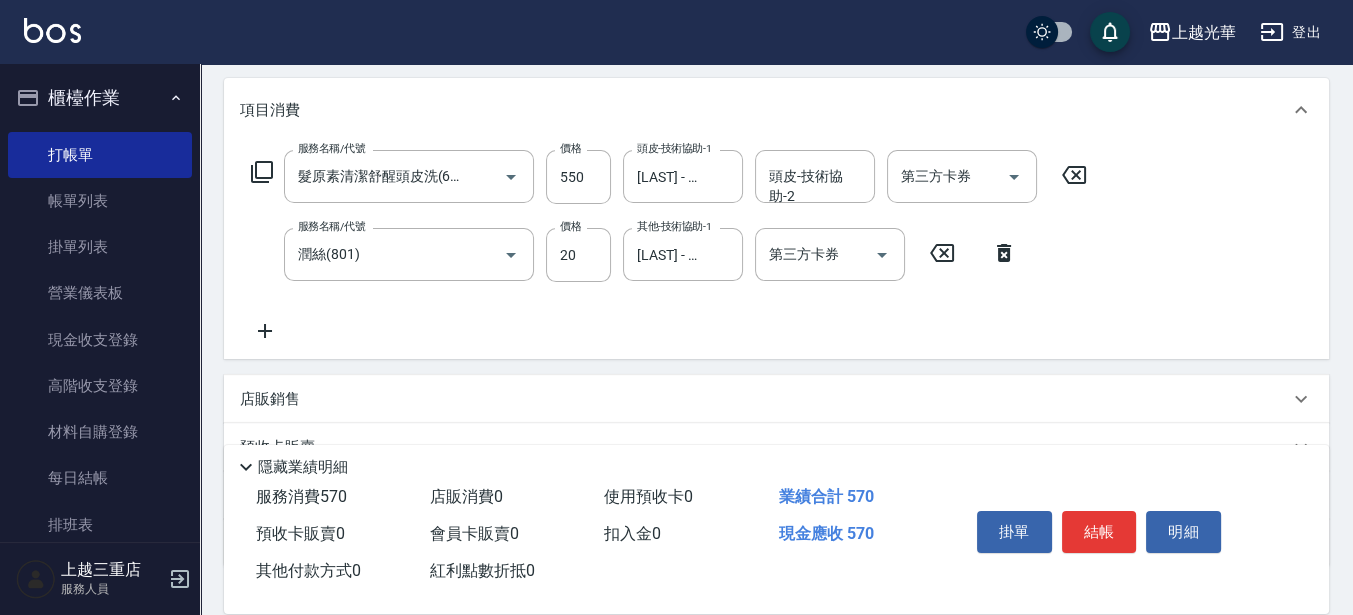 click 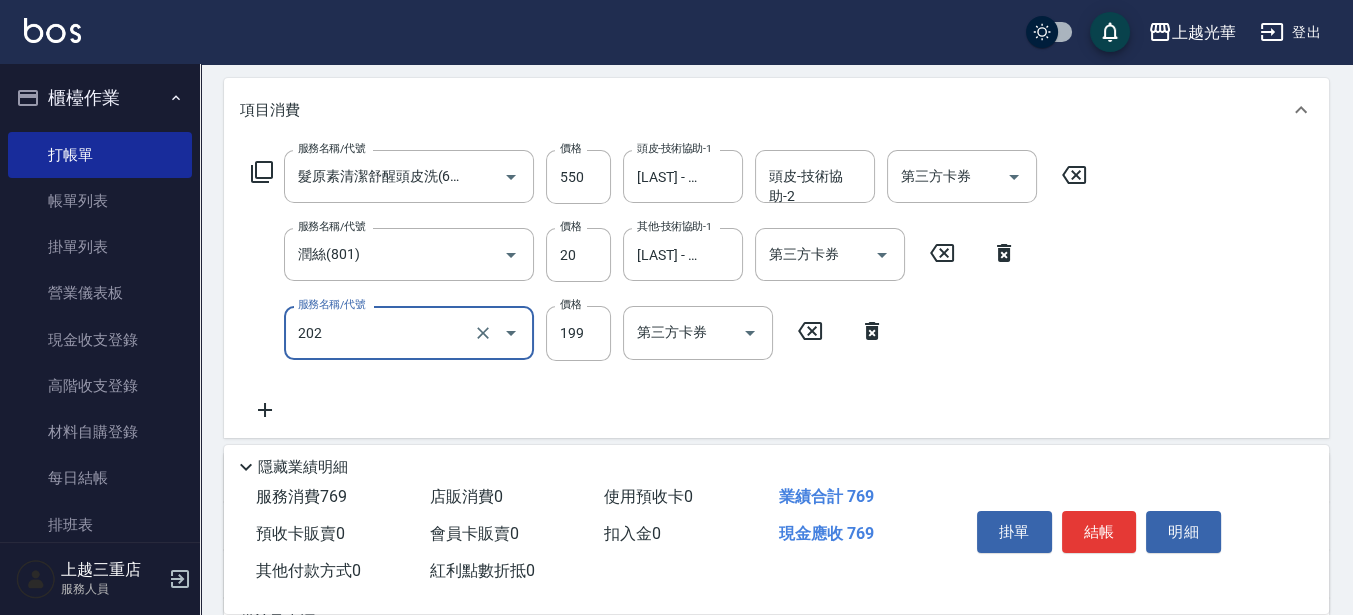 type on "不指定單剪(202)" 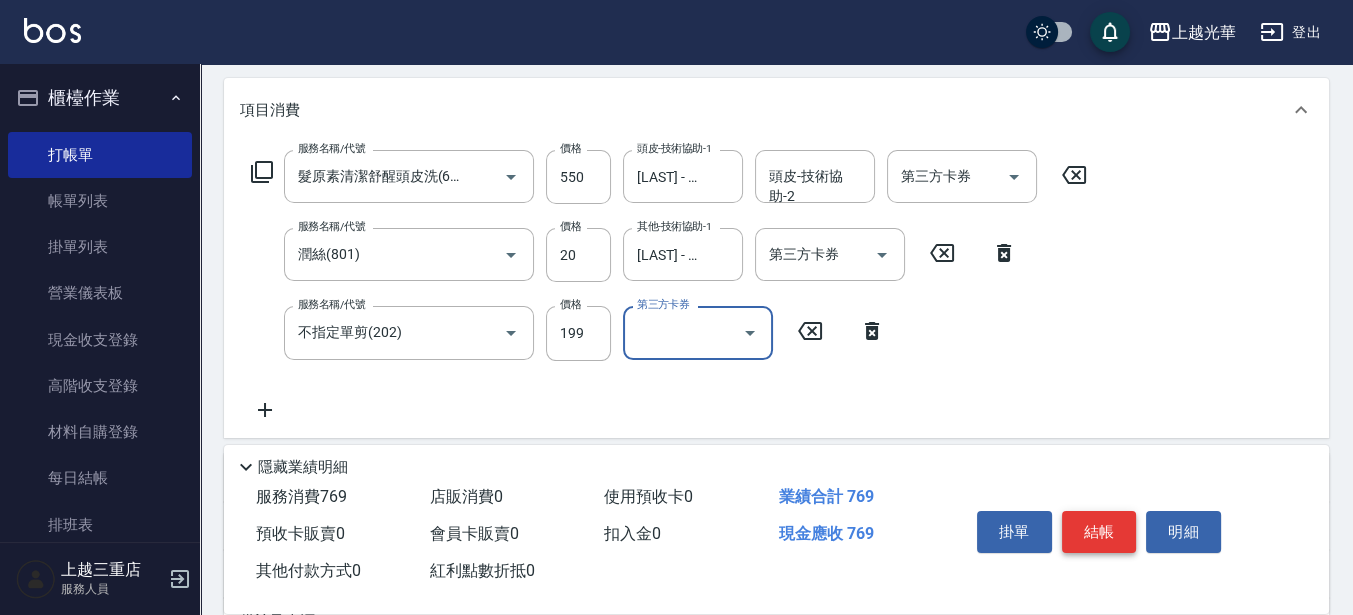 click on "結帳" at bounding box center (1099, 532) 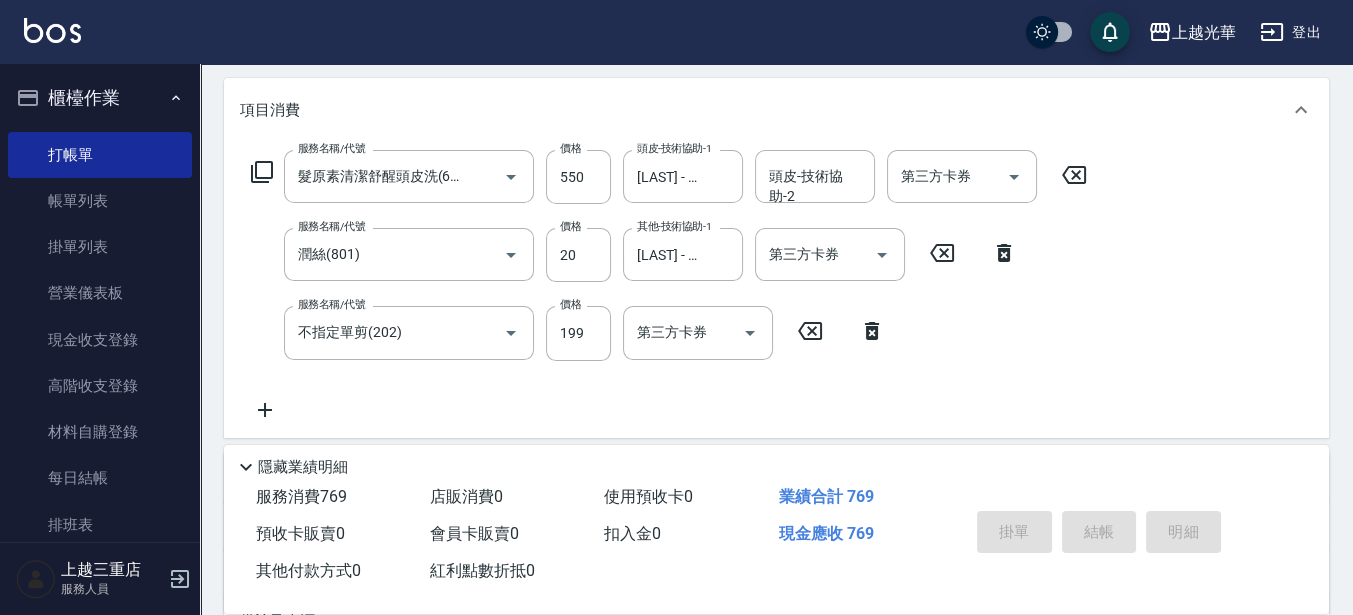 type 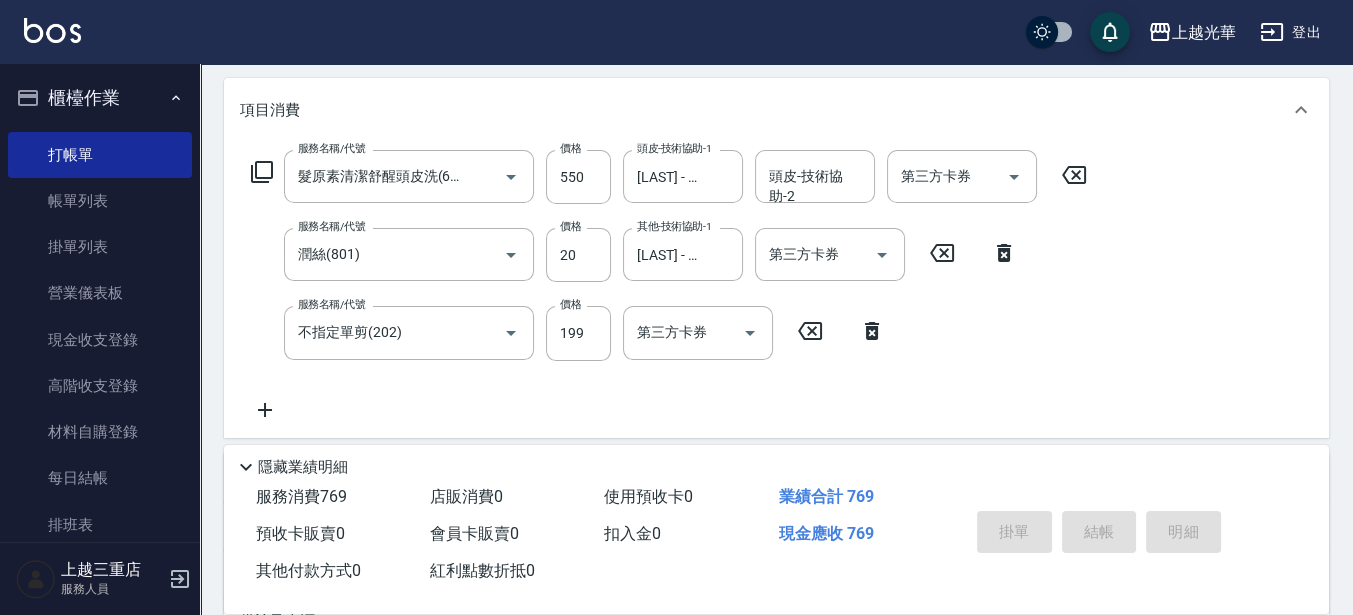 type 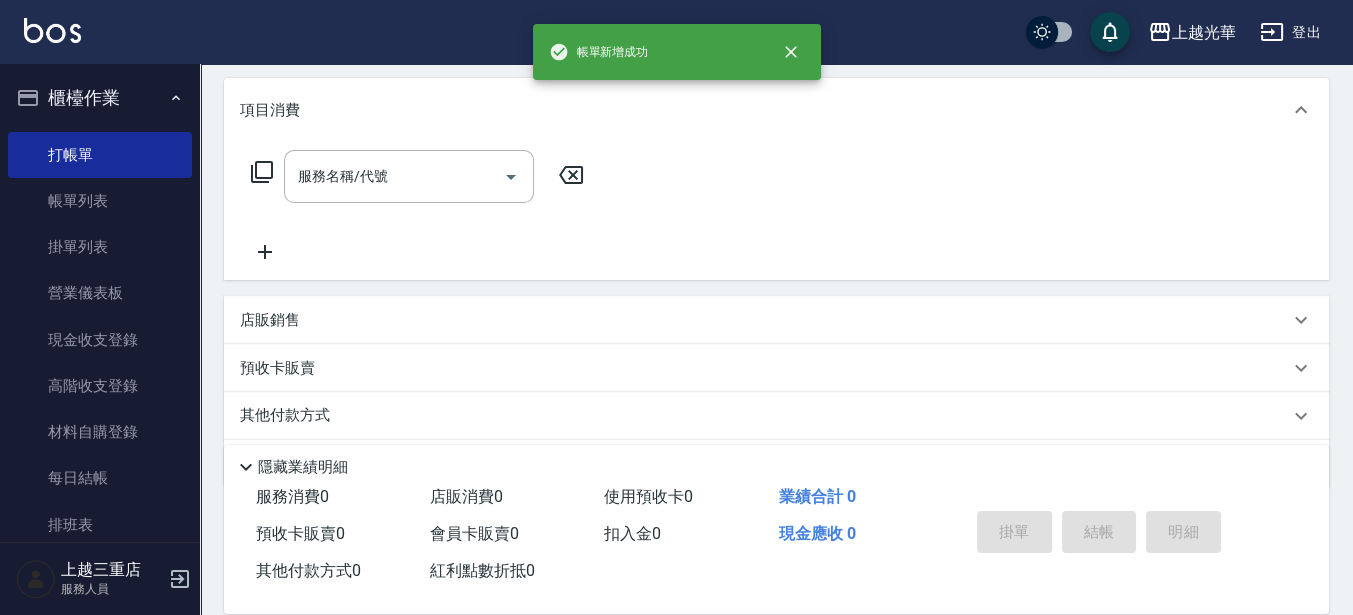 scroll, scrollTop: 0, scrollLeft: 0, axis: both 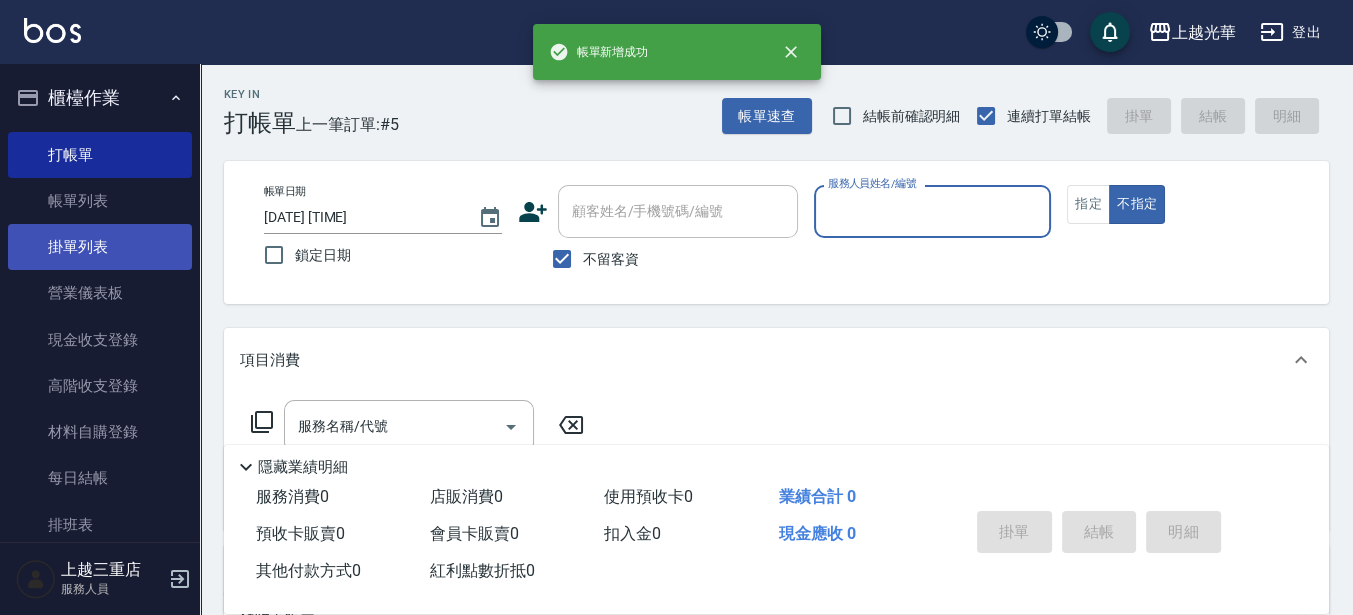 click on "帳單列表" at bounding box center (100, 201) 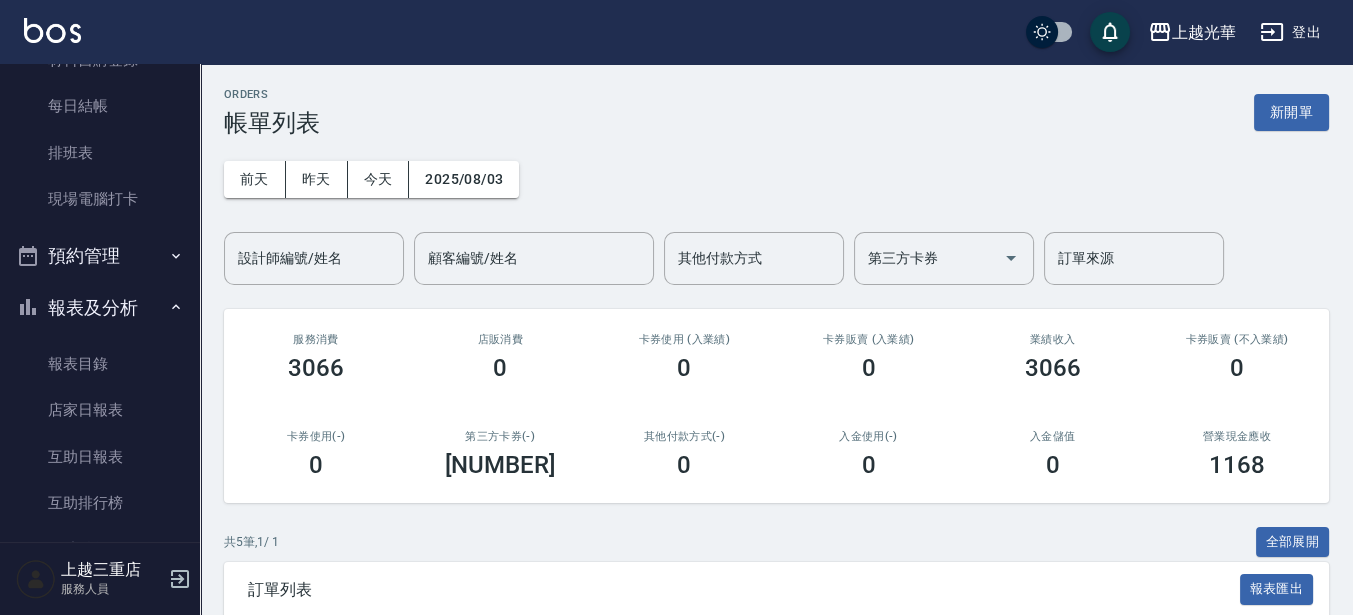 scroll, scrollTop: 375, scrollLeft: 0, axis: vertical 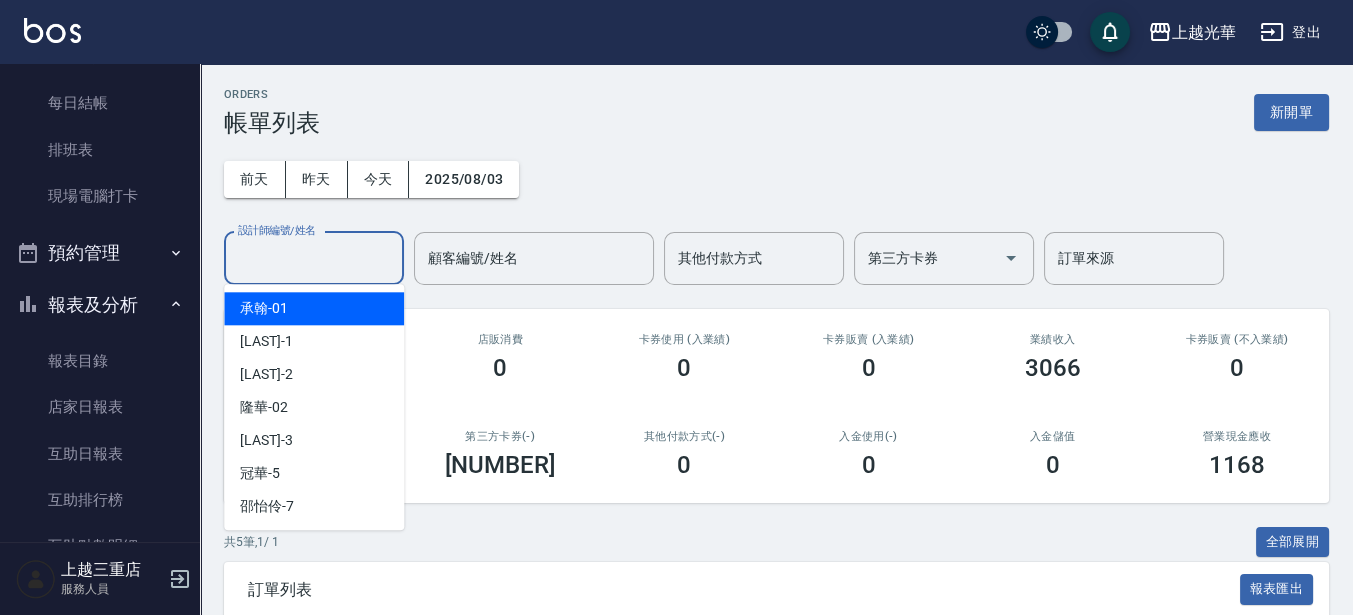 click on "上越光華 登出 櫃檯作業 打帳單 帳單列表 掛單列表 營業儀表板 現金收支登錄 高階收支登錄 材料自購登錄 每日結帳 排班表 現場電腦打卡 預約管理 預約管理 單日預約紀錄 單週預約紀錄 報表及分析 報表目錄 店家日報表 互助日報表 互助排行榜 互助點數明細 互助業績報表 全店業績分析表 設計師日報表 設計師業績分析表 設計師業績月報表 設計師排行榜 商品銷售排行榜 商品消耗明細 店販抽成明細 顧客入金餘額表 每日非現金明細 每日收支明細 收支分類明細表 客戶管理 客戶列表 卡券管理 入金管理 員工及薪資 員工列表 全店打卡記錄 上越三重店 服務人員 ORDERS 帳單列表 新開單 前天 昨天 今天 2025/08/03 設計師編號/姓名 設計師編號/姓名 顧客編號/姓名 顧客編號/姓名 其他付款方式 其他付款方式 第三方卡券 第三方卡券 訂單來源 訂單來源 服務消費 3066 店販消費 0" at bounding box center (676, 491) 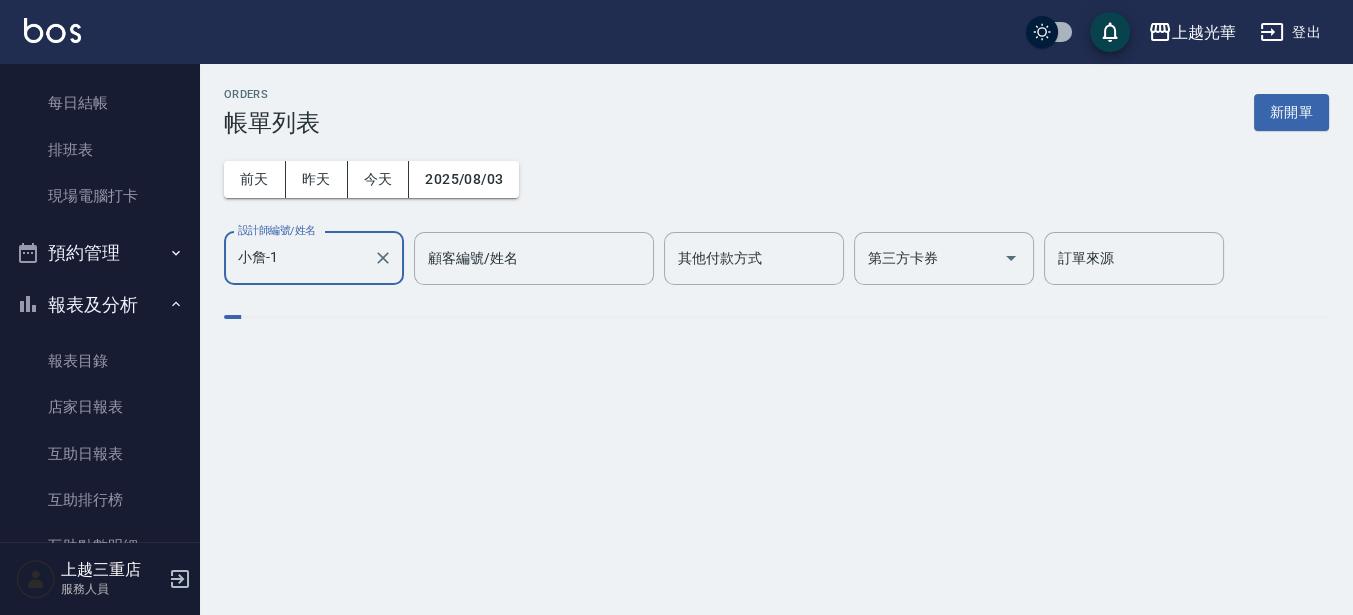 scroll, scrollTop: 0, scrollLeft: 0, axis: both 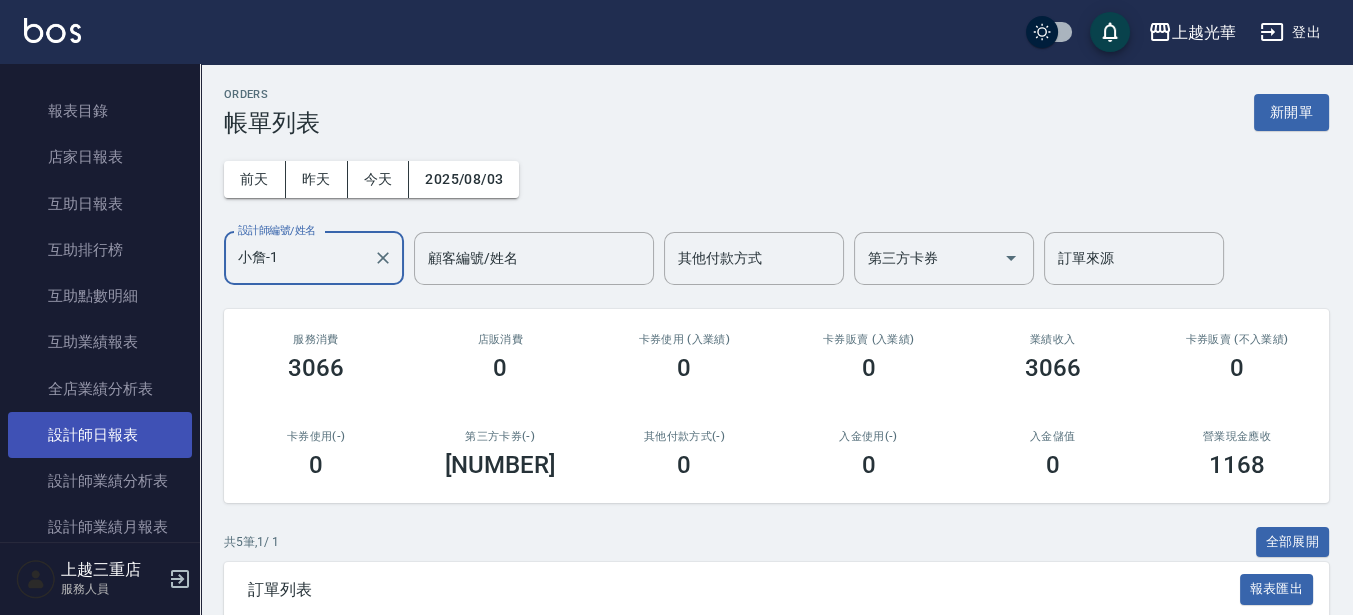 type on "小詹-1" 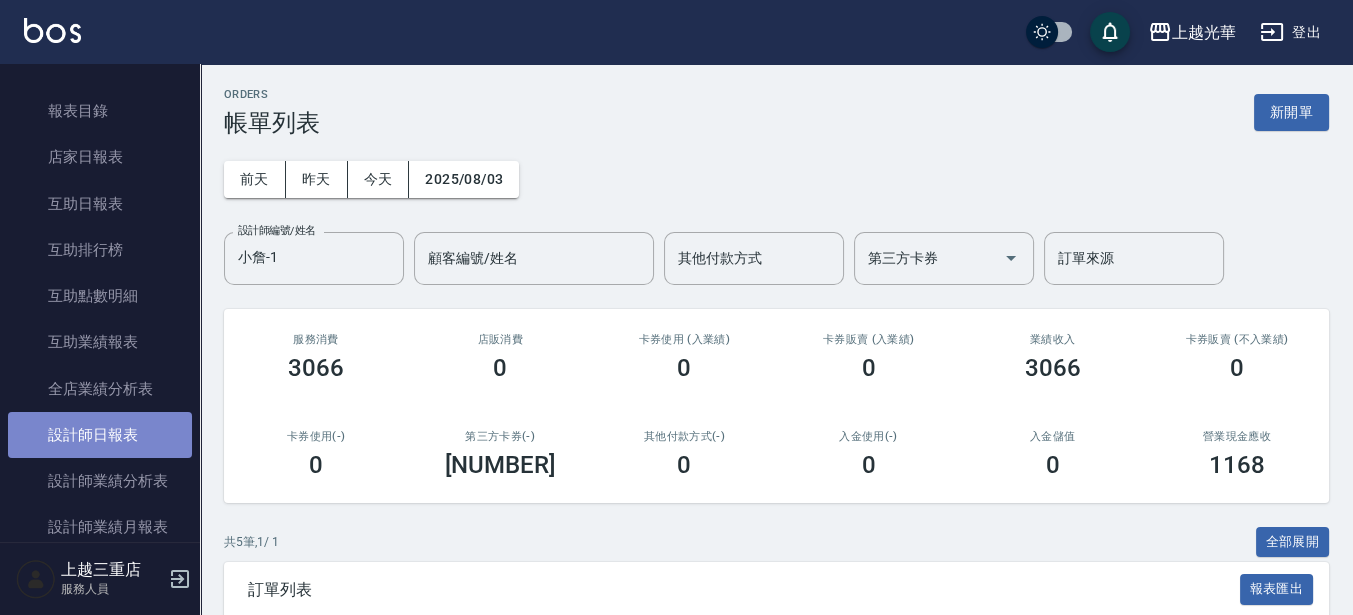 click on "設計師日報表" at bounding box center (100, 435) 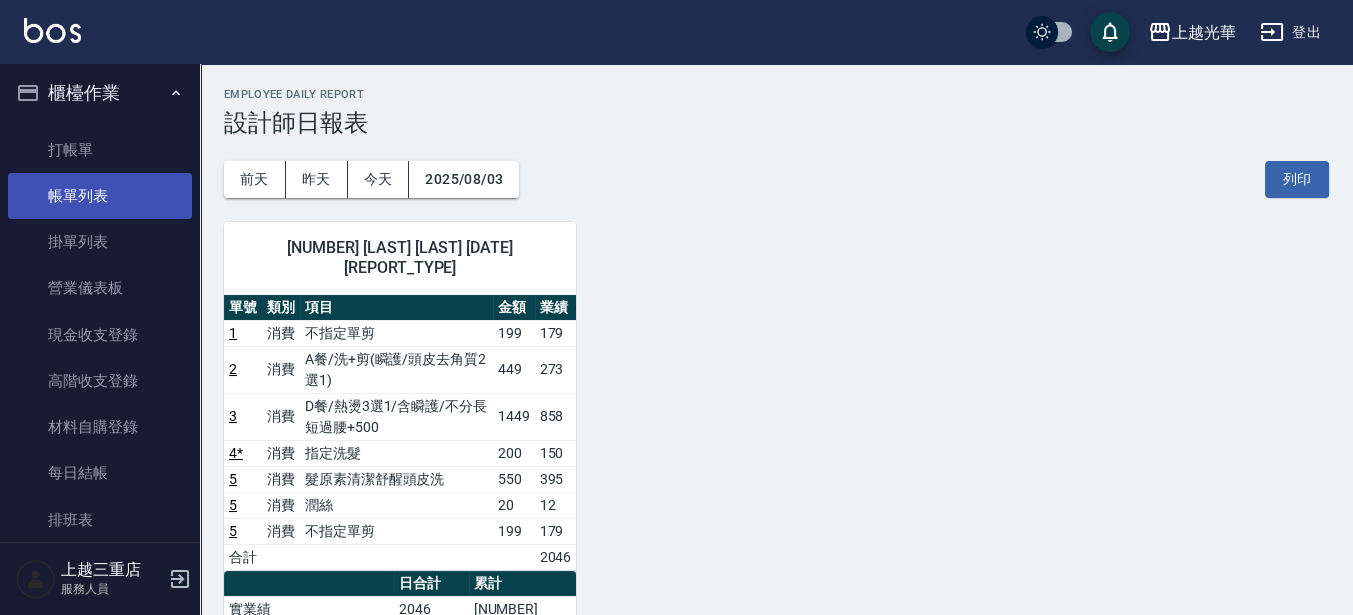 scroll, scrollTop: 0, scrollLeft: 0, axis: both 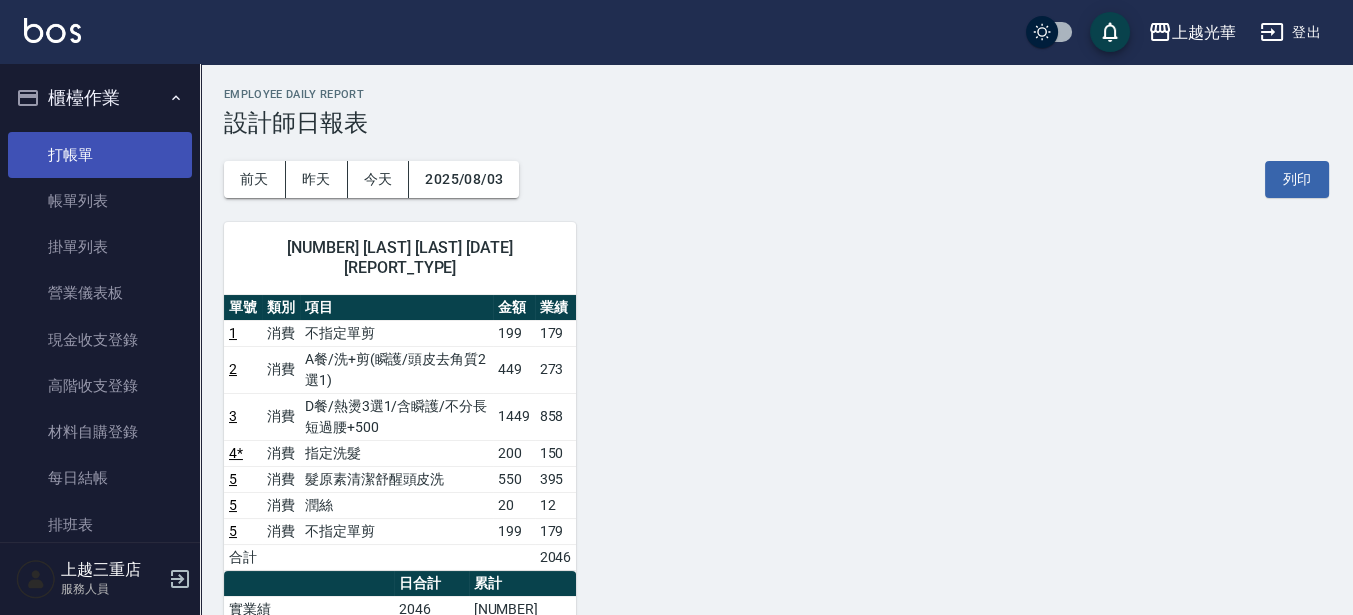 click on "打帳單" at bounding box center (100, 155) 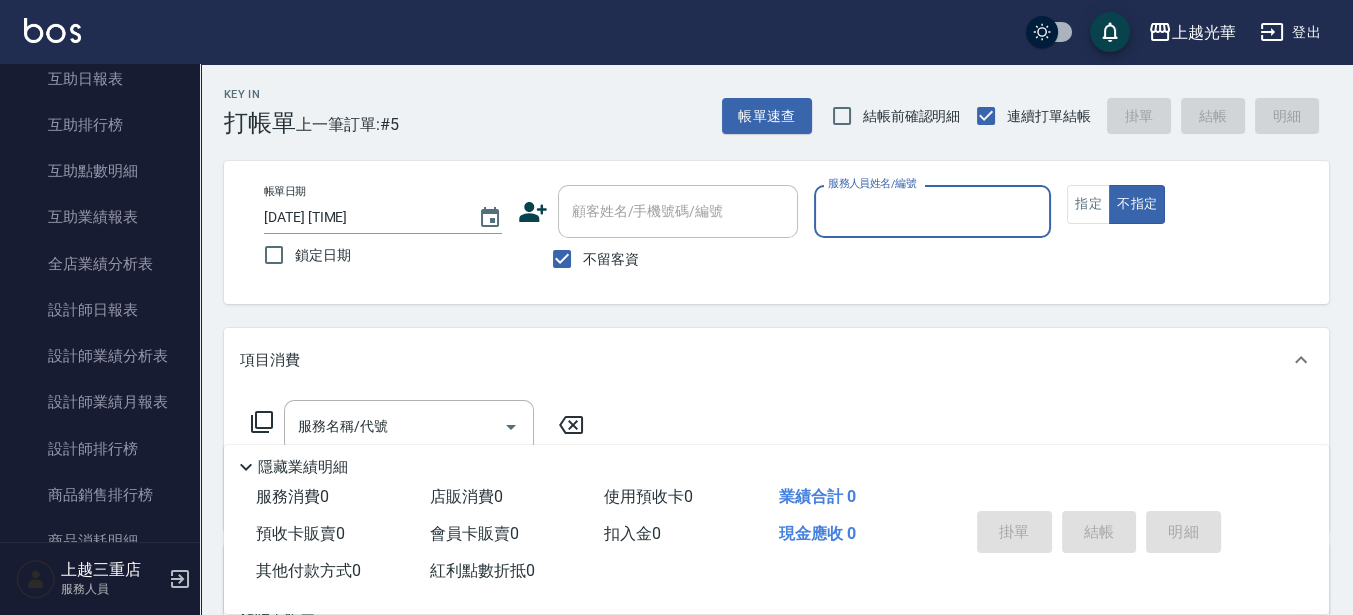 scroll, scrollTop: 1137, scrollLeft: 0, axis: vertical 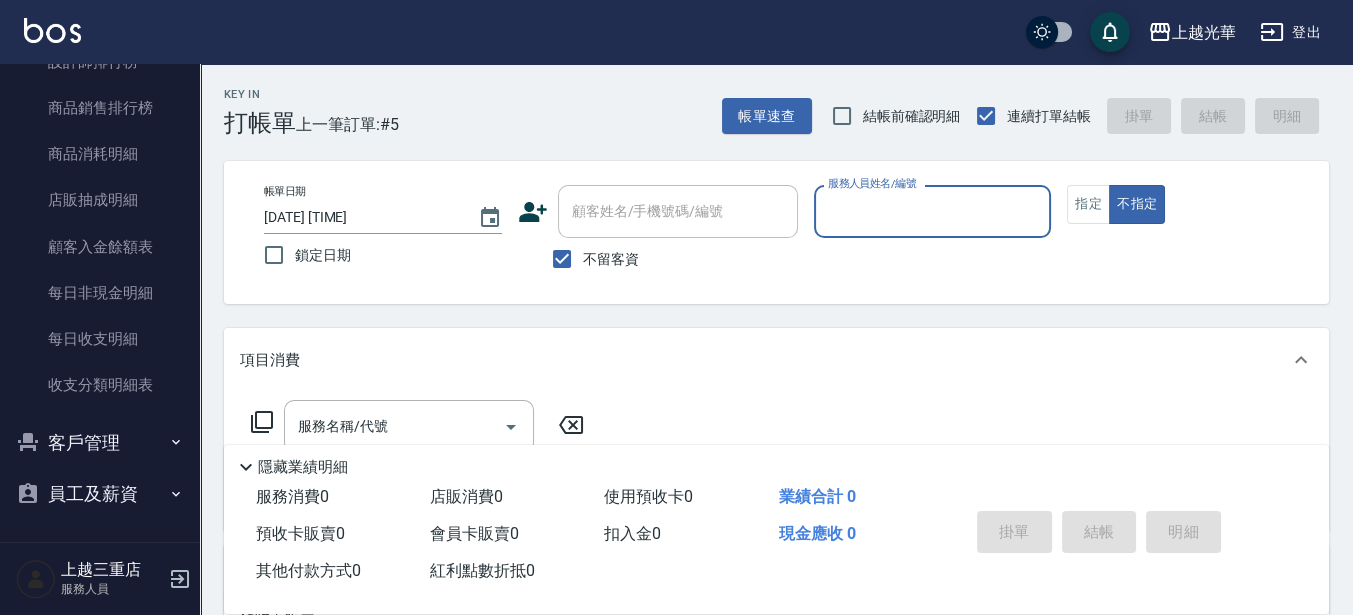 click on "客戶管理" at bounding box center [100, 443] 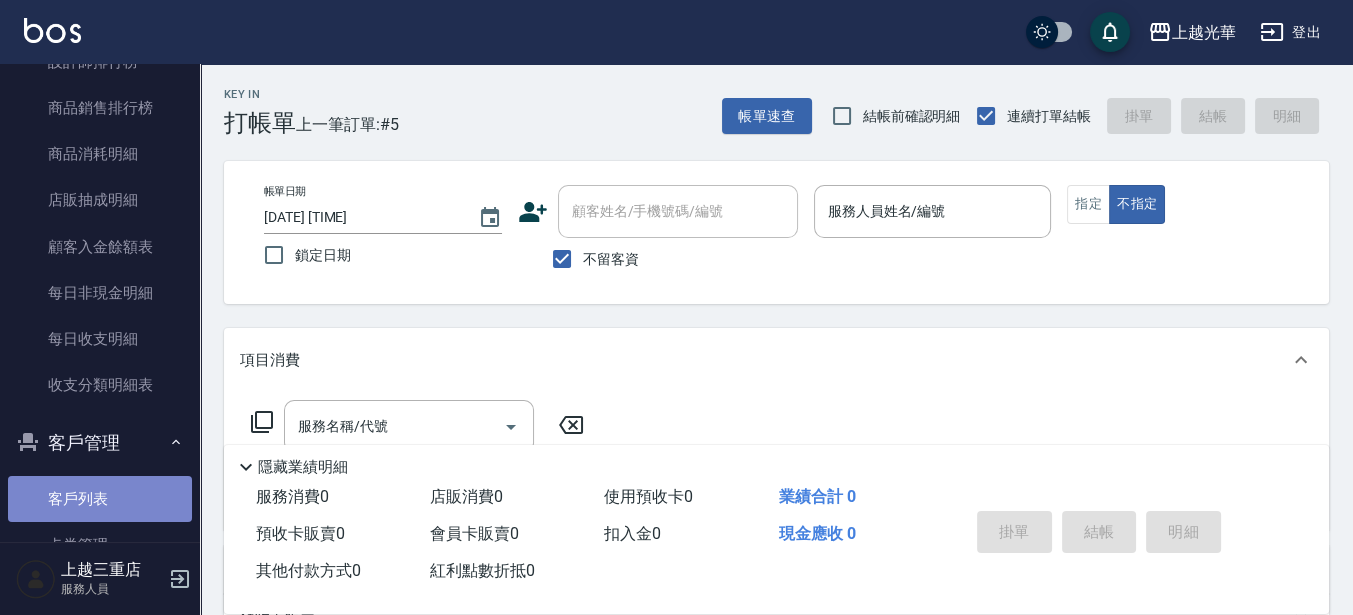click on "客戶列表" at bounding box center (100, 499) 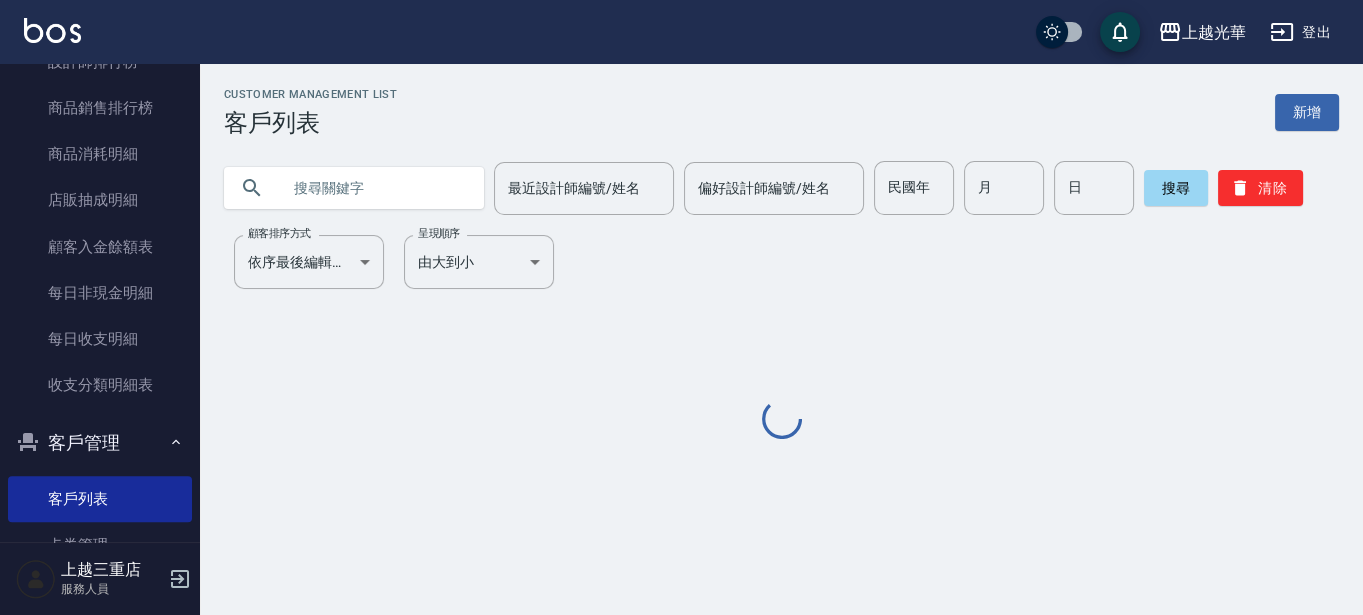 drag, startPoint x: 322, startPoint y: 201, endPoint x: 342, endPoint y: 151, distance: 53.851646 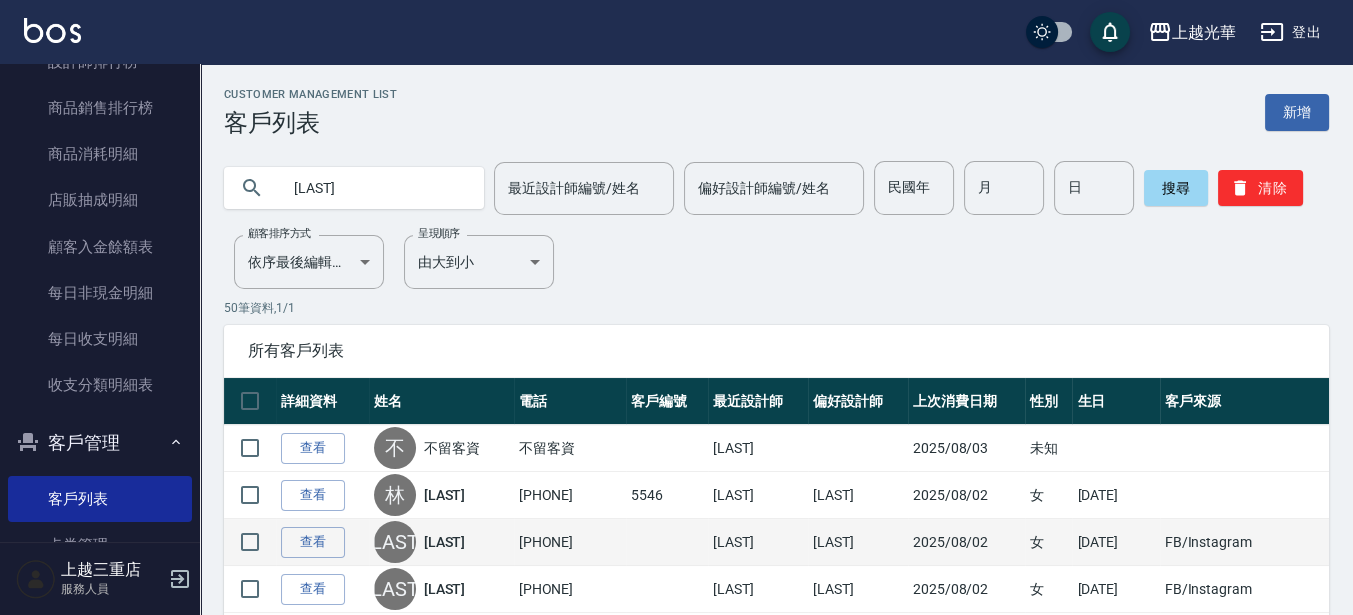 type on "周佳" 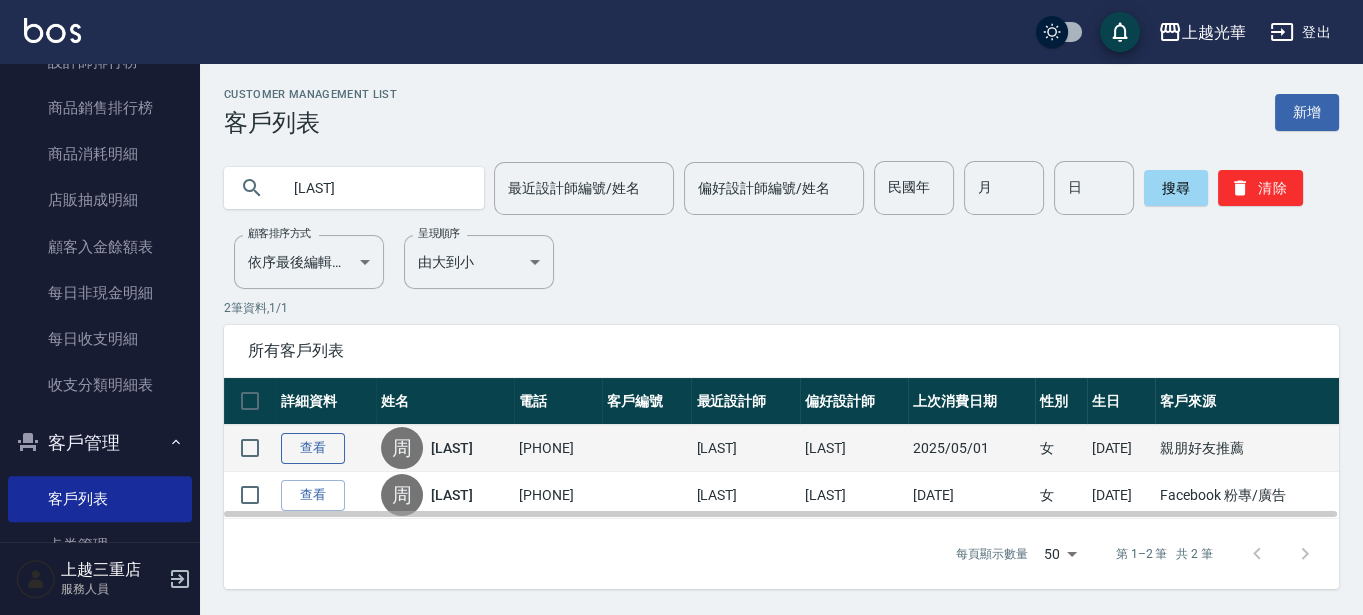 click on "查看" at bounding box center (313, 448) 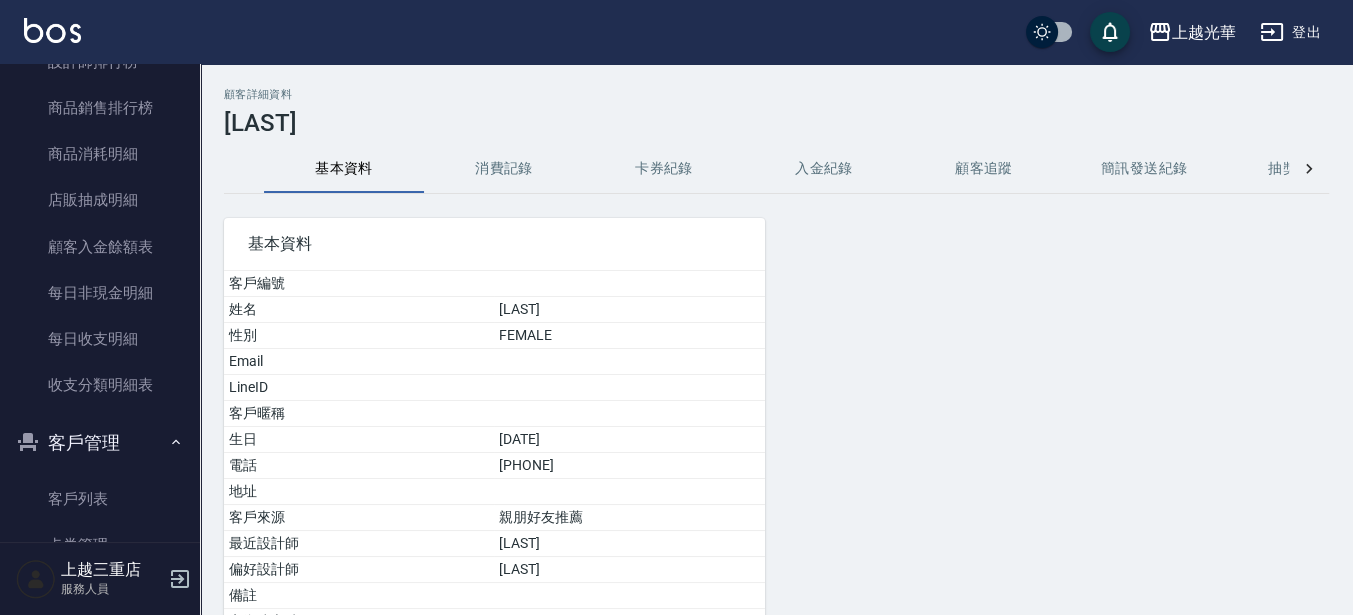 click on "消費記錄" at bounding box center (504, 169) 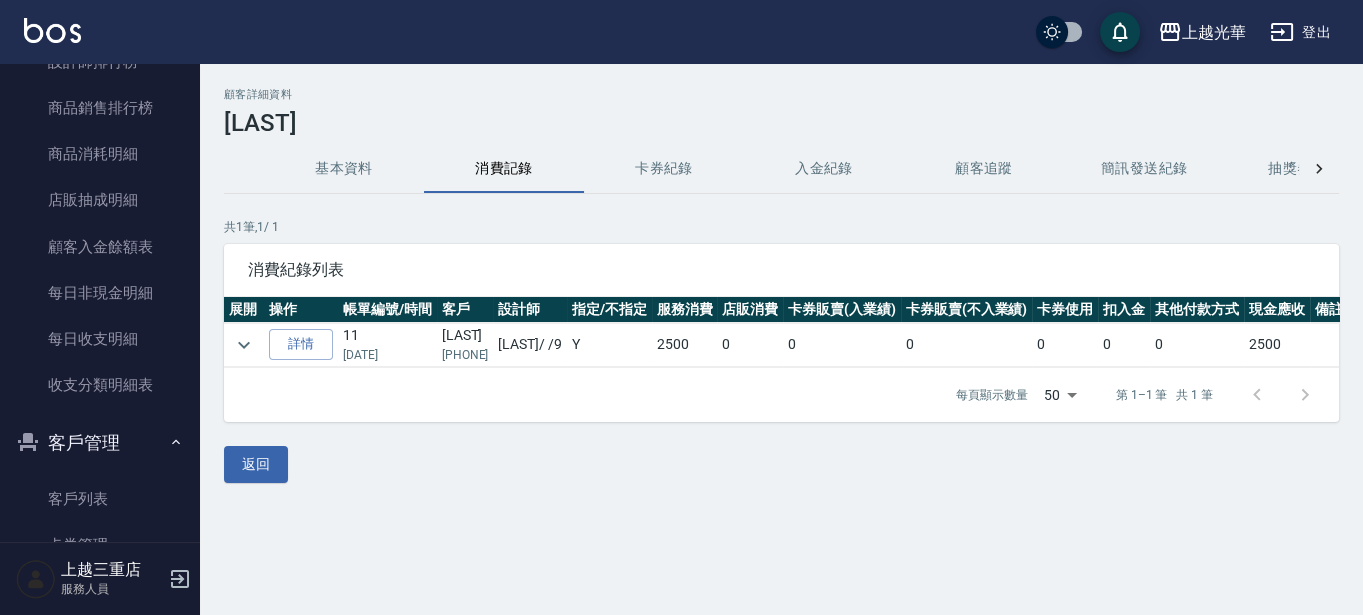 click at bounding box center [244, 345] 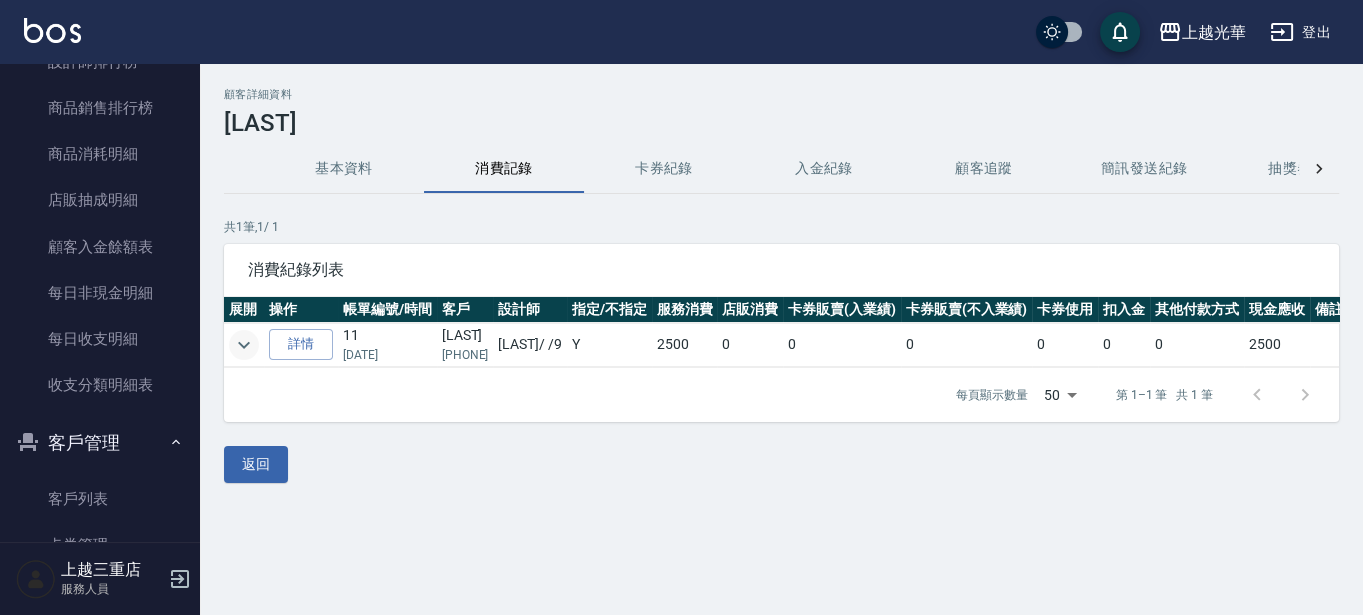 click 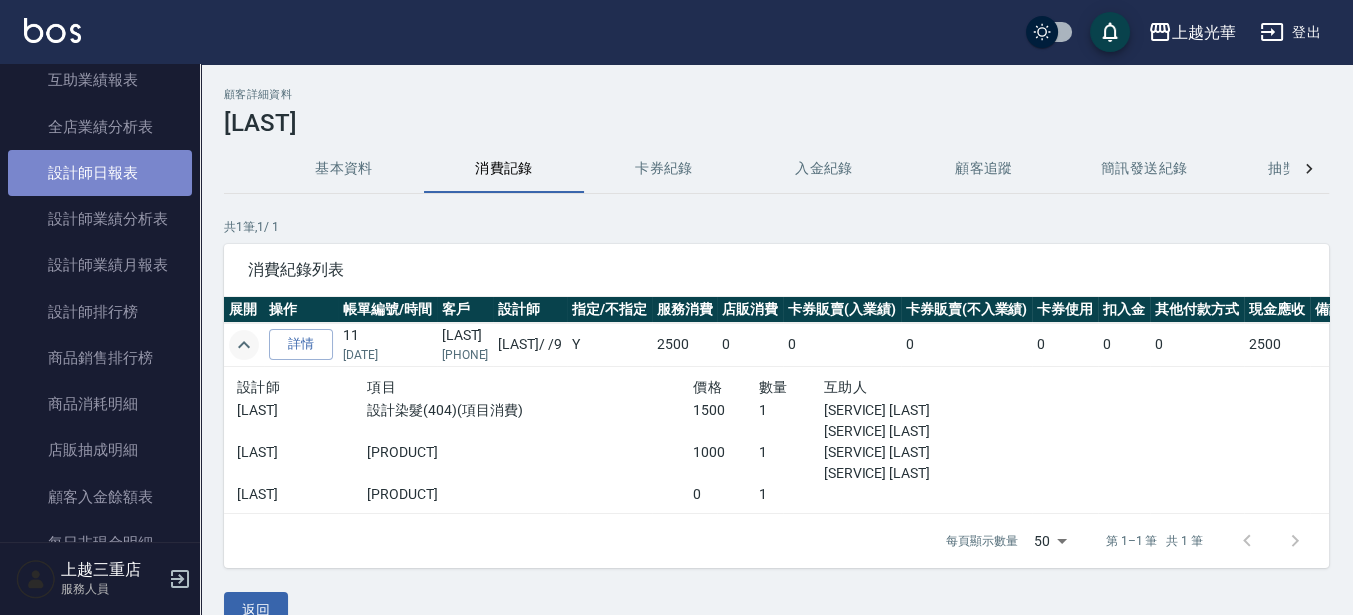 click on "設計師日報表" at bounding box center [100, 173] 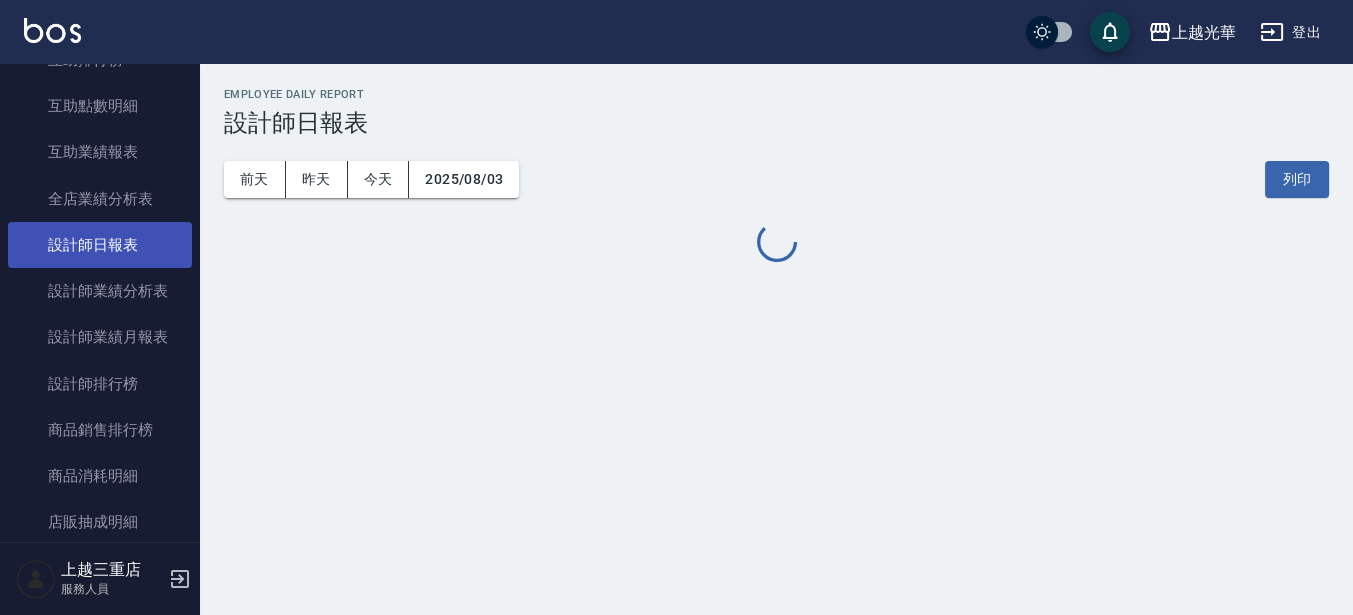 scroll, scrollTop: 762, scrollLeft: 0, axis: vertical 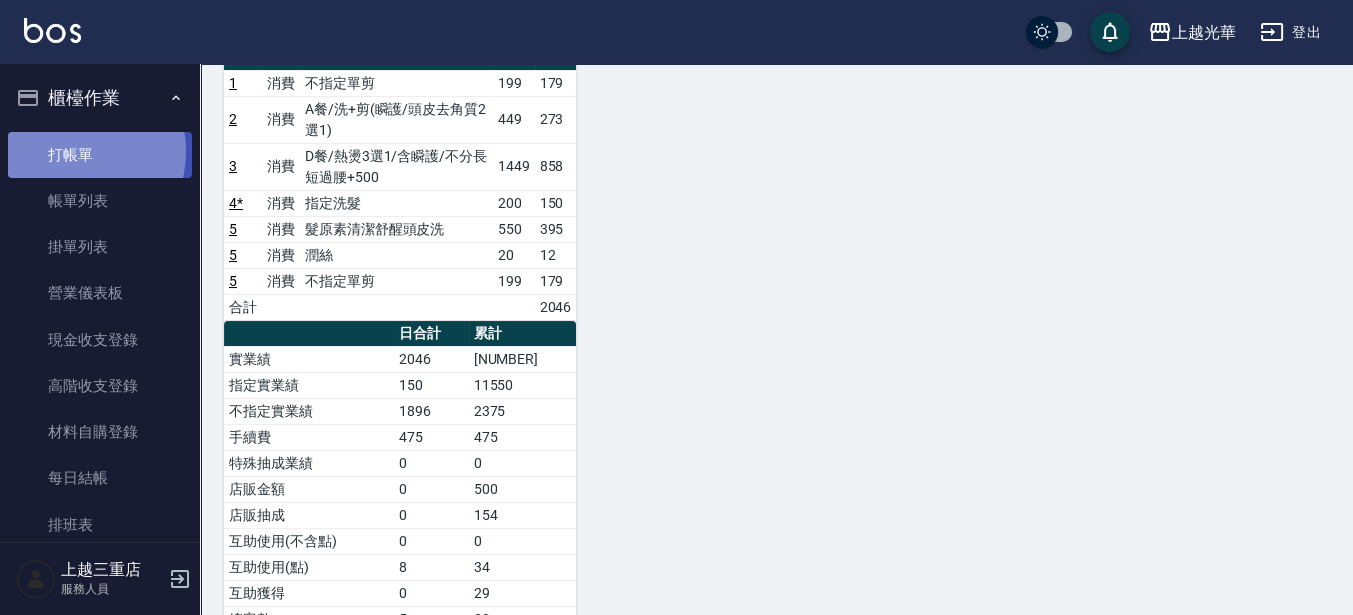 click on "打帳單" at bounding box center [100, 155] 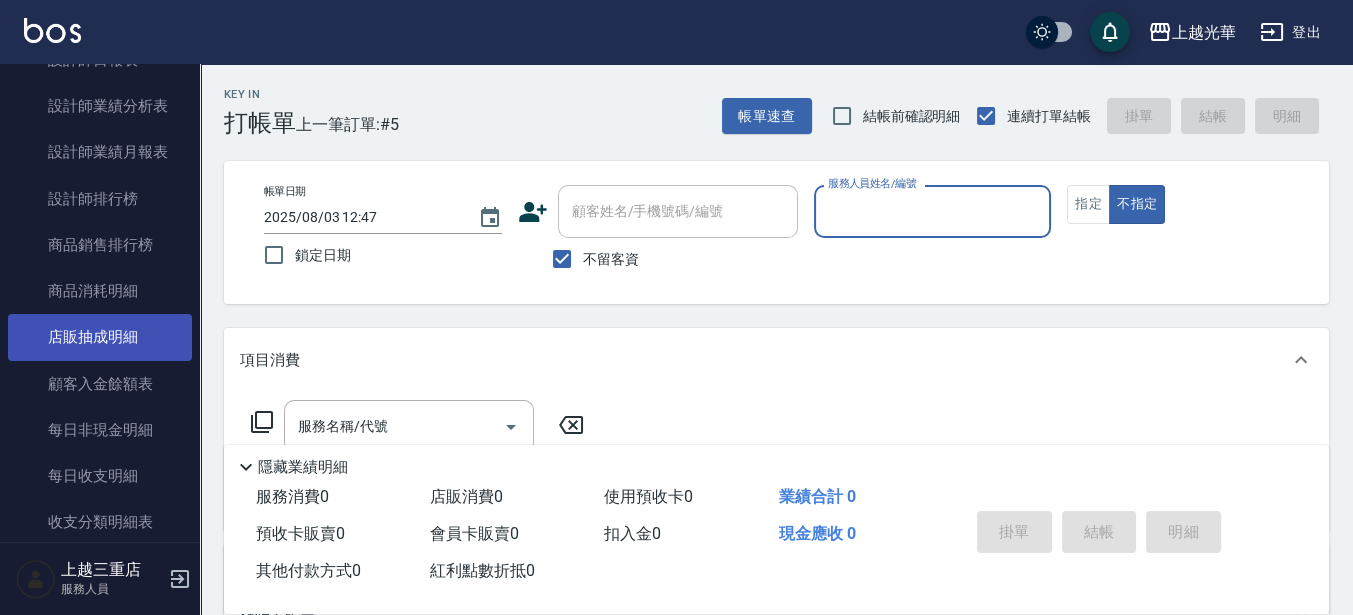 scroll, scrollTop: 750, scrollLeft: 0, axis: vertical 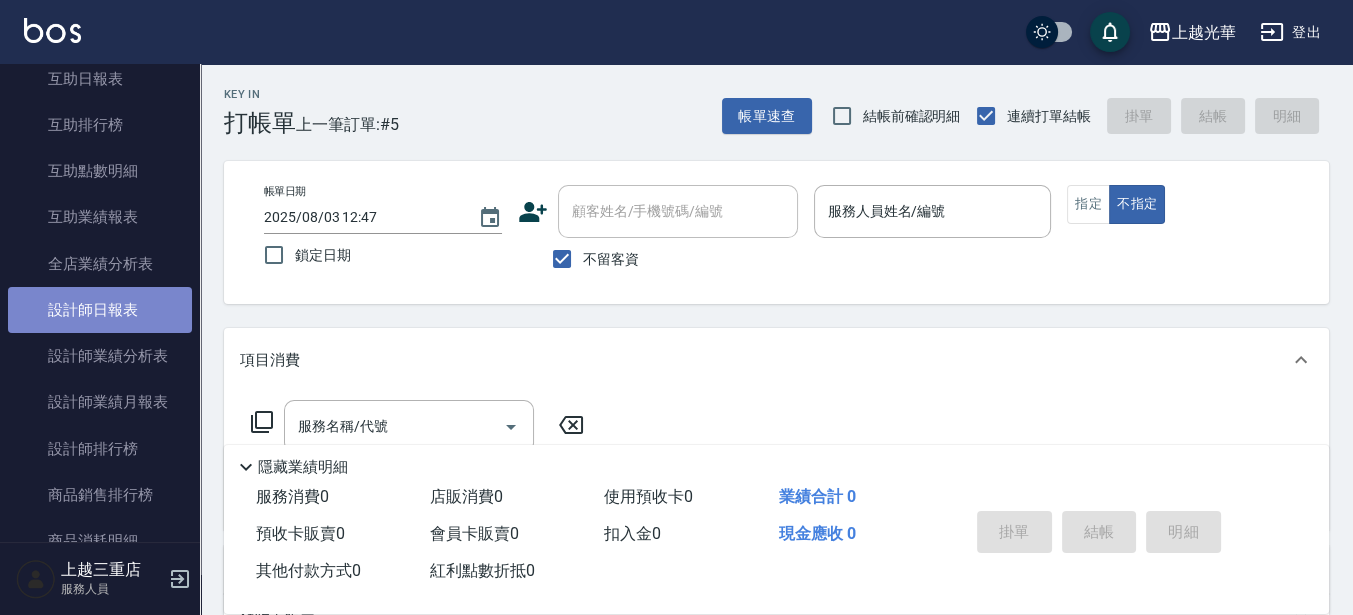 click on "設計師日報表" at bounding box center (100, 310) 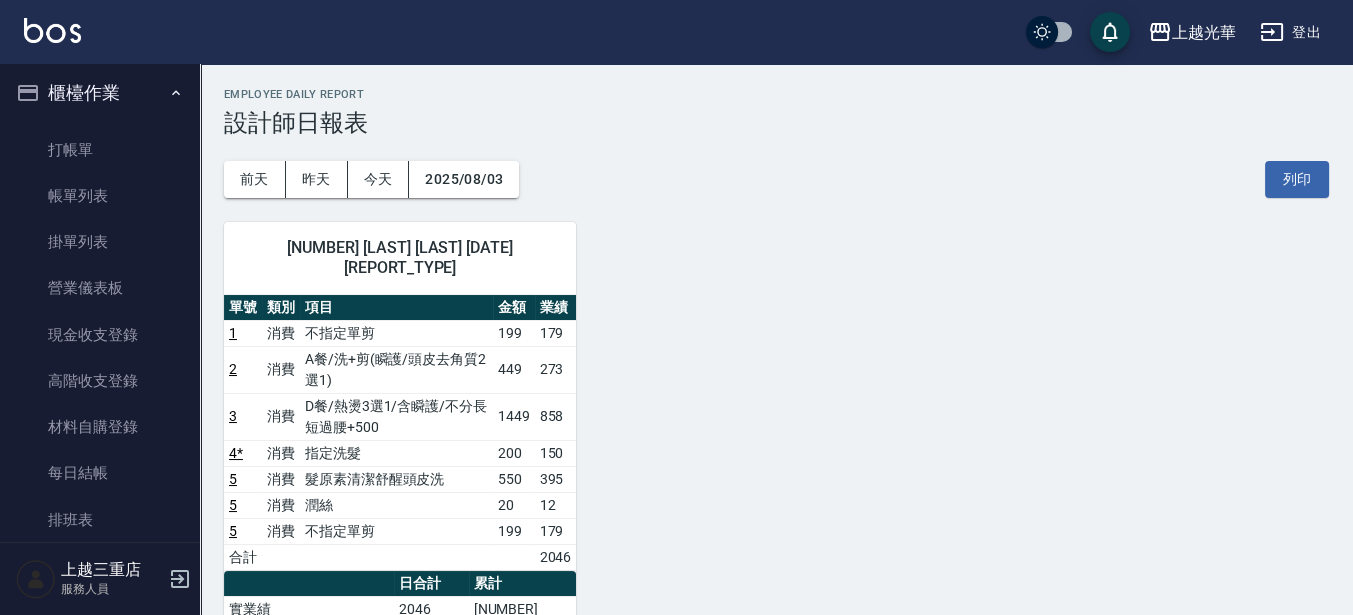 scroll, scrollTop: 0, scrollLeft: 0, axis: both 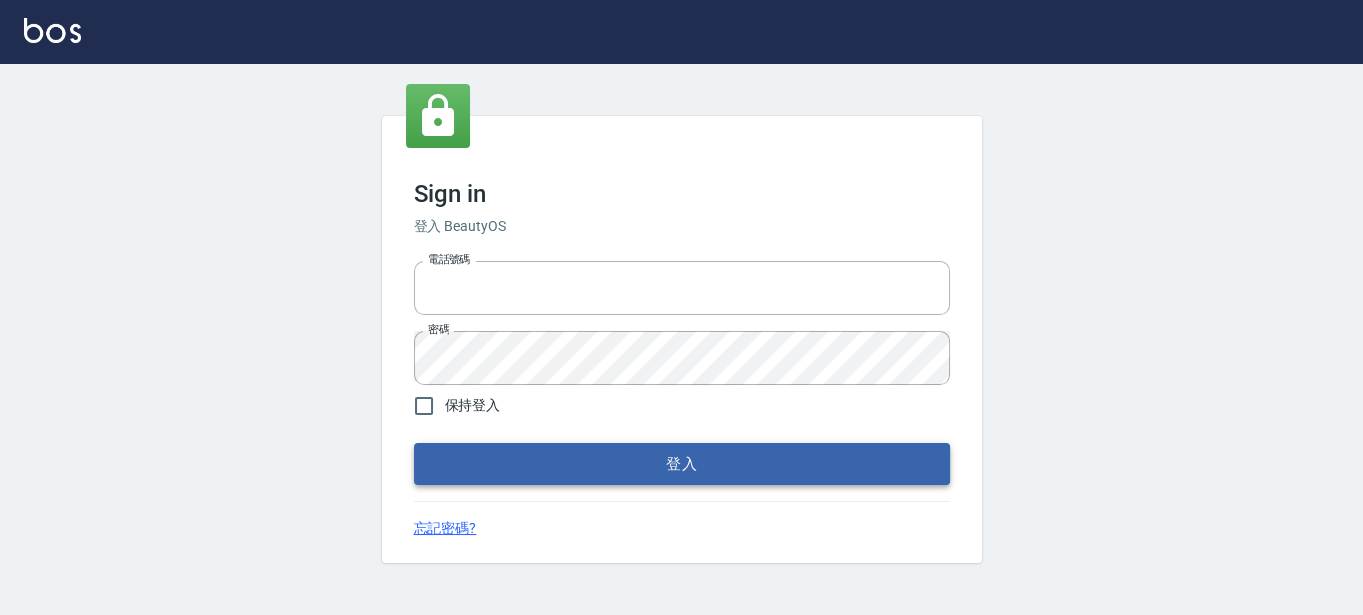type on "[PHONE]" 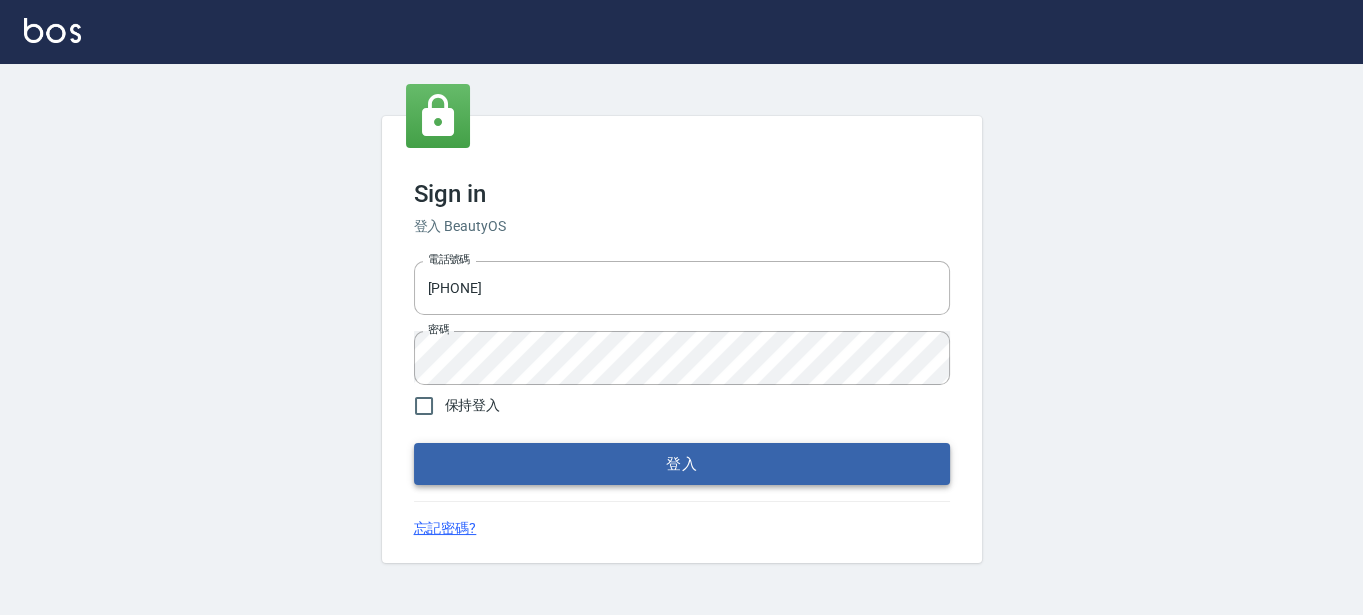 click on "登入" at bounding box center (682, 464) 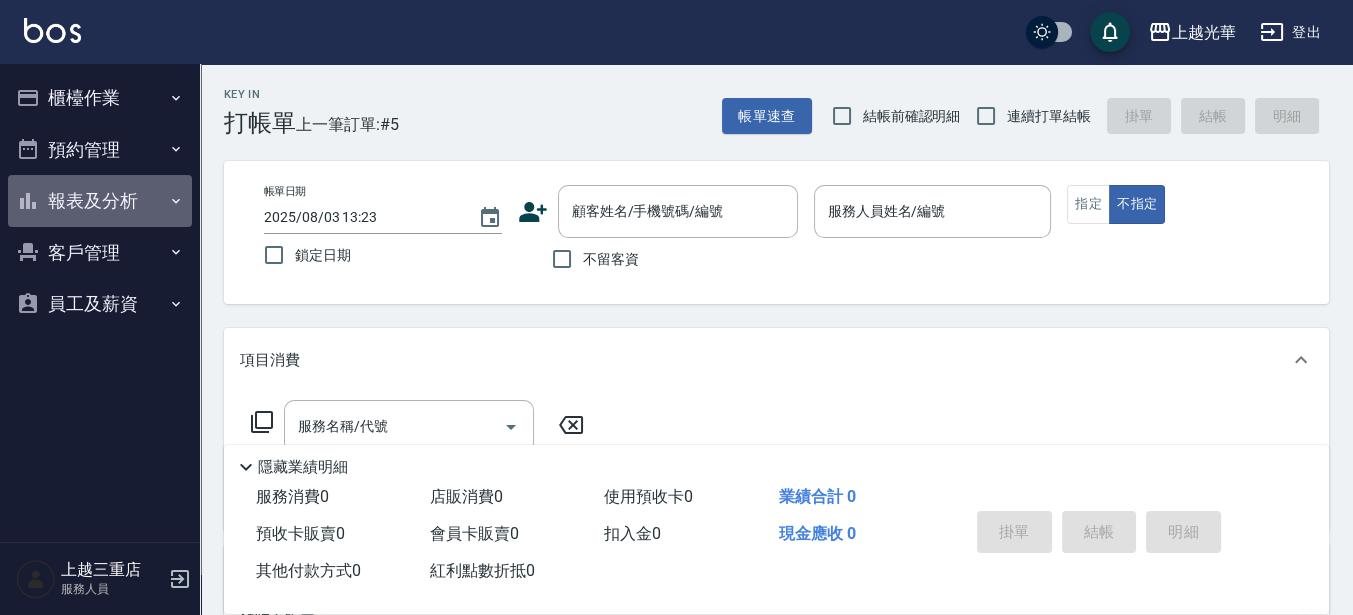 click on "報表及分析" at bounding box center (100, 201) 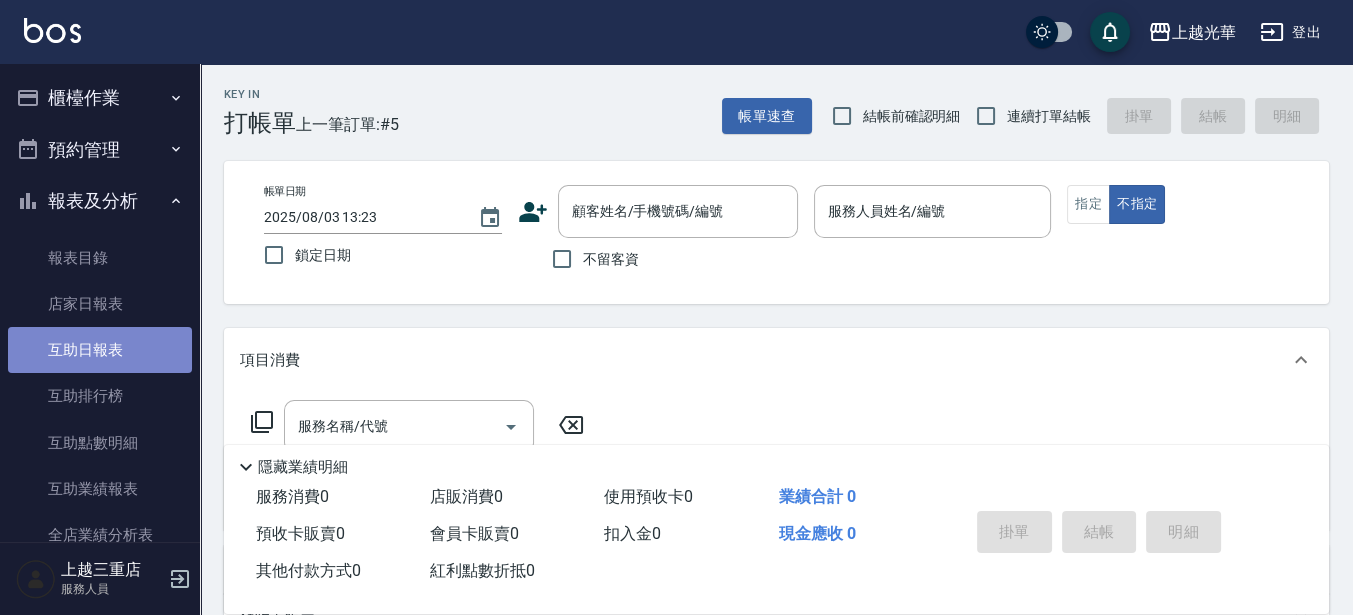 click on "互助日報表" at bounding box center [100, 350] 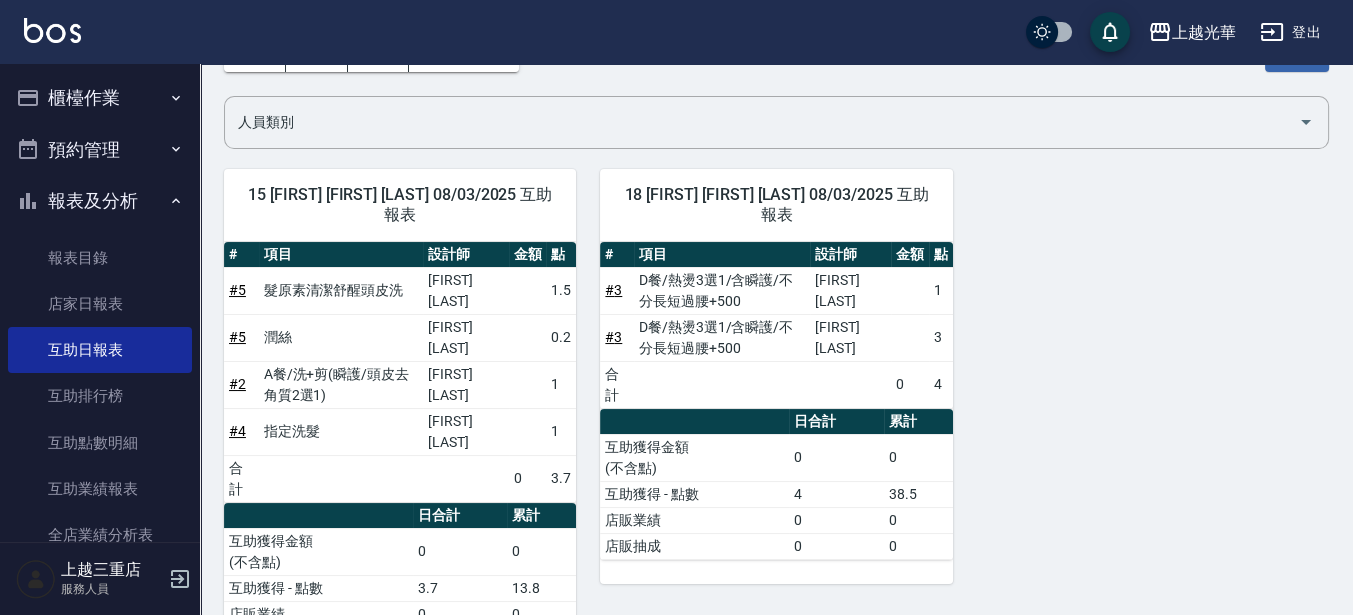 scroll, scrollTop: 0, scrollLeft: 0, axis: both 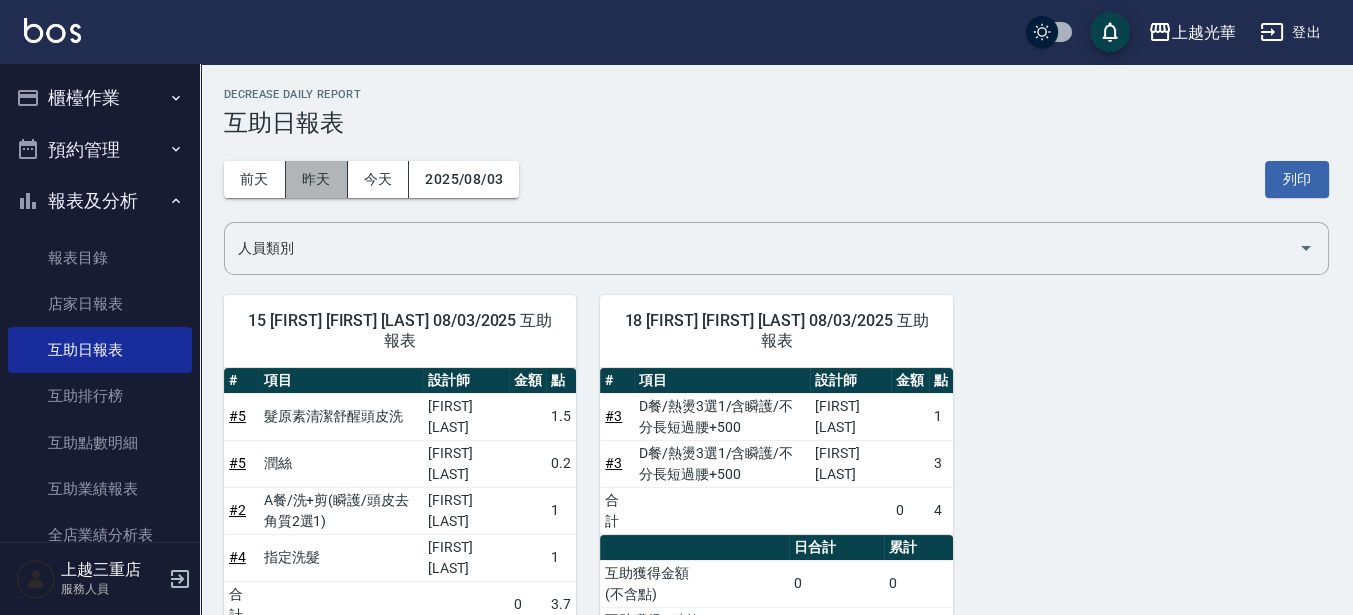 click on "昨天" at bounding box center (317, 179) 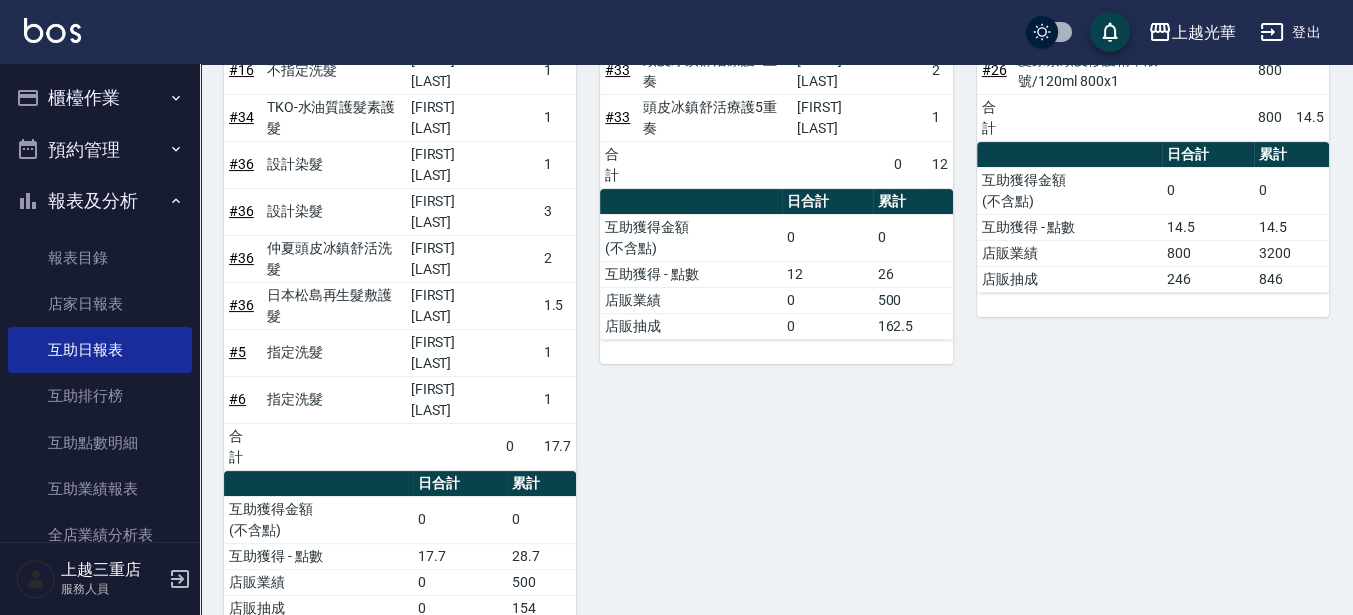scroll, scrollTop: 565, scrollLeft: 0, axis: vertical 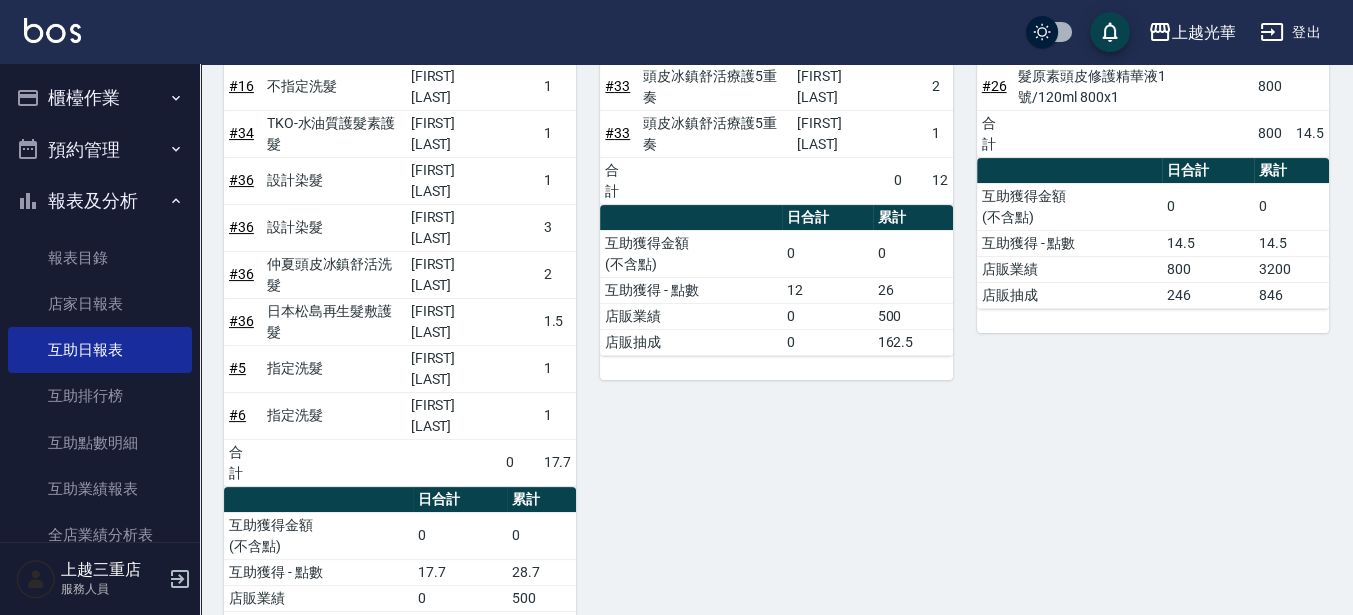 click at bounding box center [52, 30] 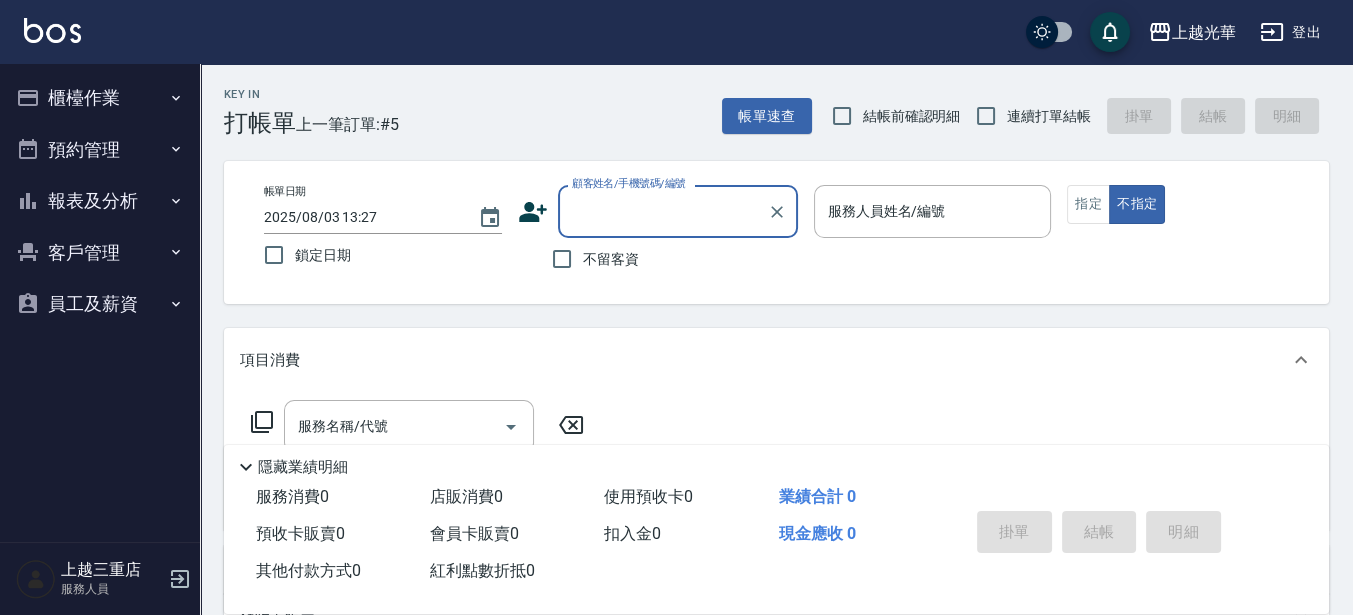 click on "不留客資" at bounding box center [611, 259] 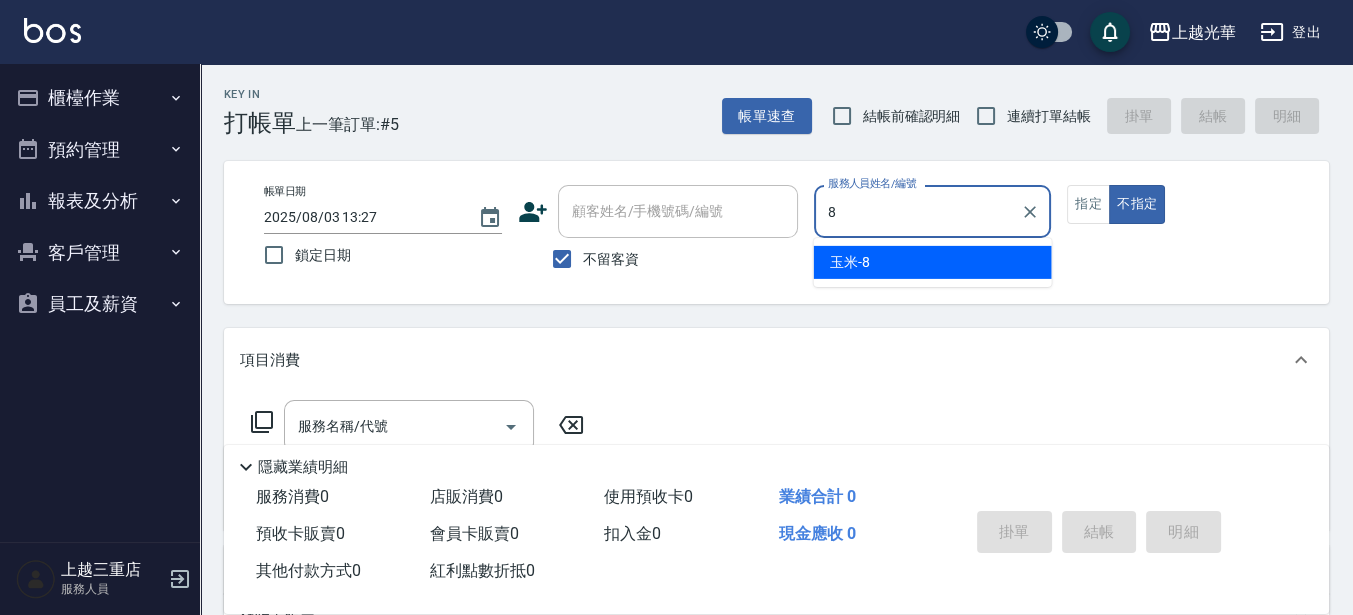 type on "玉米-8" 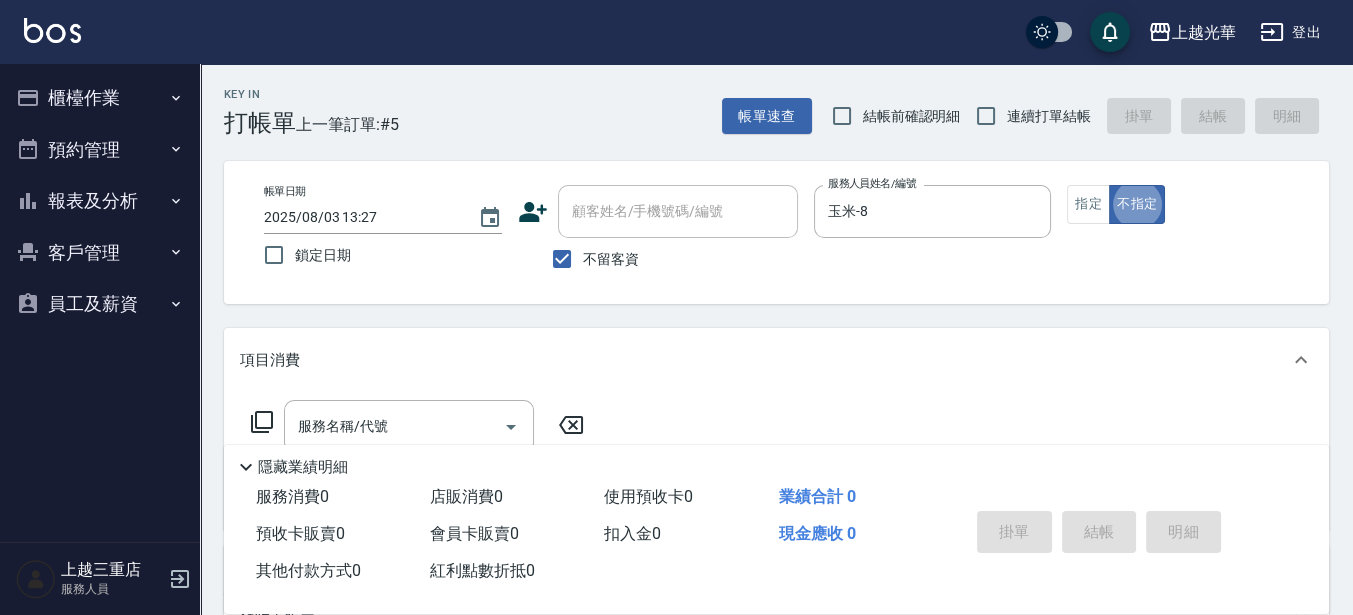 type on "false" 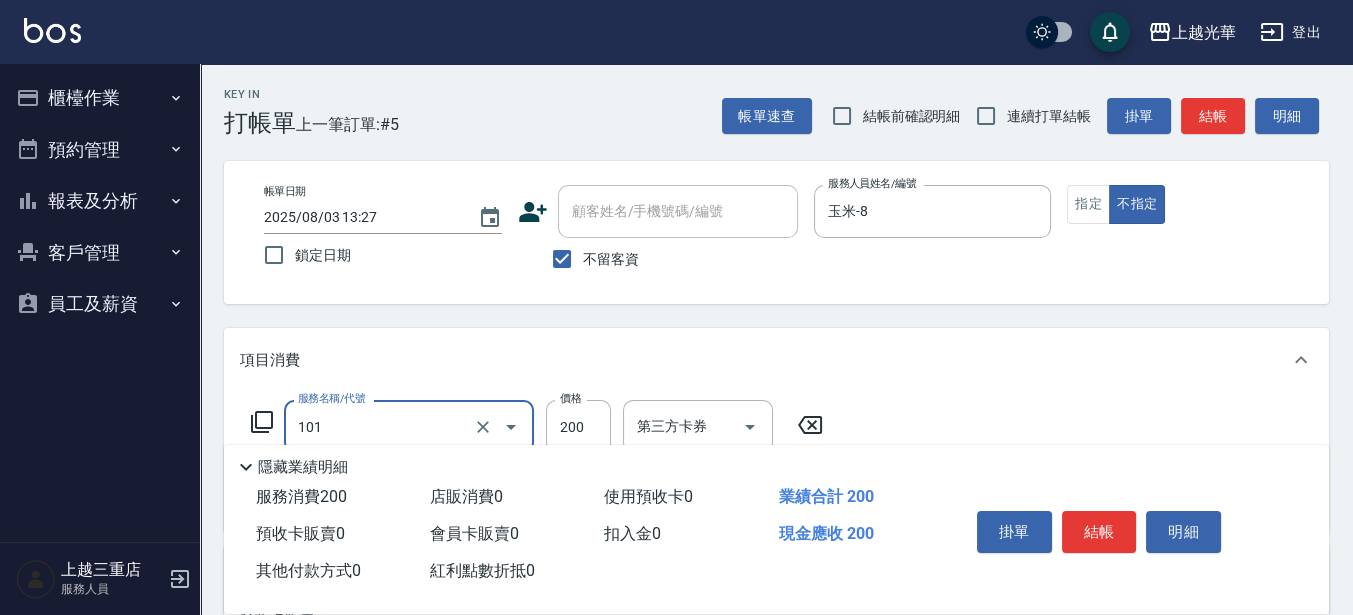 type on "不指定洗髮(101)" 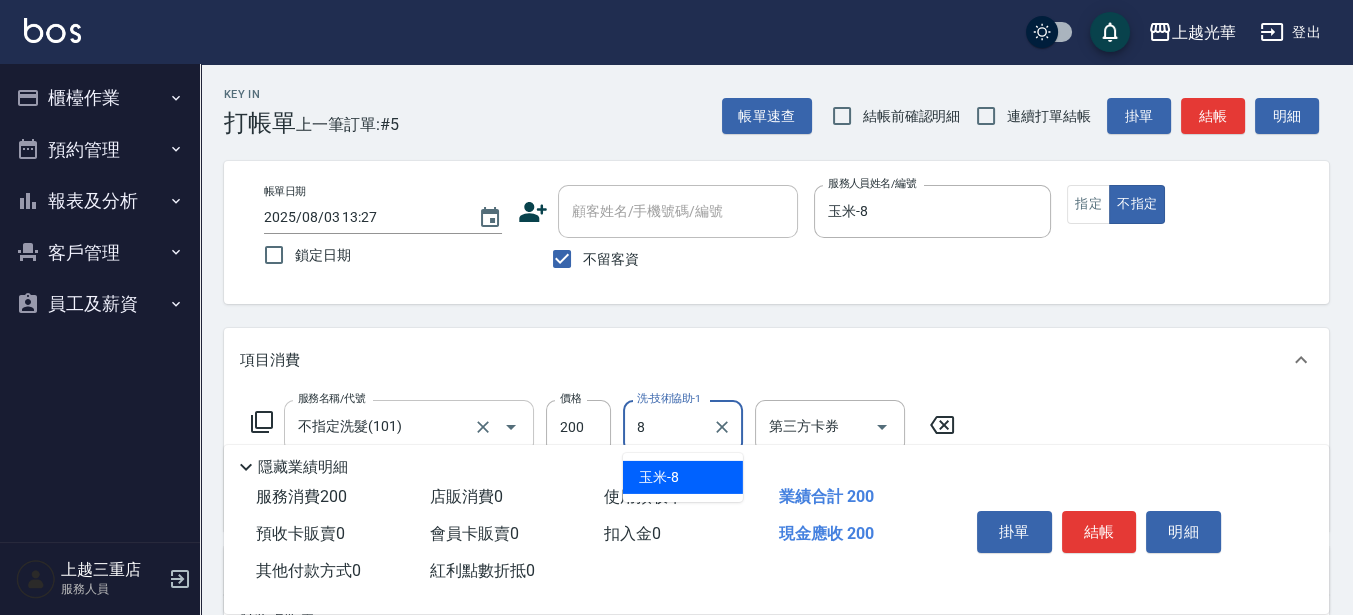 type on "8" 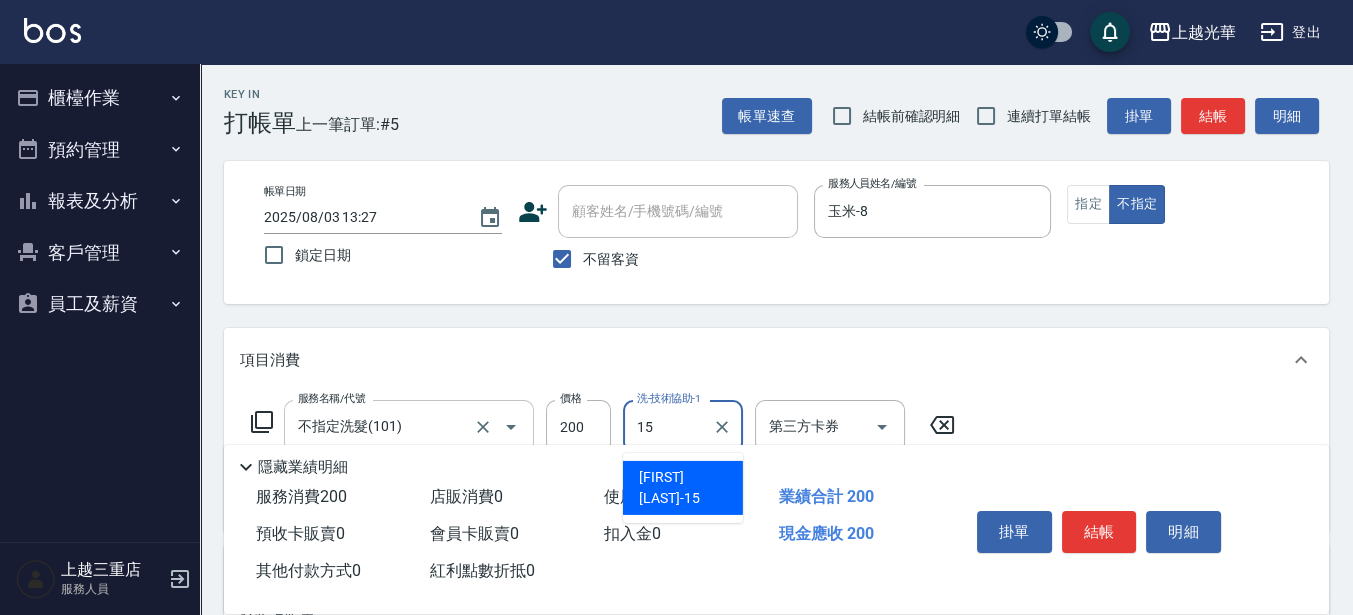 type on "張紫涵-15" 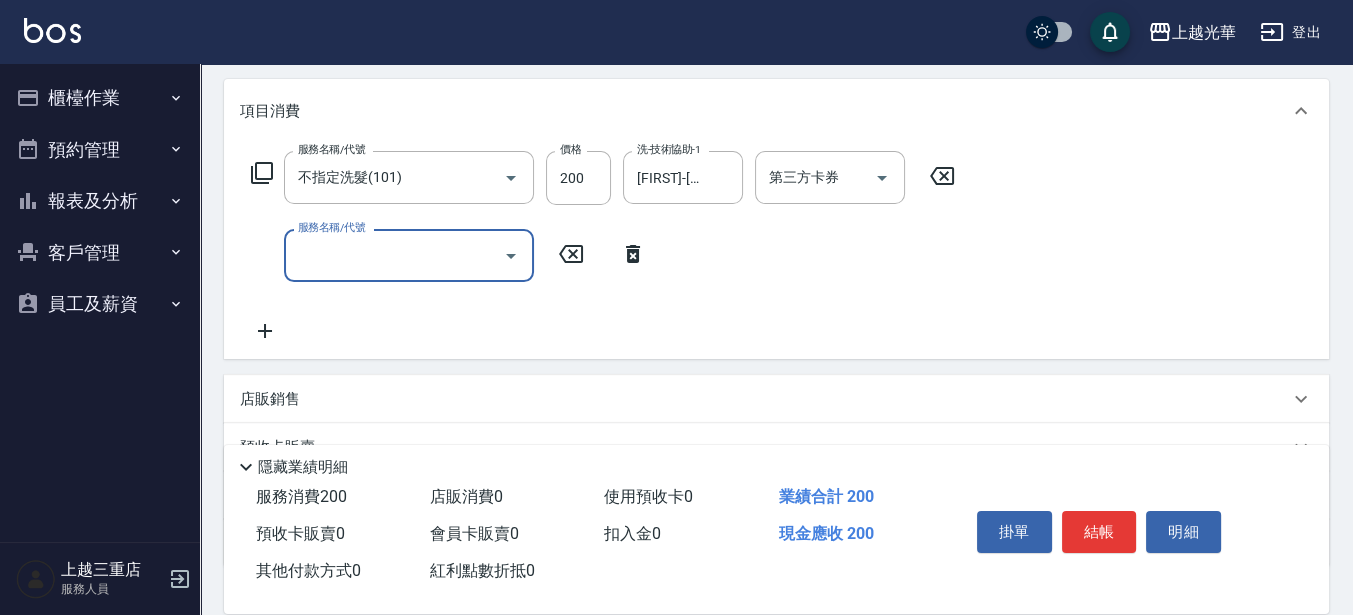 scroll, scrollTop: 250, scrollLeft: 0, axis: vertical 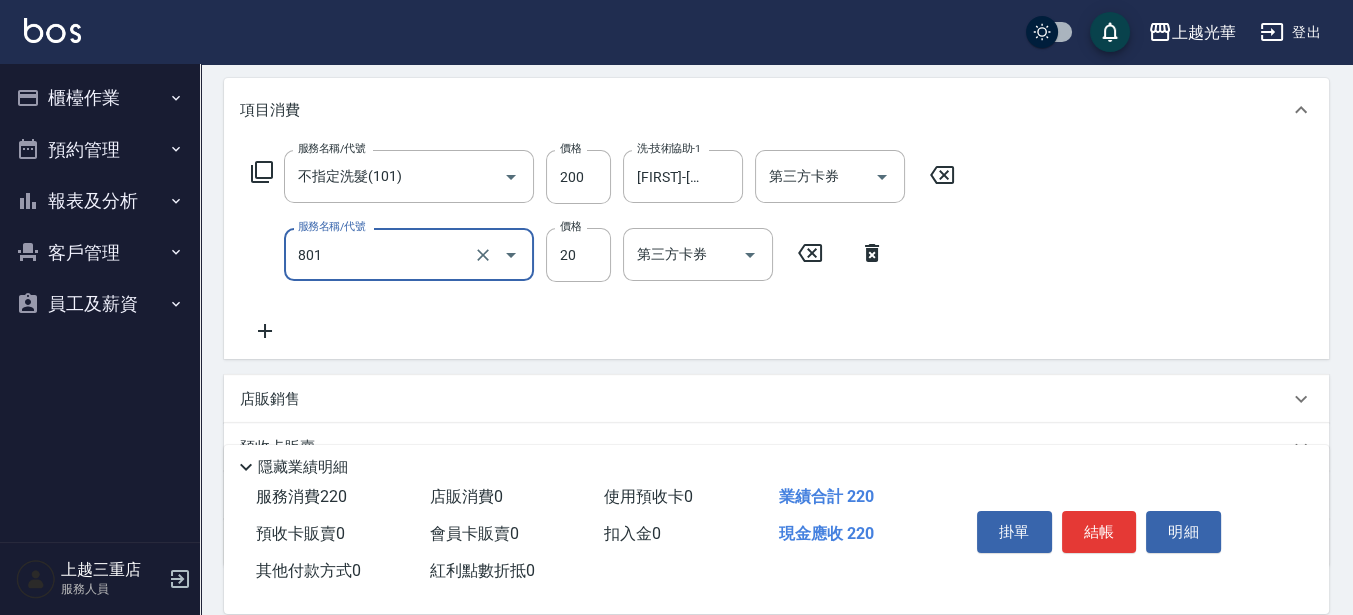 type on "潤絲(801)" 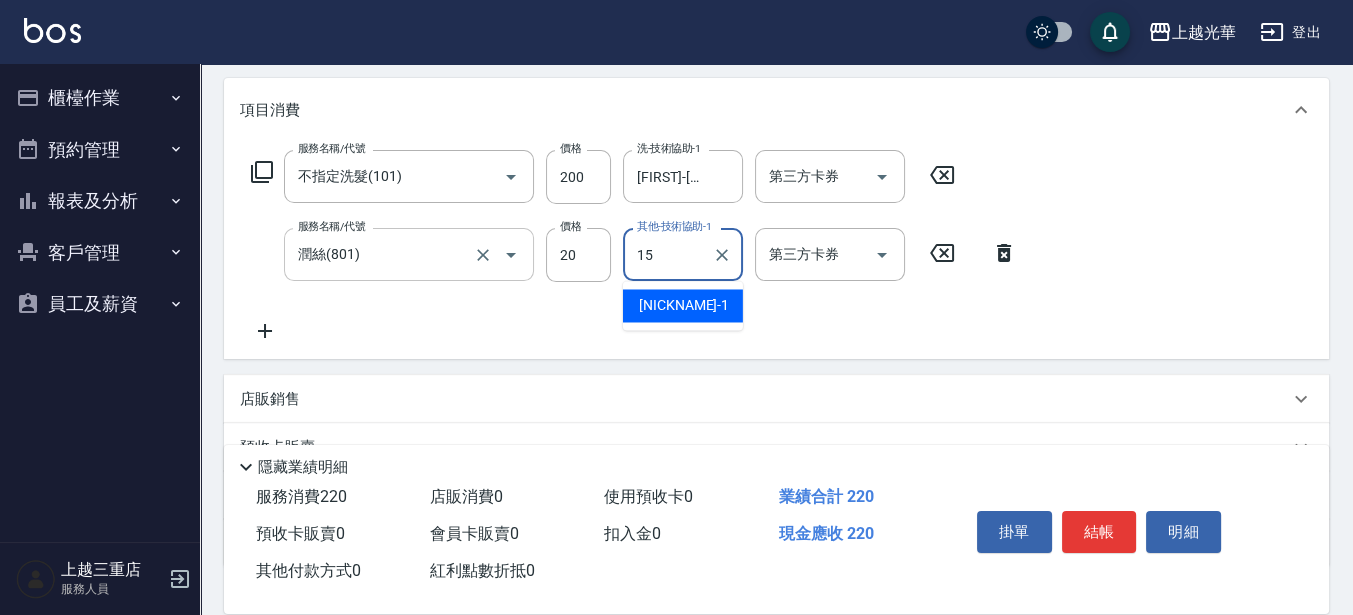 type on "張紫涵-15" 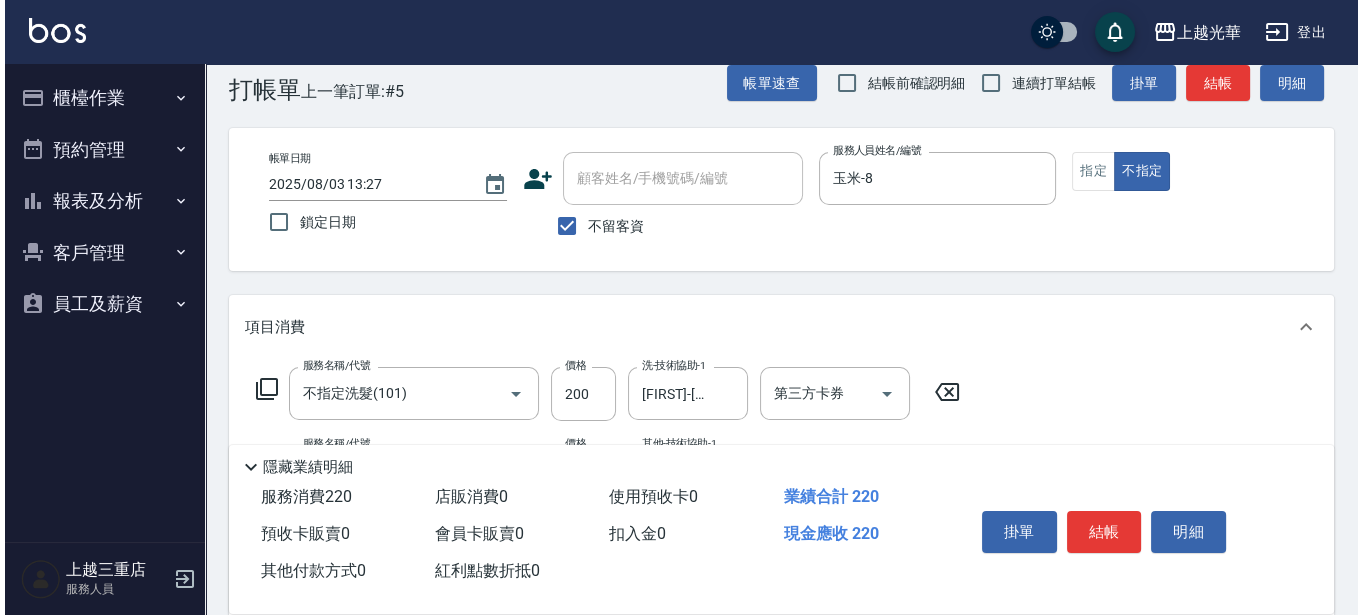 scroll, scrollTop: 0, scrollLeft: 0, axis: both 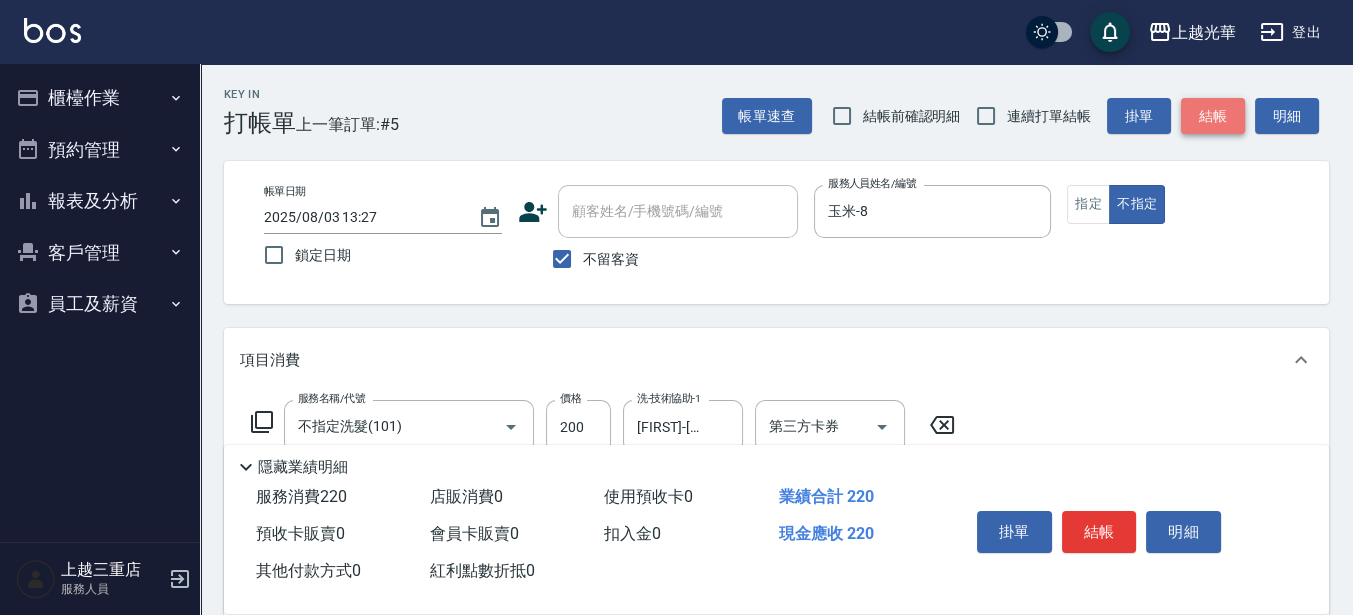click on "結帳" at bounding box center [1213, 116] 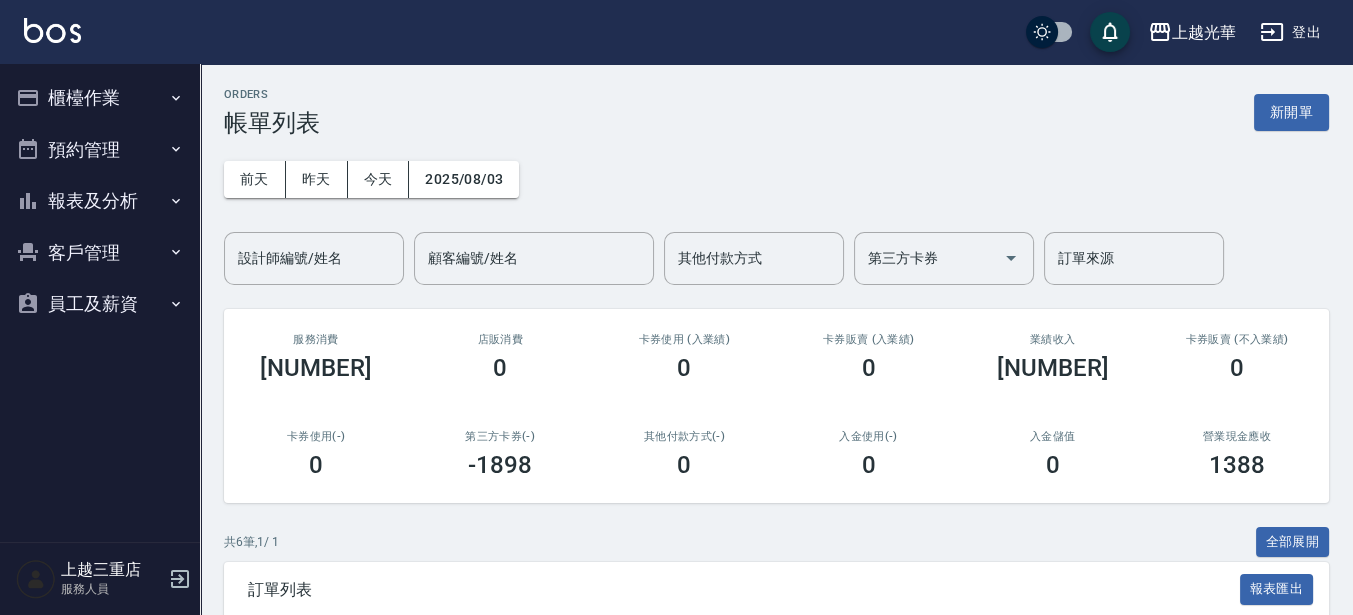 click on "上越光華 登出" at bounding box center [676, 32] 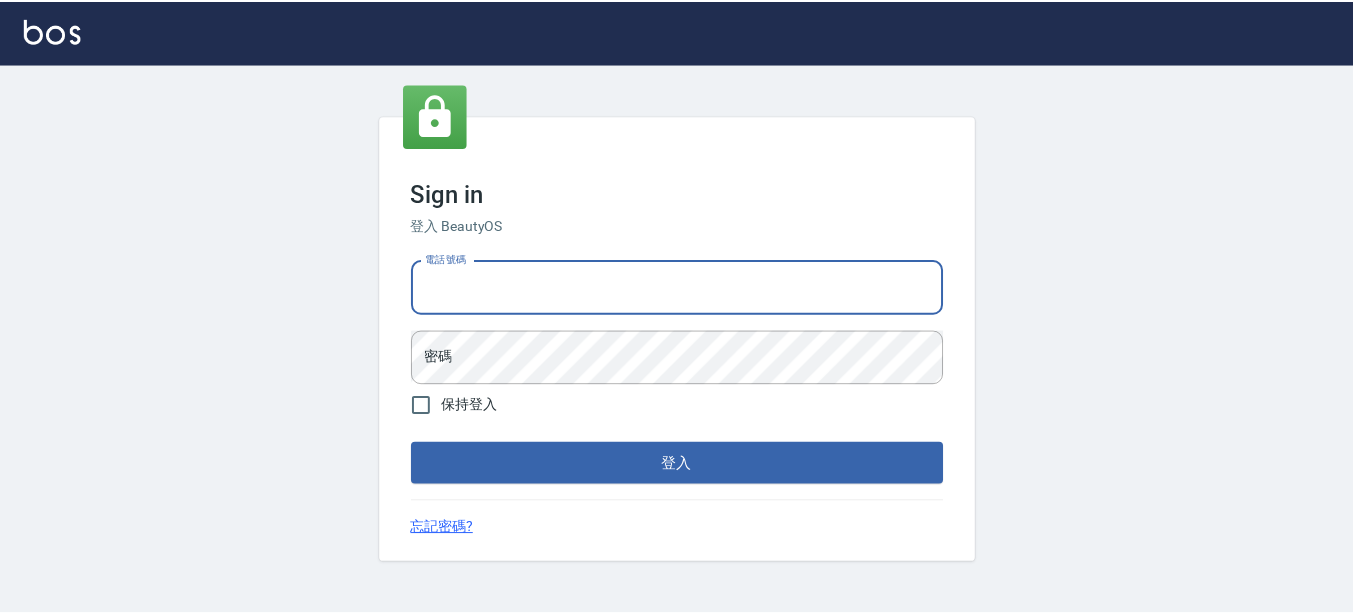 scroll, scrollTop: 0, scrollLeft: 0, axis: both 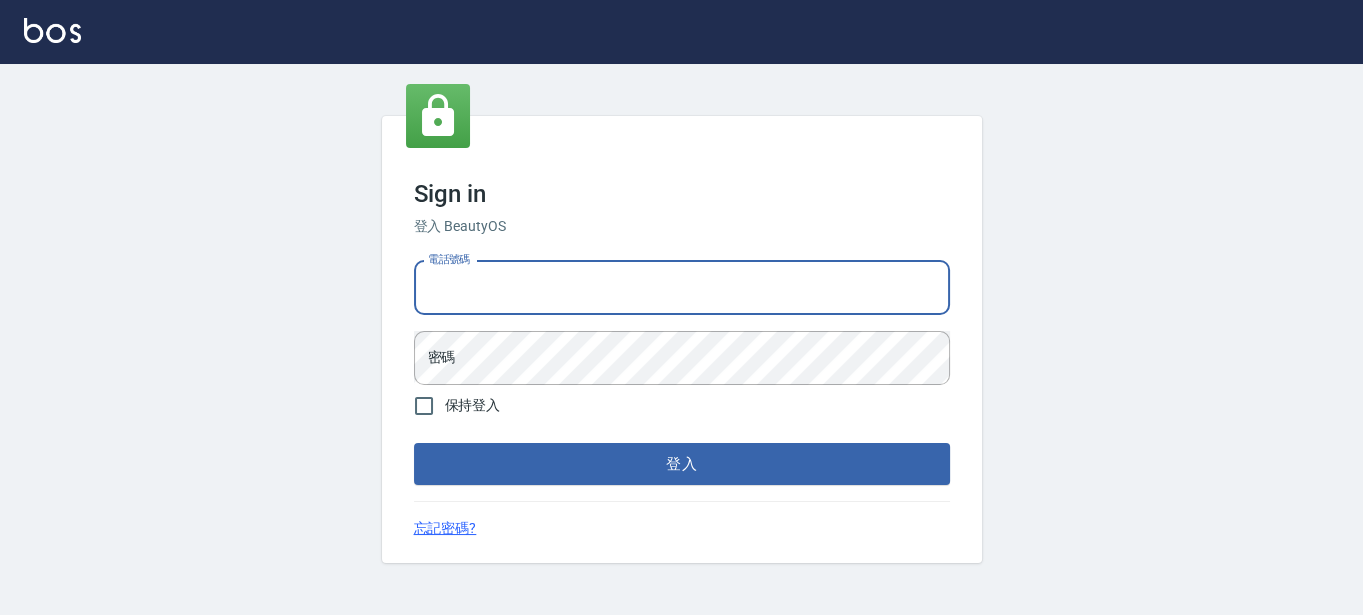 click on "Sign in 登入 BeautyOS 電話號碼 電話號碼 密碼 密碼 保持登入 登入 忘記密碼?" at bounding box center (681, 339) 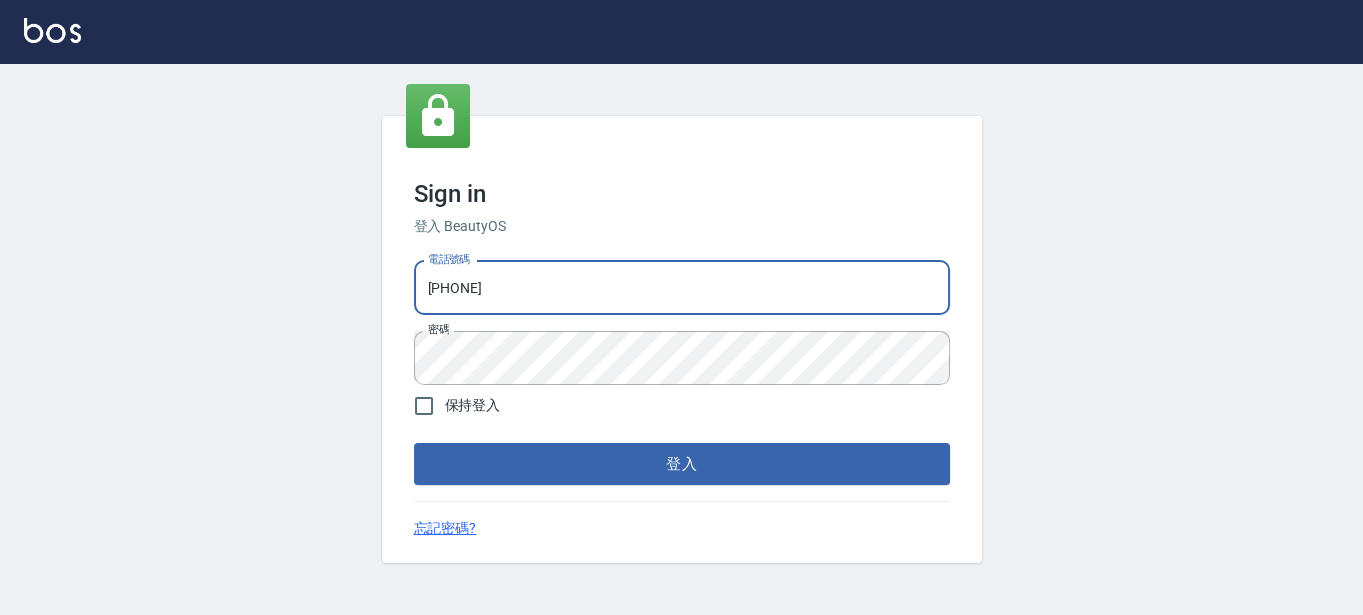 drag, startPoint x: 556, startPoint y: 284, endPoint x: -5, endPoint y: 317, distance: 561.9697 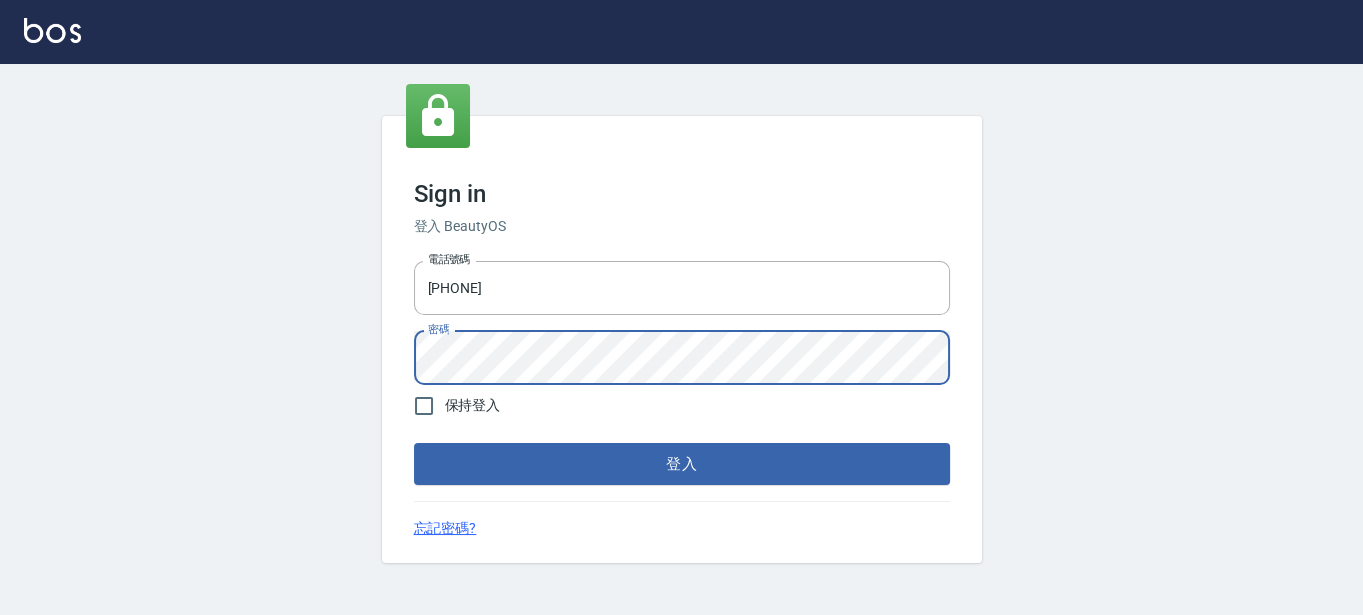 click on "登入" at bounding box center [682, 464] 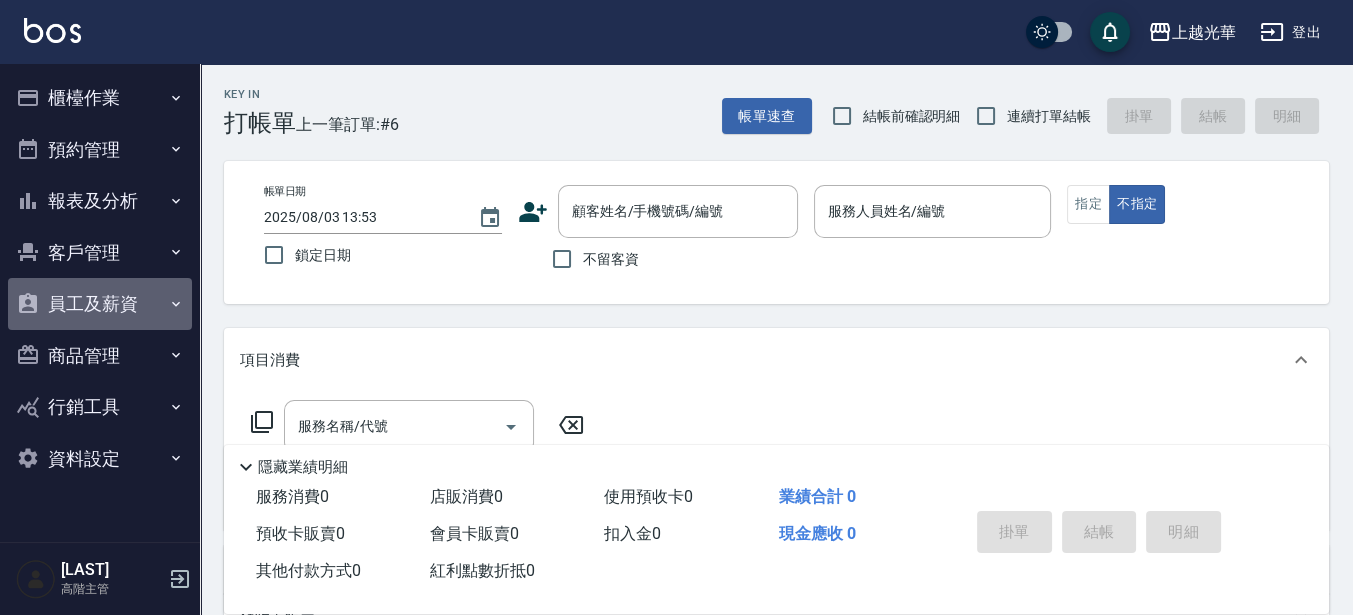 click on "員工及薪資" at bounding box center [100, 304] 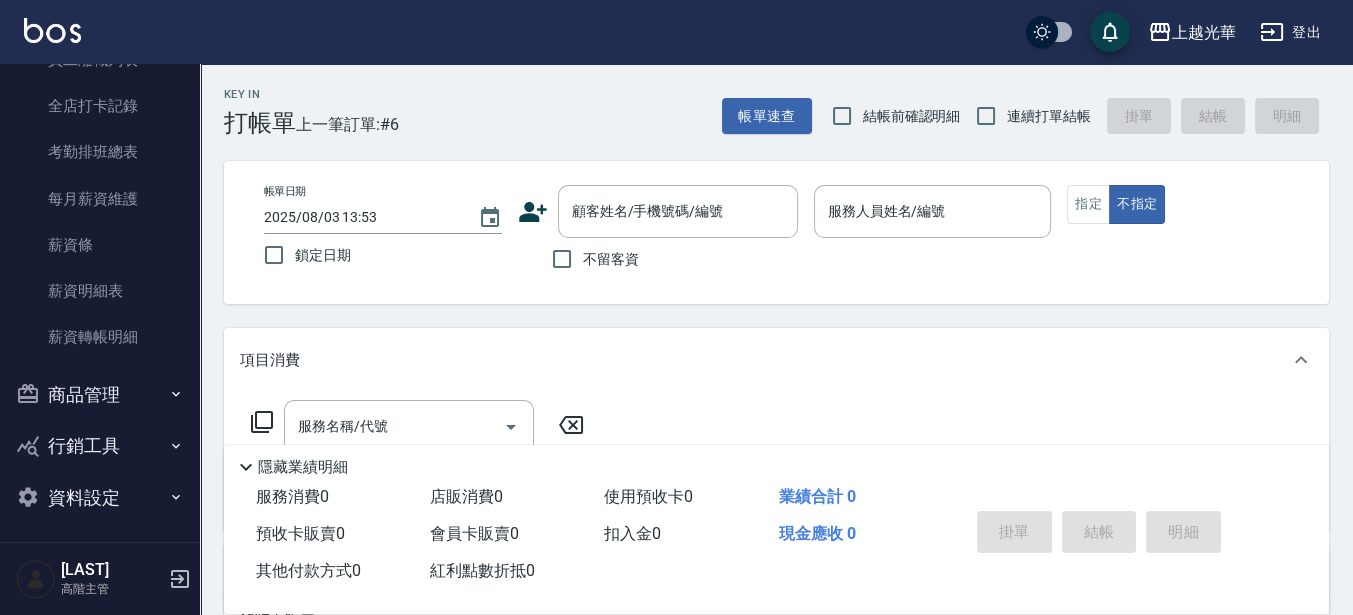 scroll, scrollTop: 351, scrollLeft: 0, axis: vertical 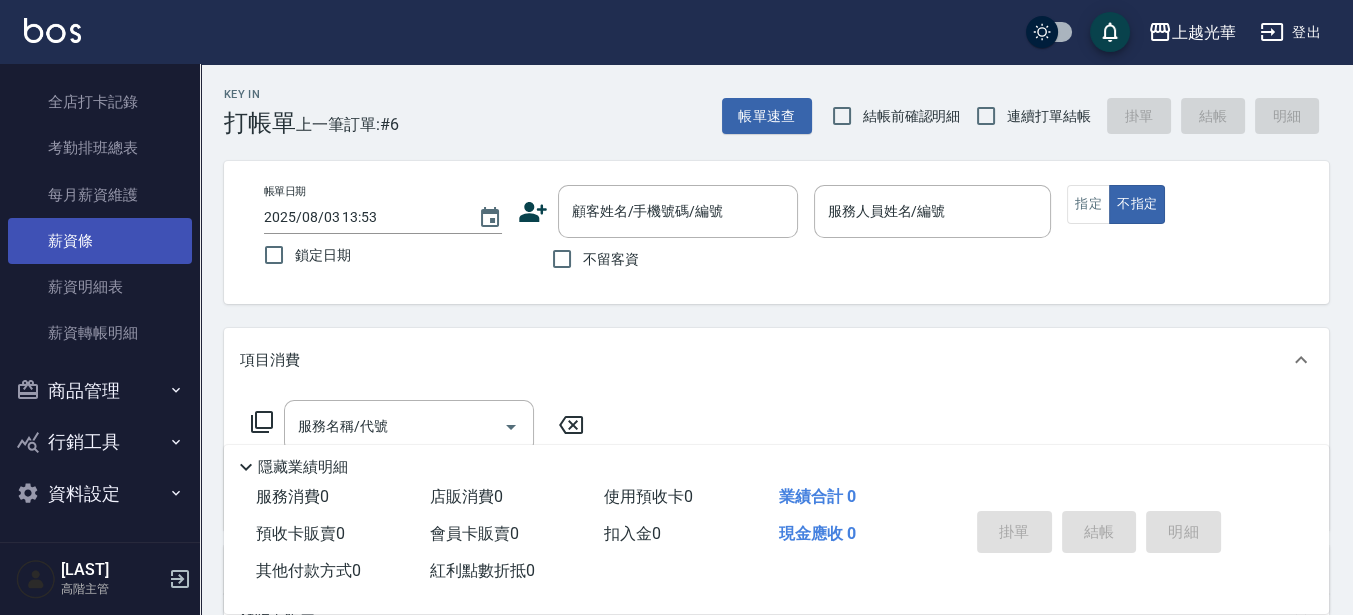 click on "薪資條" at bounding box center [100, 241] 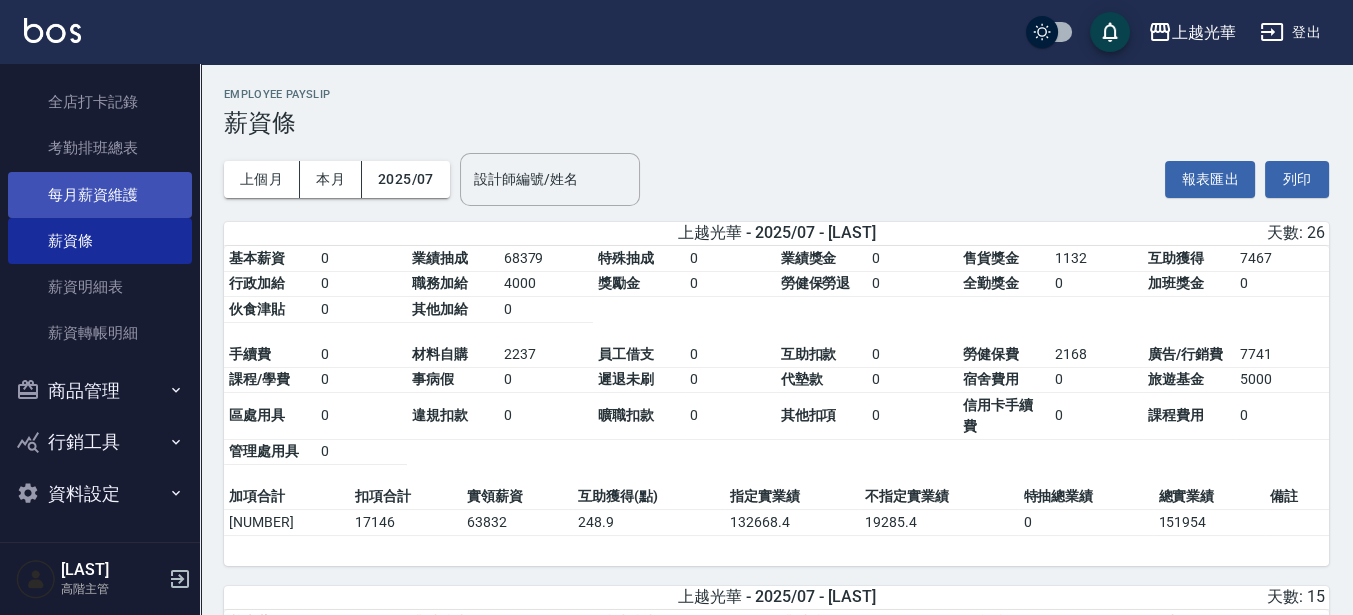 scroll, scrollTop: 0, scrollLeft: 0, axis: both 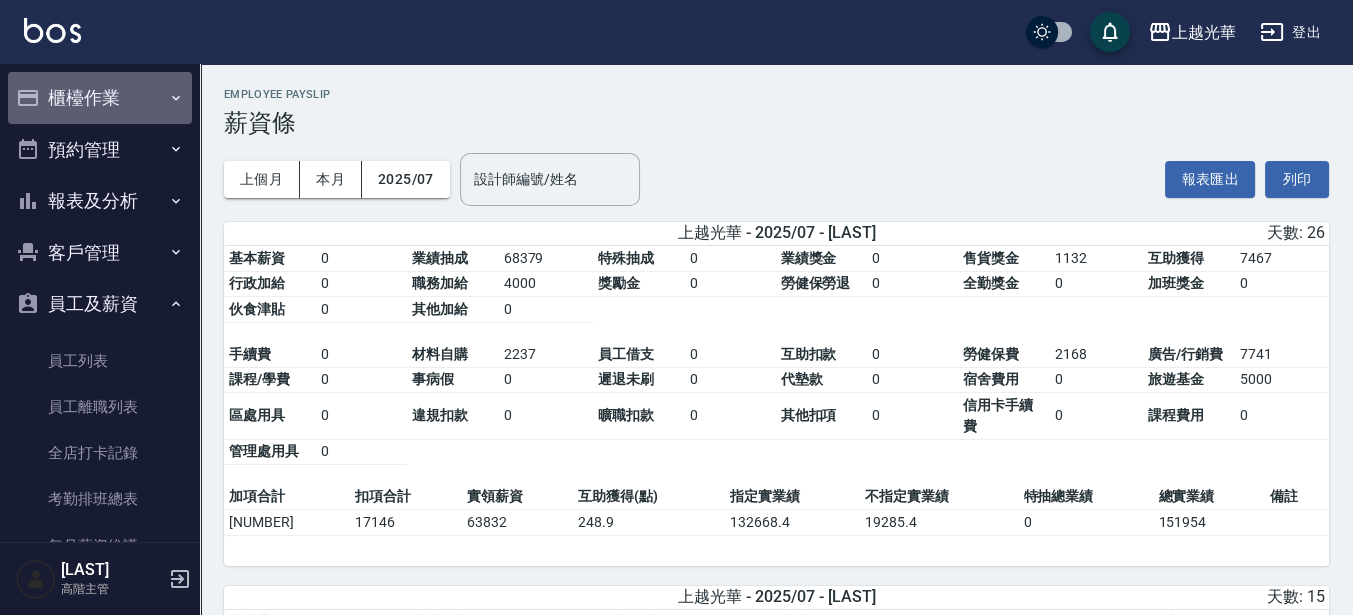 click on "櫃檯作業" at bounding box center (100, 98) 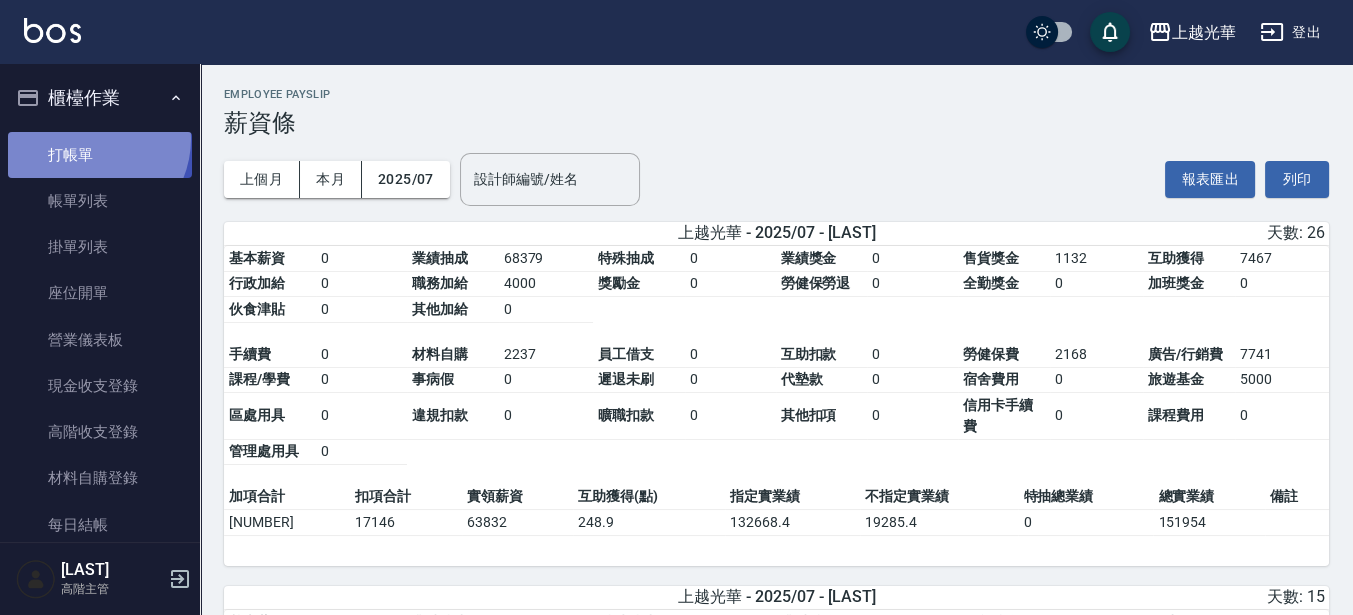 click on "打帳單" at bounding box center [100, 155] 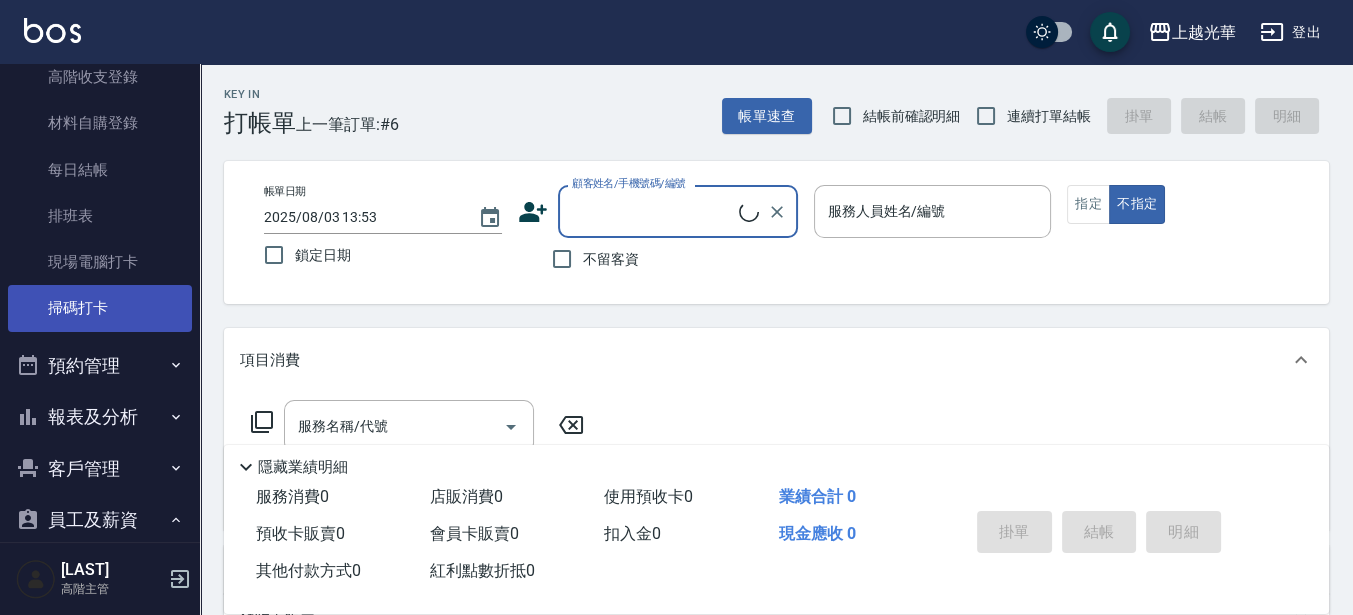 scroll, scrollTop: 375, scrollLeft: 0, axis: vertical 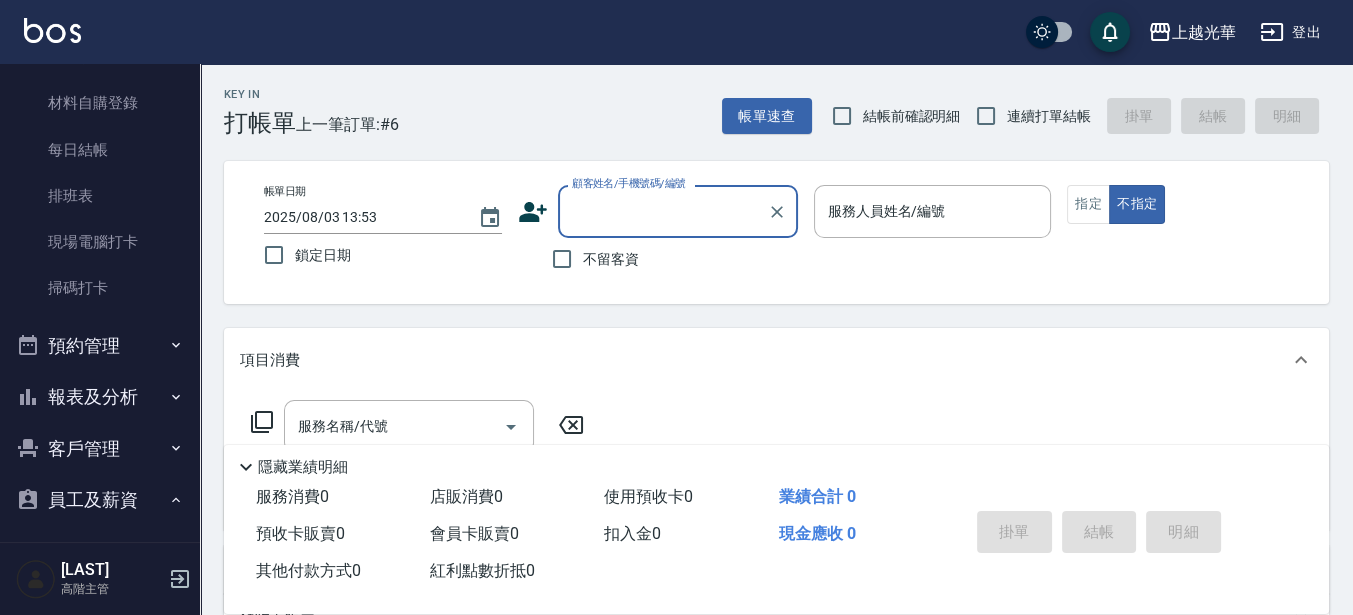 click on "報表及分析" at bounding box center (100, 397) 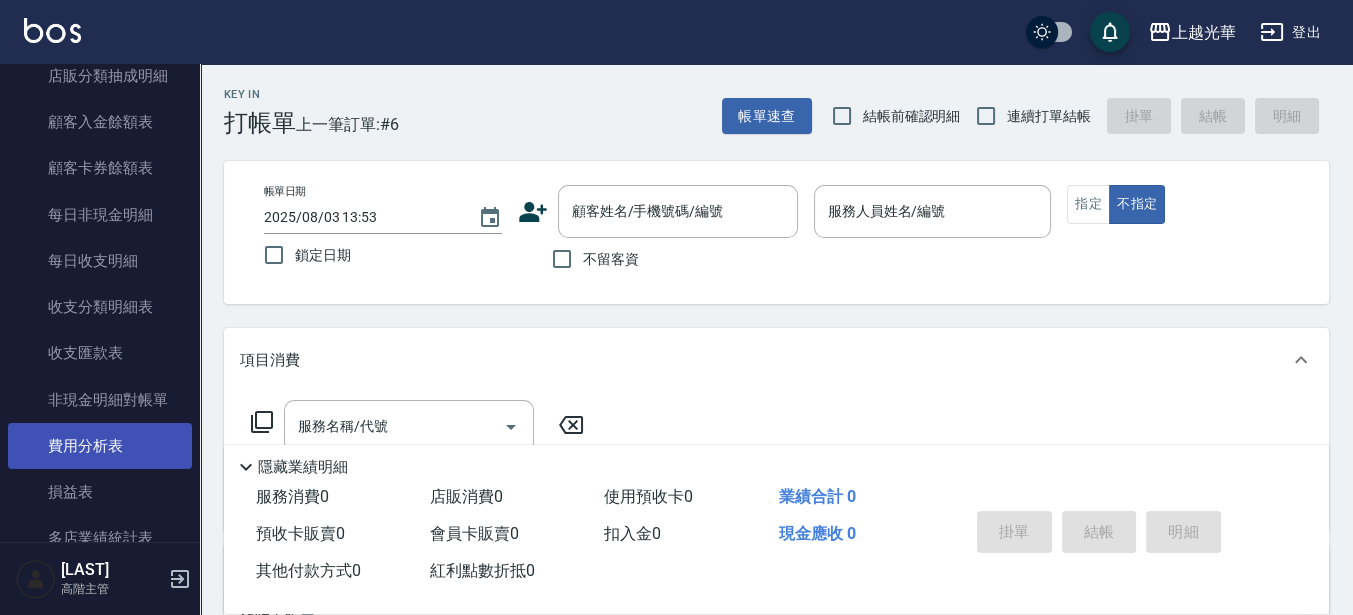 scroll, scrollTop: 2250, scrollLeft: 0, axis: vertical 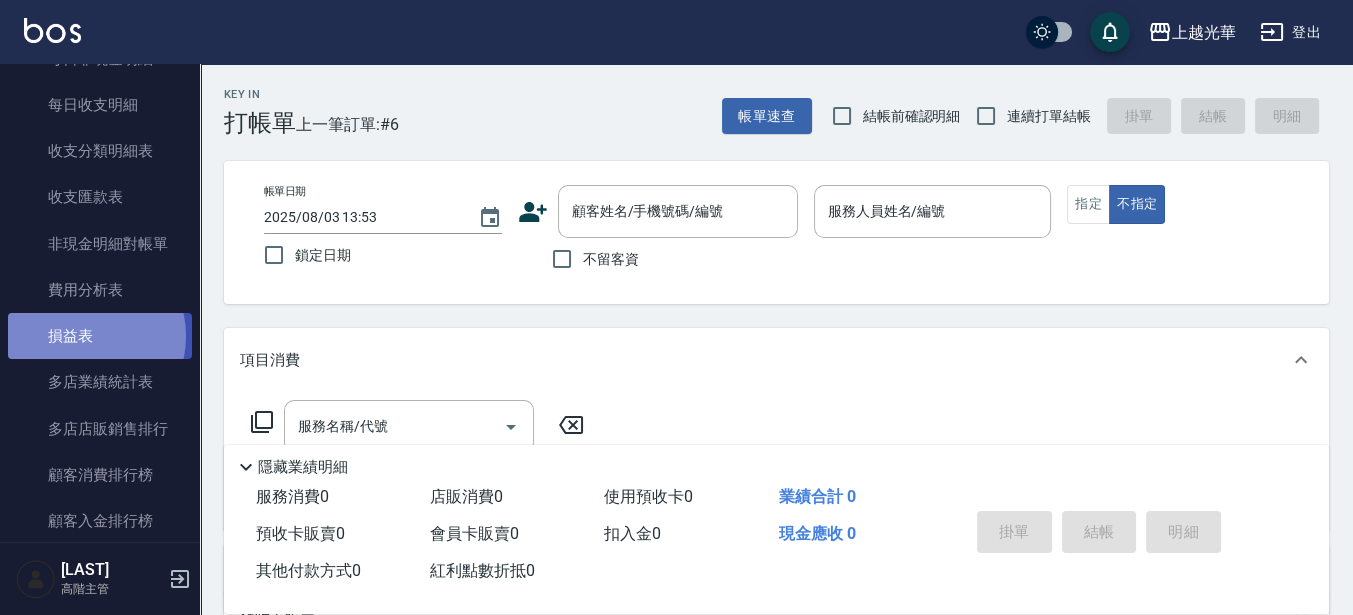 click on "損益表" at bounding box center [100, 336] 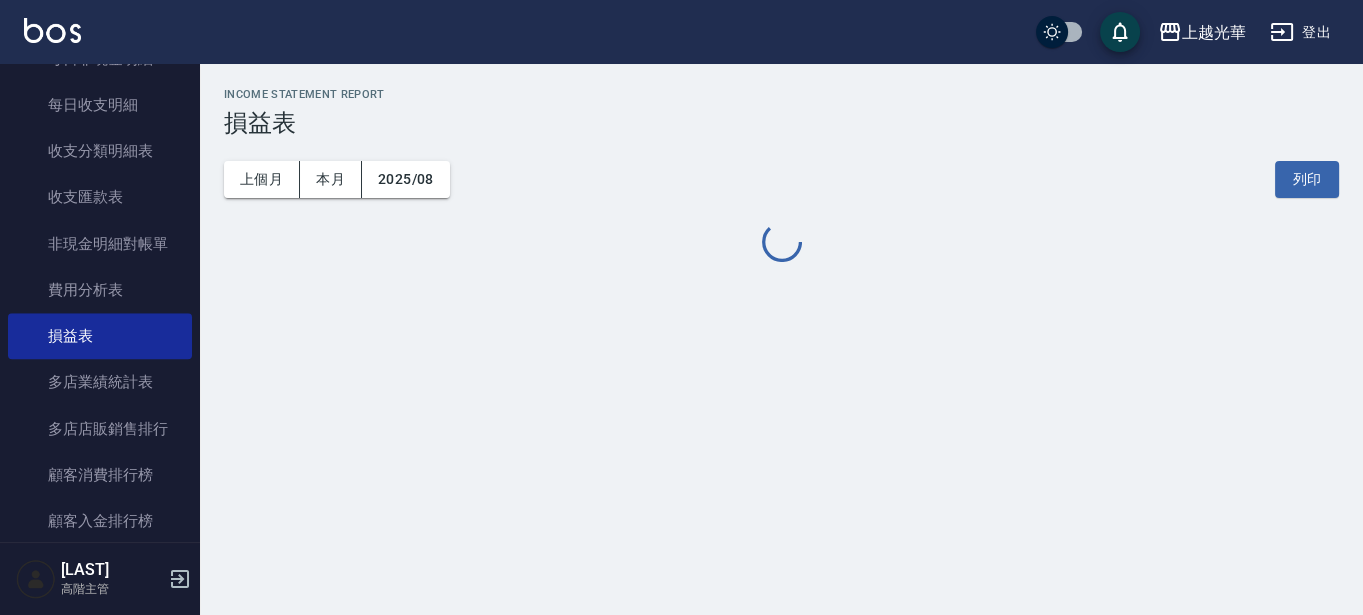 click on "上個月 本月 2025/08 列印" at bounding box center [781, 179] 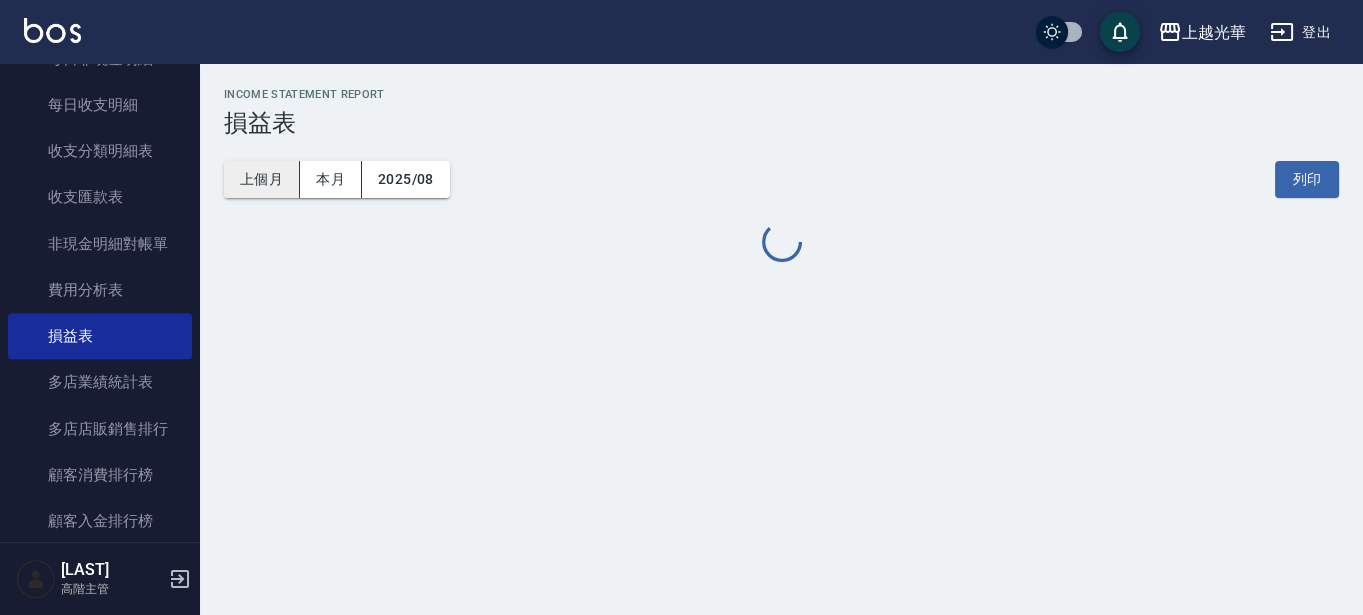 click on "上個月" at bounding box center (262, 179) 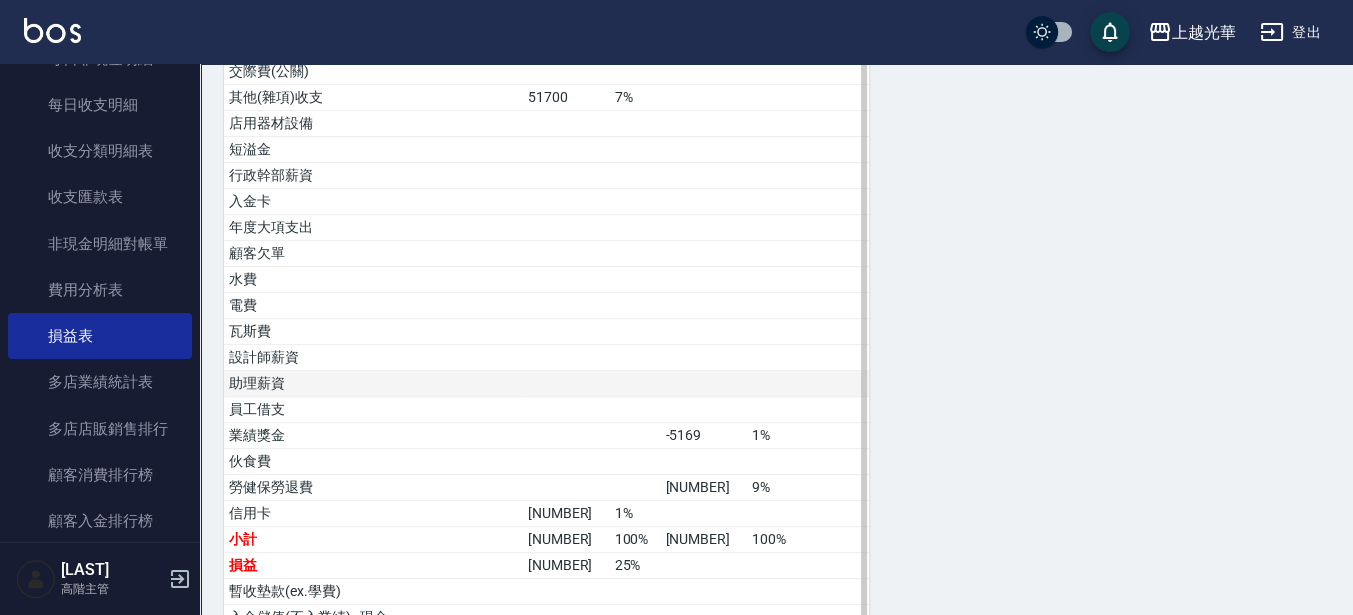 scroll, scrollTop: 1000, scrollLeft: 0, axis: vertical 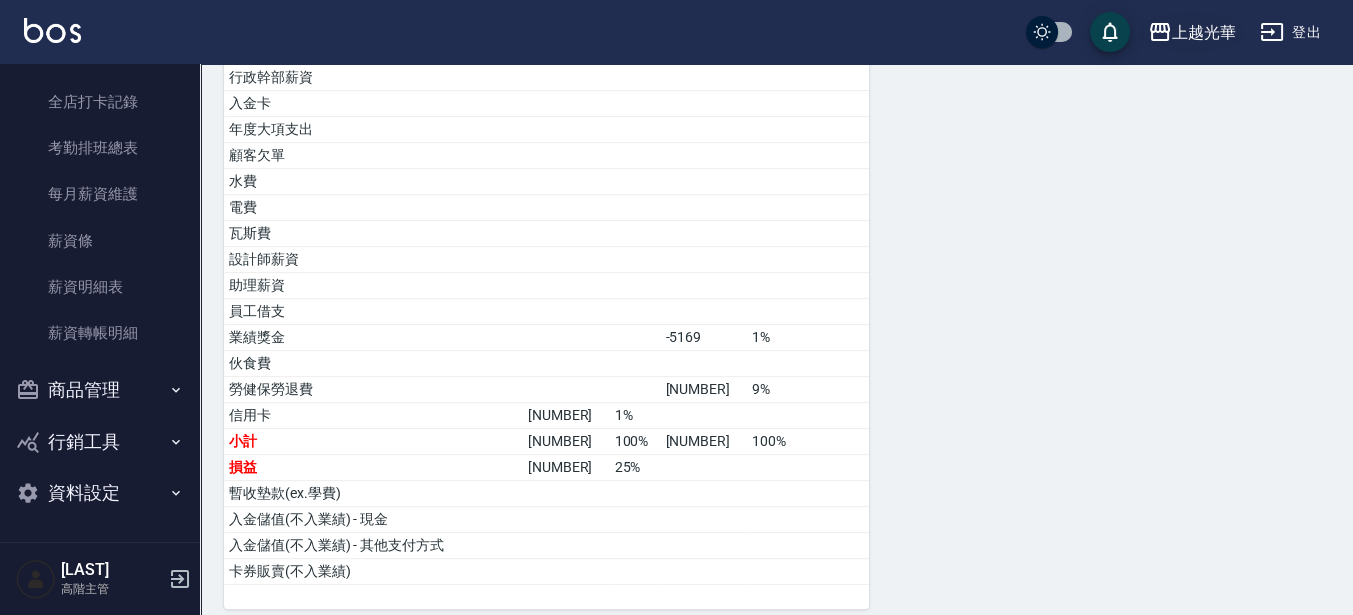 click on "上越光華" at bounding box center [1204, 32] 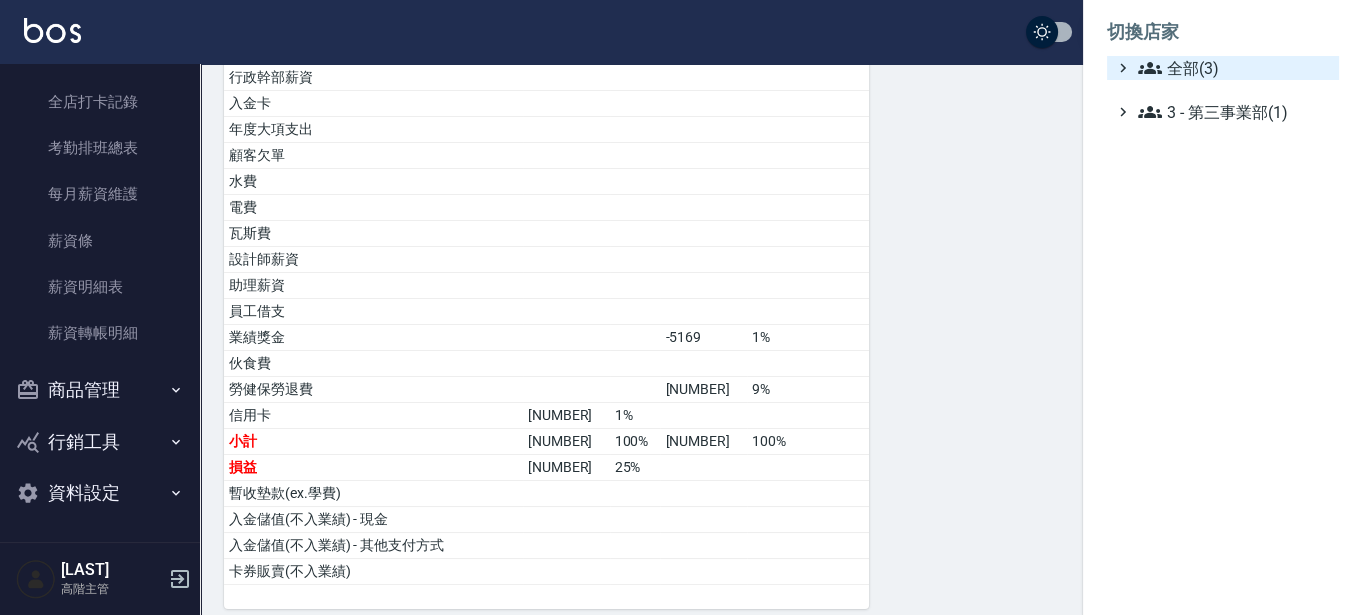 click on "全部(3)" at bounding box center [1234, 68] 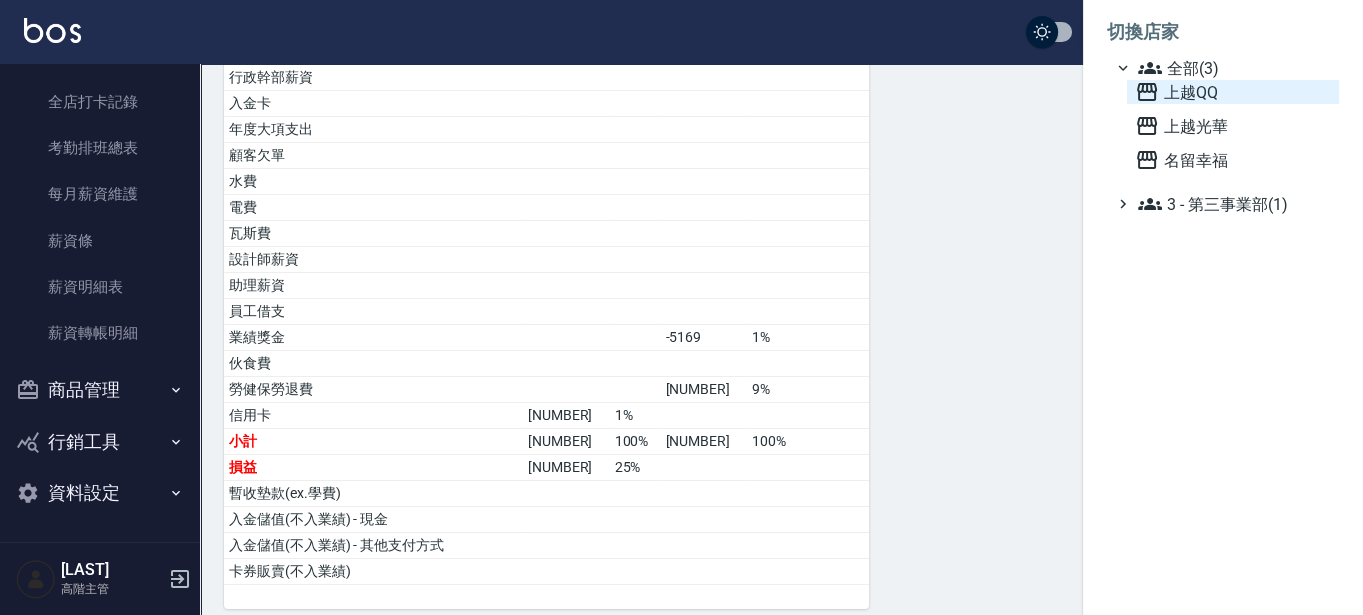 click on "上越QQ" at bounding box center [1233, 92] 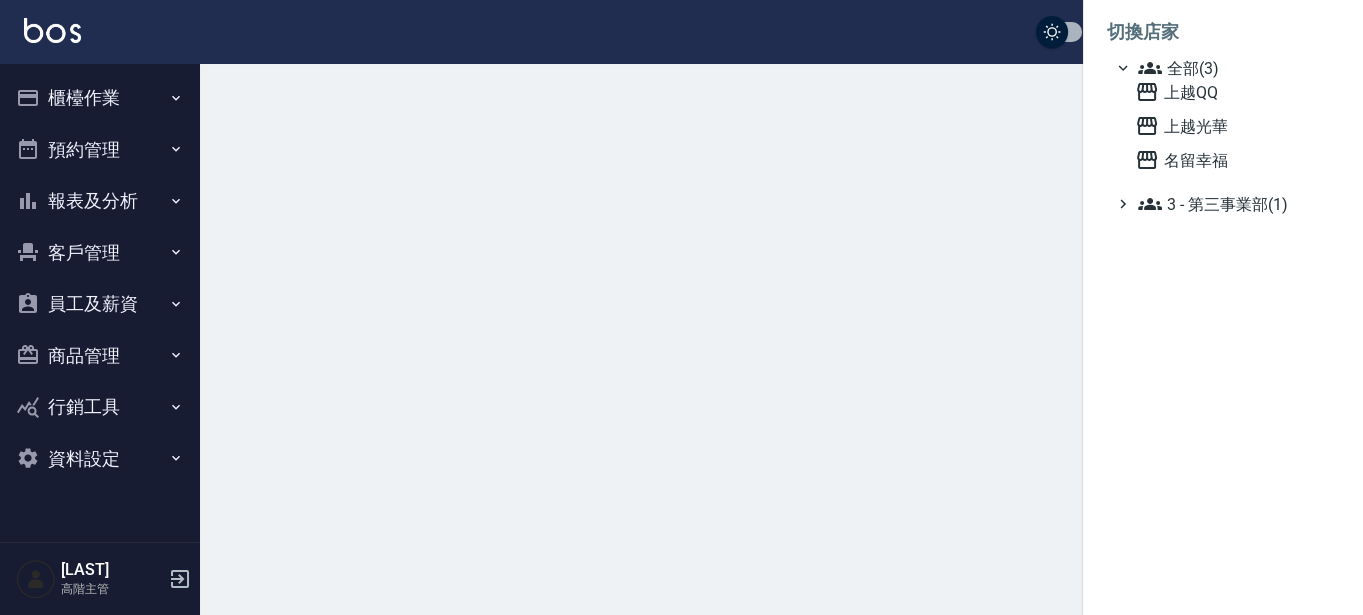 scroll, scrollTop: 0, scrollLeft: 0, axis: both 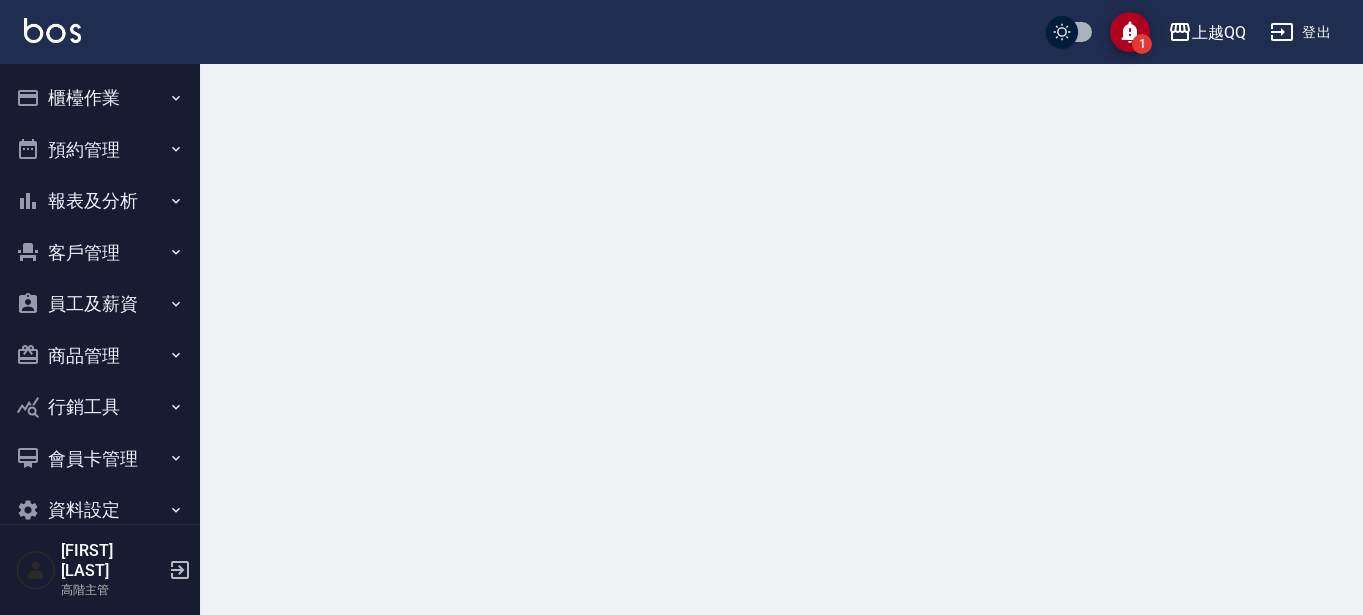 click on "報表及分析" at bounding box center [100, 201] 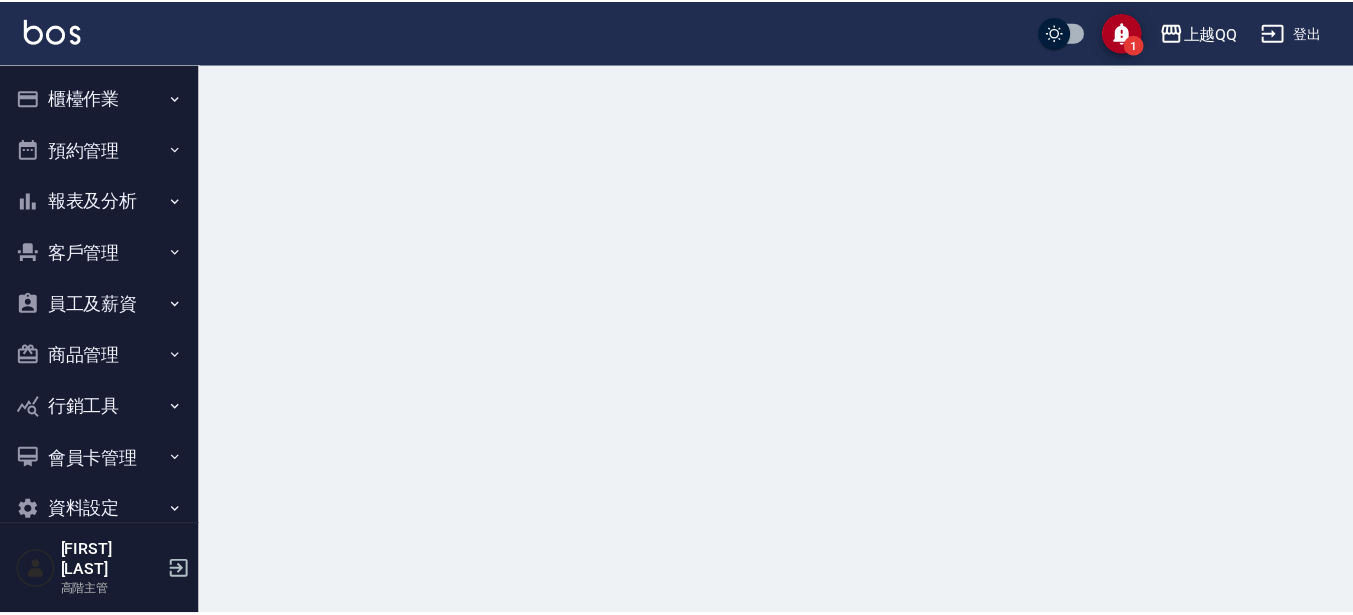 scroll, scrollTop: 0, scrollLeft: 0, axis: both 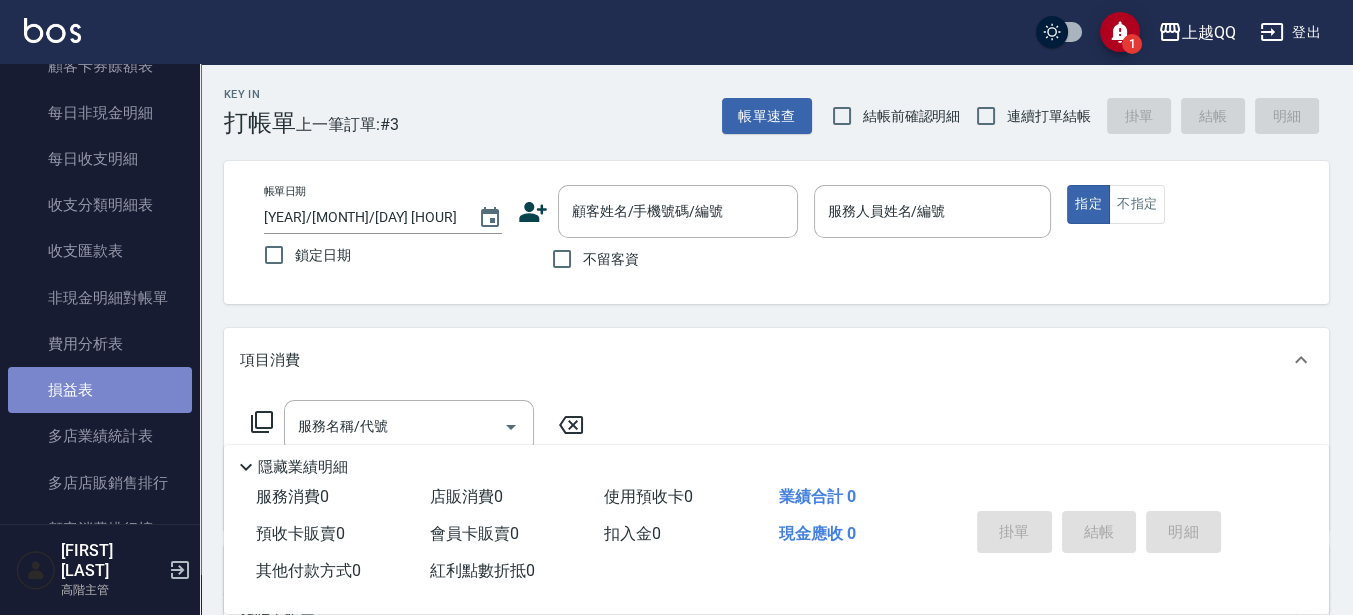 click on "損益表" at bounding box center [100, 390] 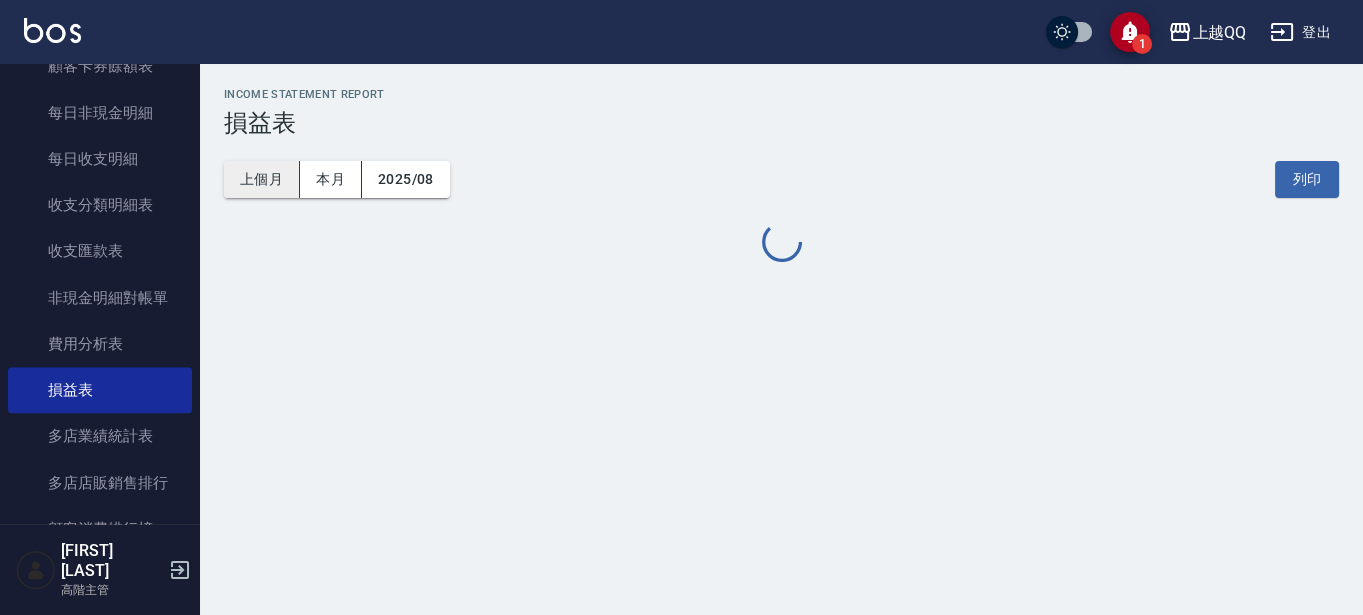 click on "上個月" at bounding box center [262, 179] 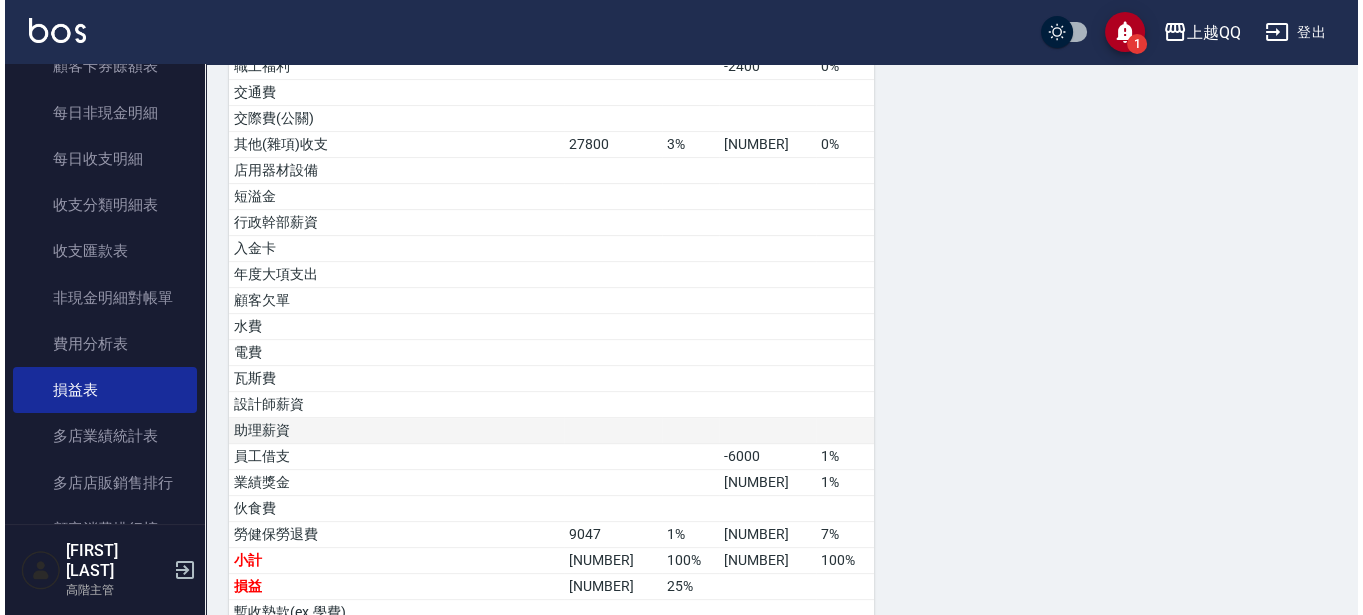 scroll, scrollTop: 977, scrollLeft: 0, axis: vertical 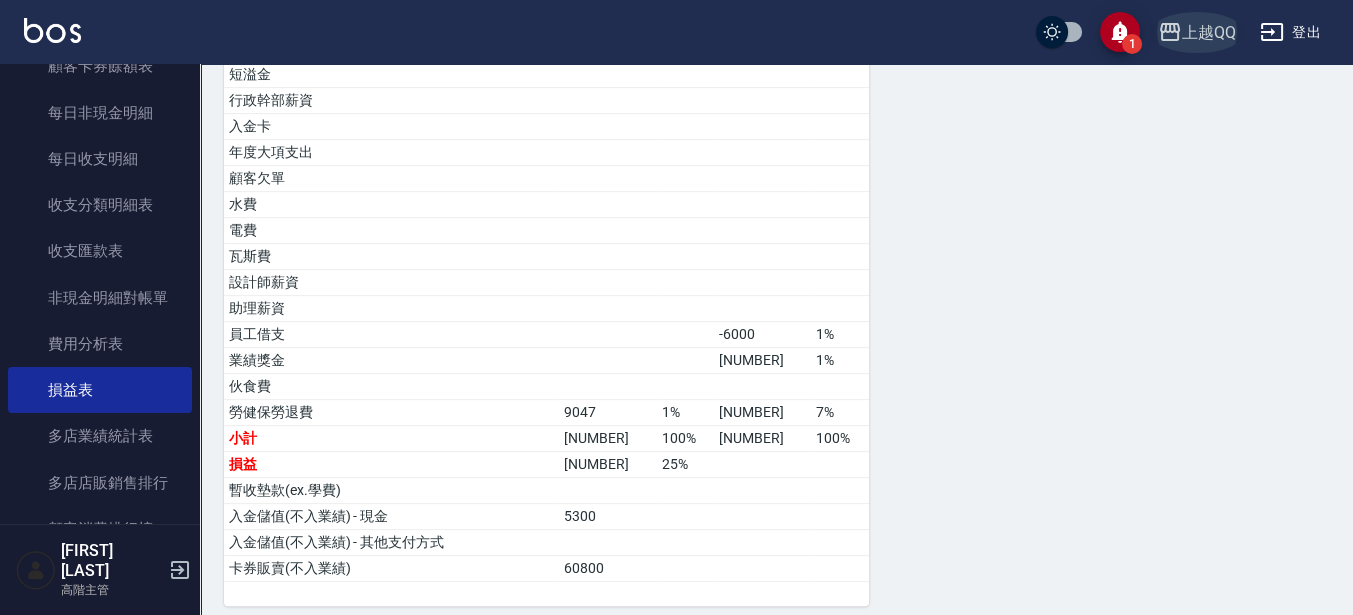click on "上越QQ" at bounding box center [1209, 32] 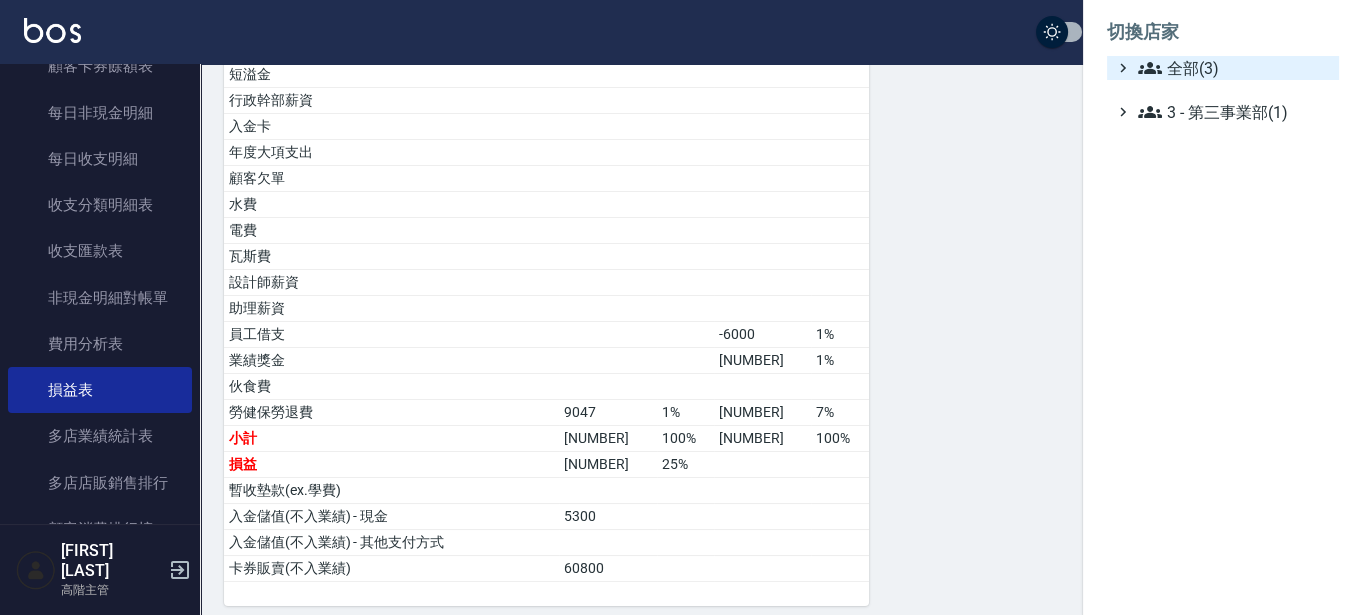 click on "全部(3)" at bounding box center [1234, 68] 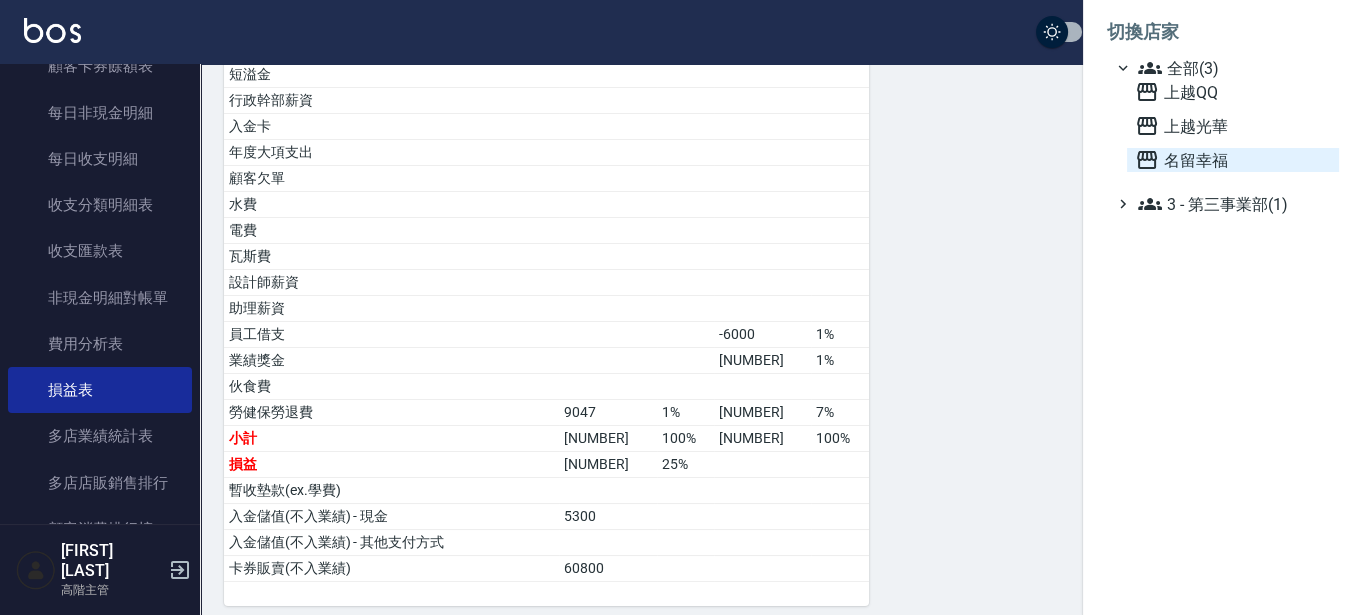 click on "名留幸福" at bounding box center [1233, 160] 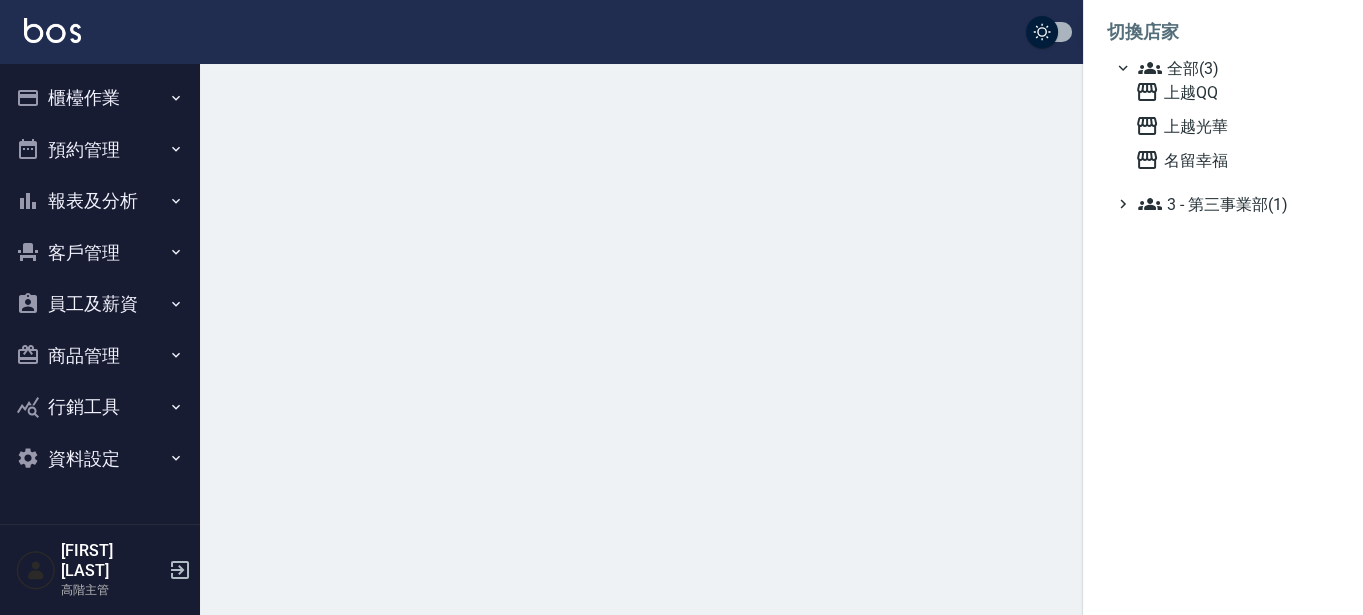 scroll, scrollTop: 0, scrollLeft: 0, axis: both 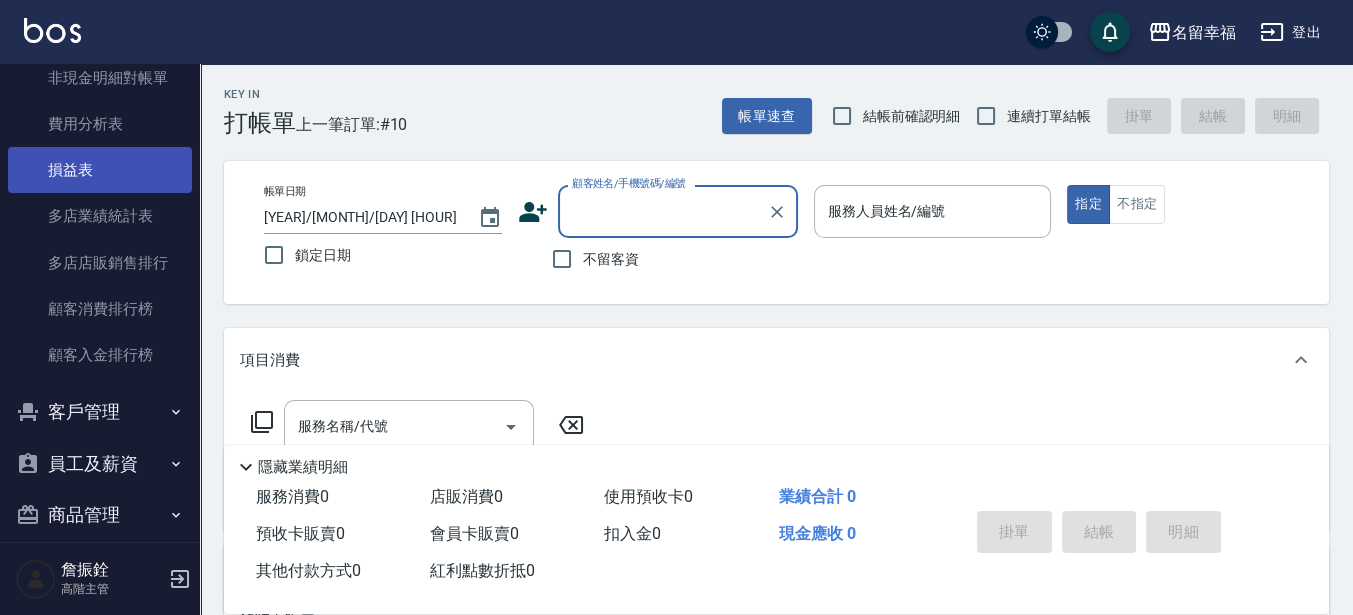 click on "損益表" at bounding box center [100, 170] 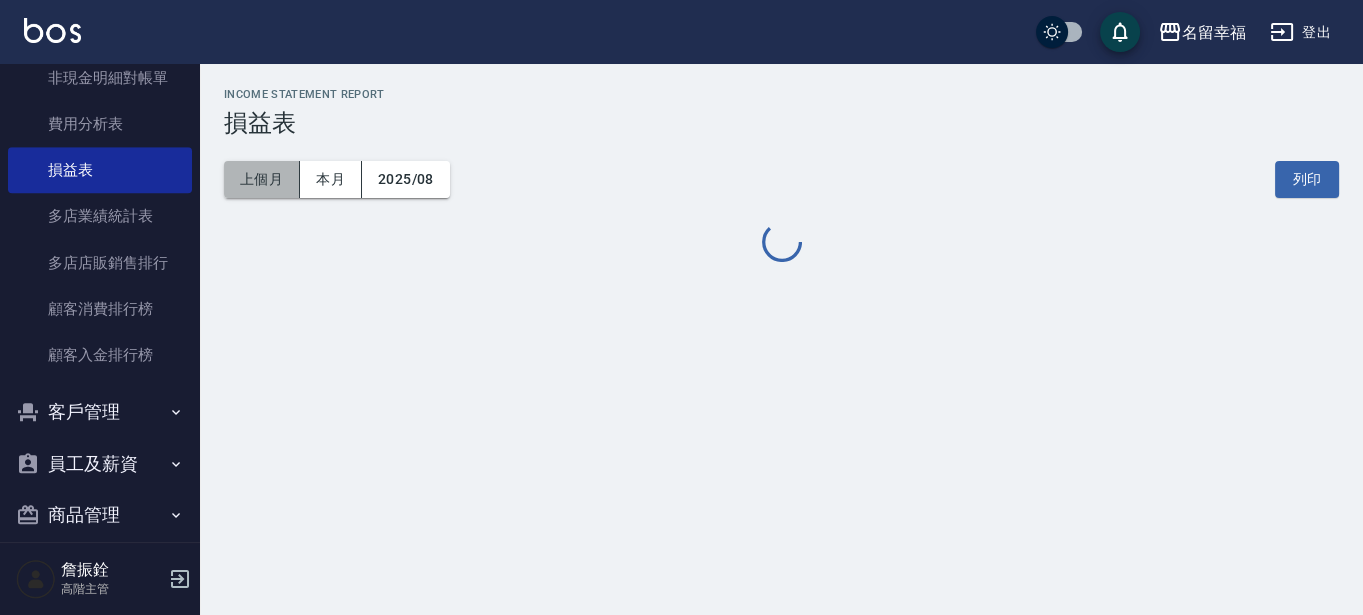click on "上個月" at bounding box center [262, 179] 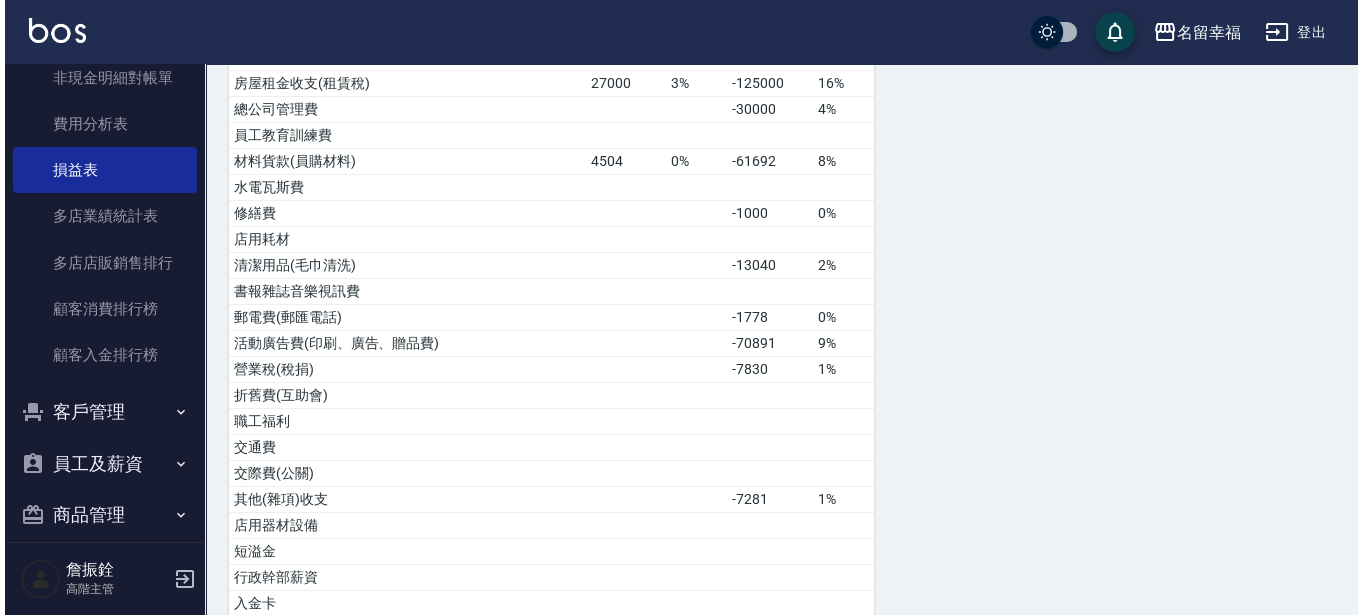 scroll, scrollTop: 977, scrollLeft: 0, axis: vertical 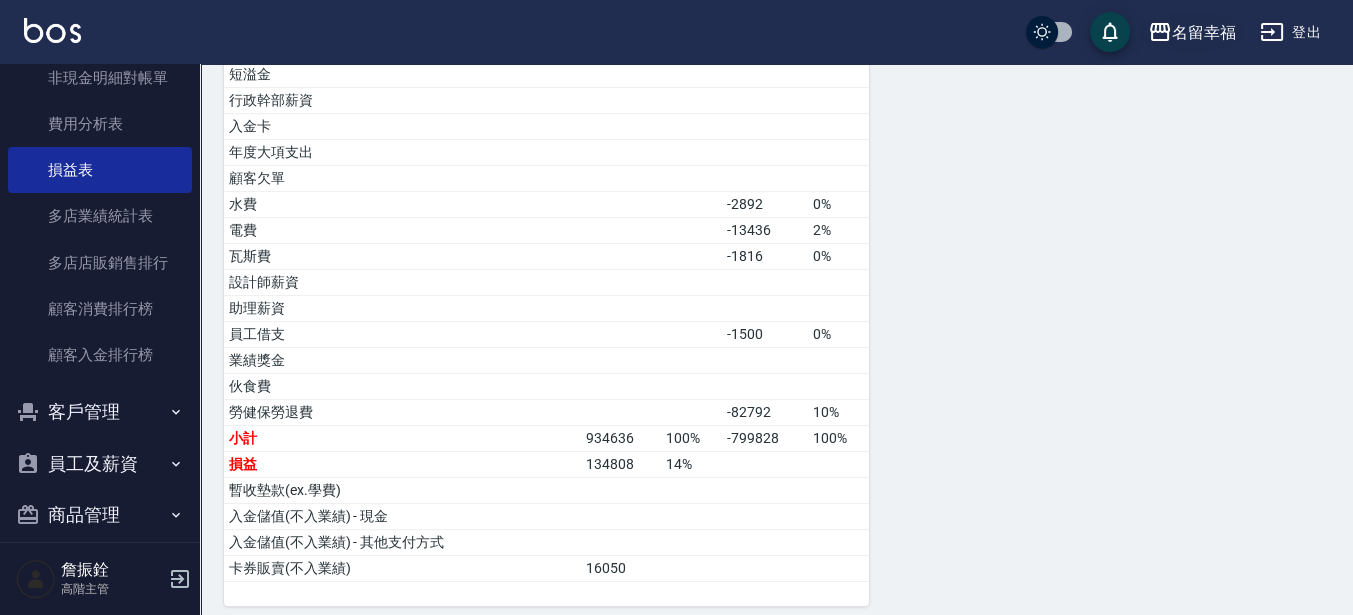 click on "名留幸福" at bounding box center [1192, 32] 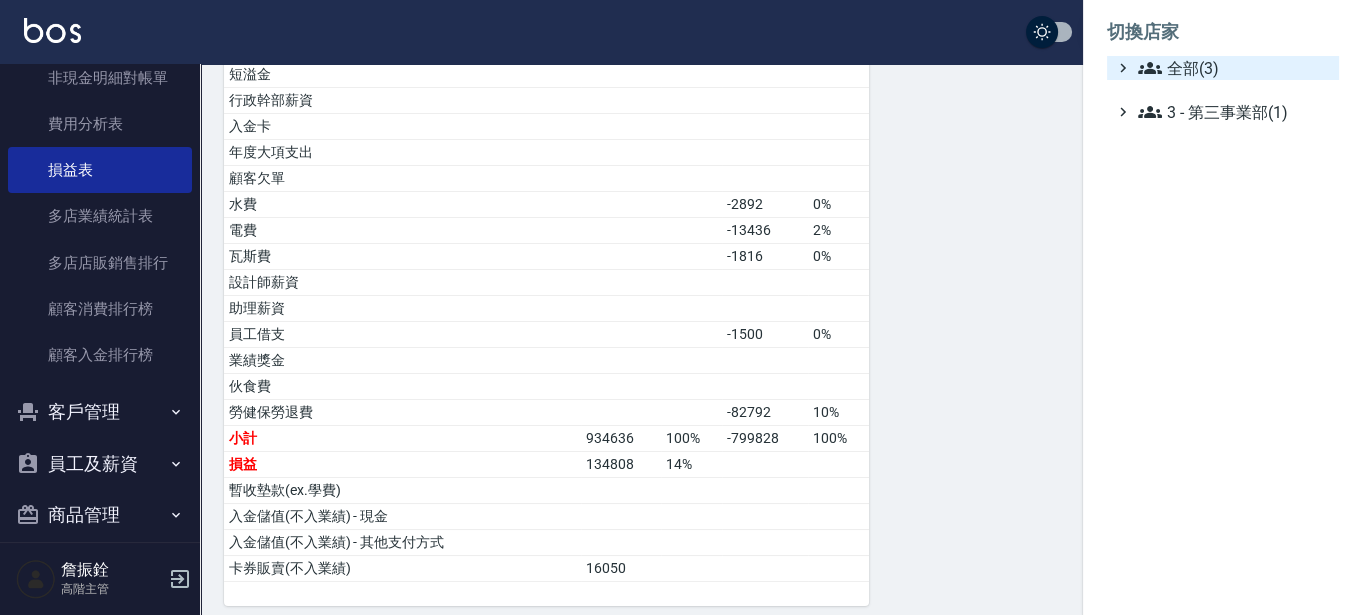 click on "切換店家 全部(3) 3 - 第三事業部(1)" at bounding box center (1223, 66) 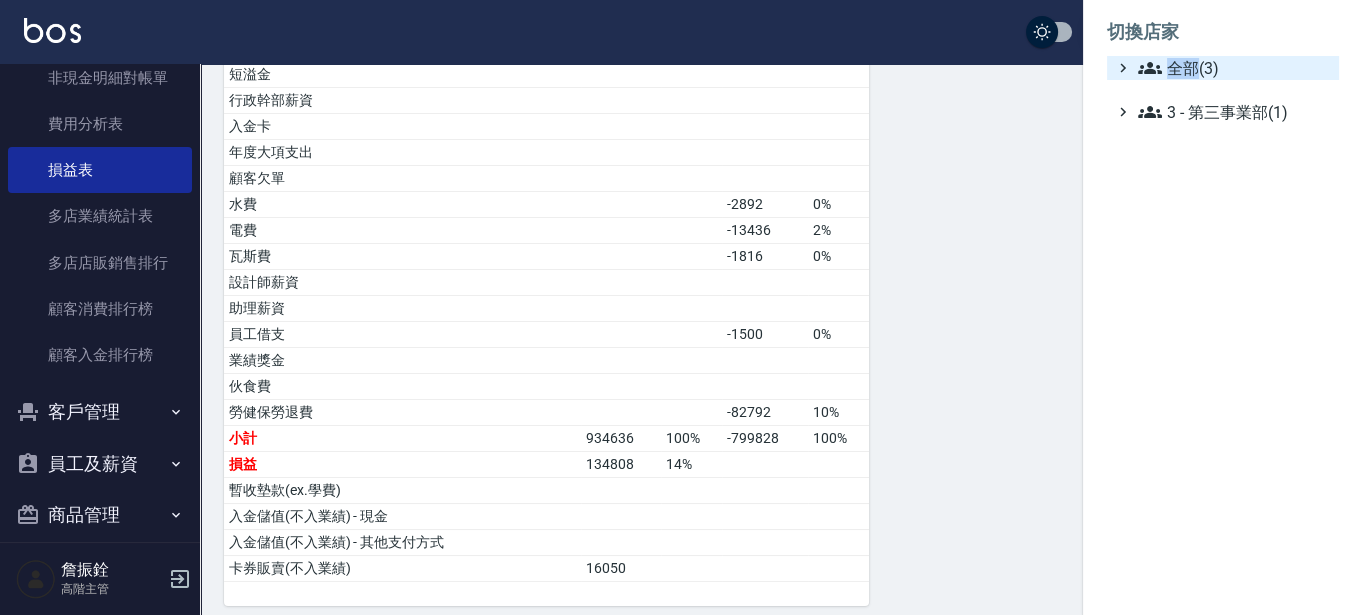 click on "全部(3)" at bounding box center (1234, 68) 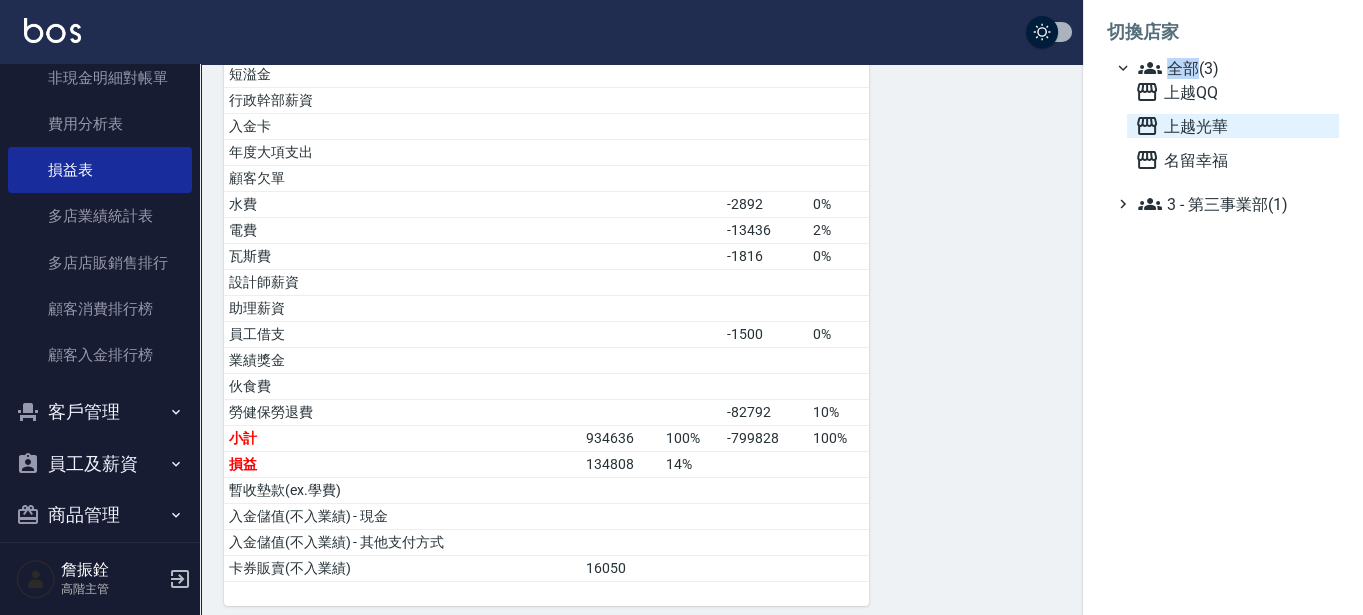 click on "上越光華" at bounding box center (1233, 126) 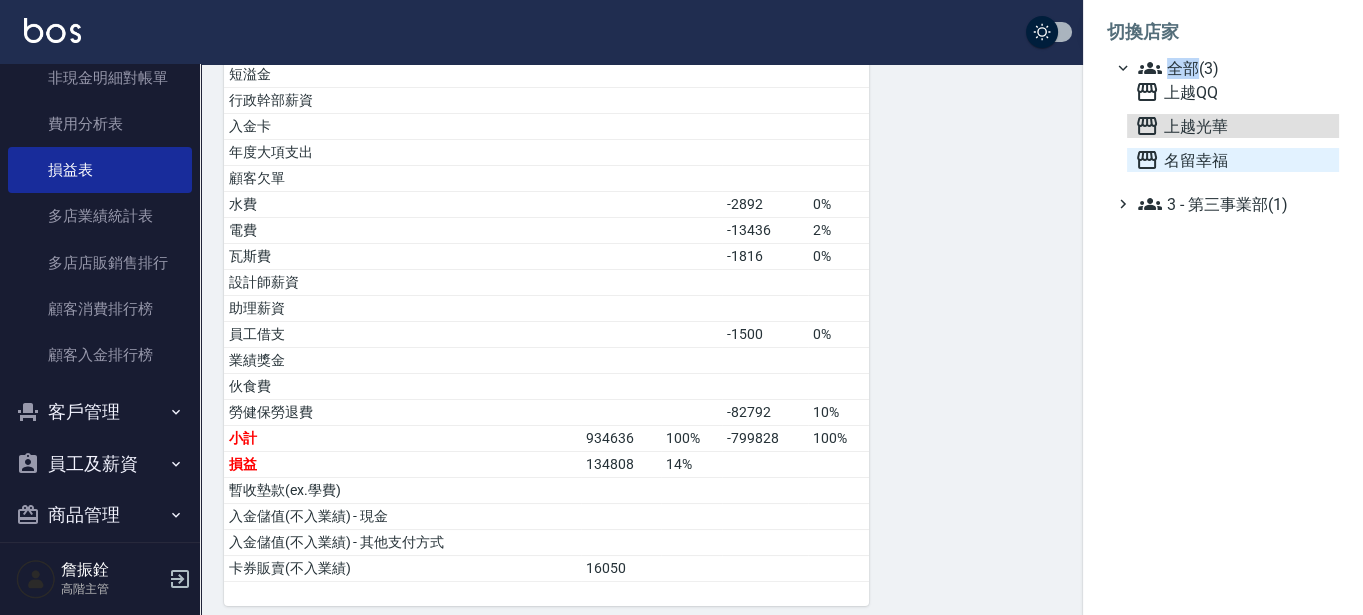 scroll, scrollTop: 0, scrollLeft: 0, axis: both 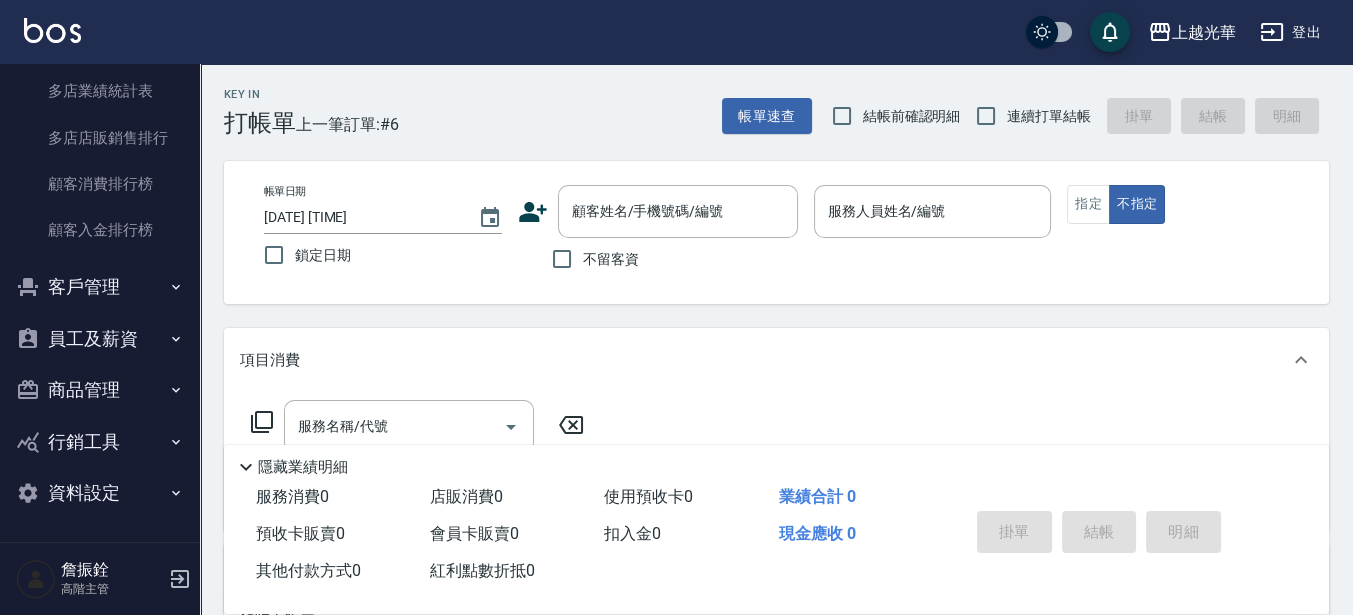 click on "員工及薪資" at bounding box center (100, 339) 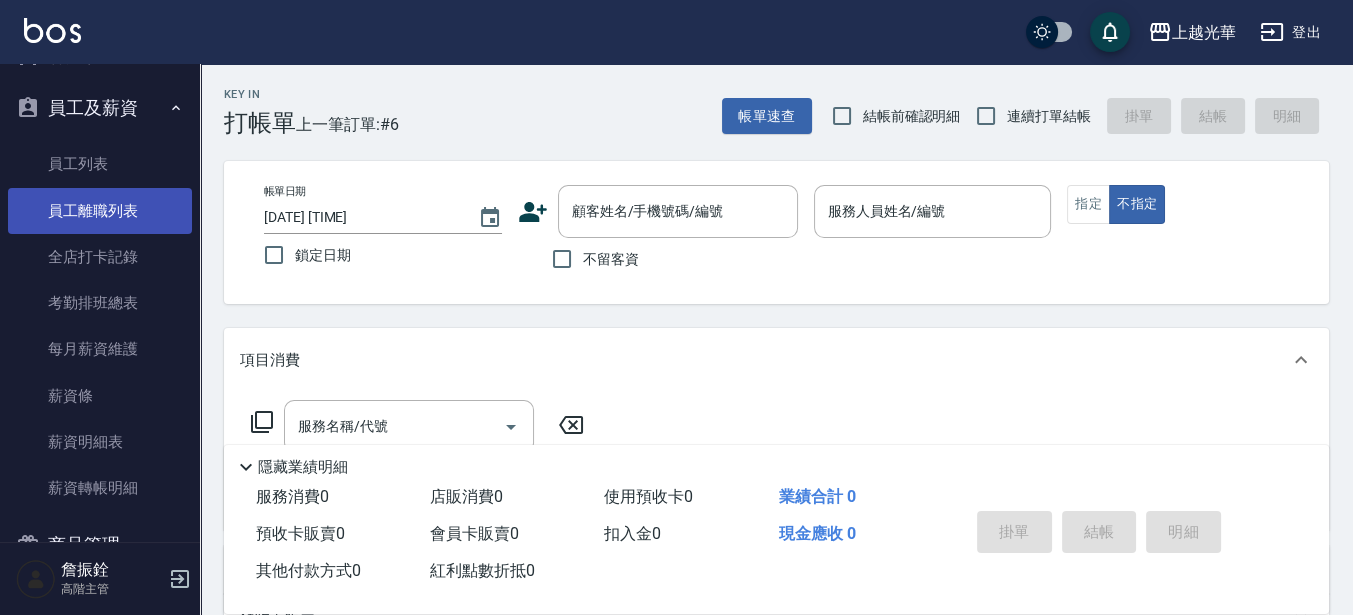 scroll, scrollTop: 2356, scrollLeft: 0, axis: vertical 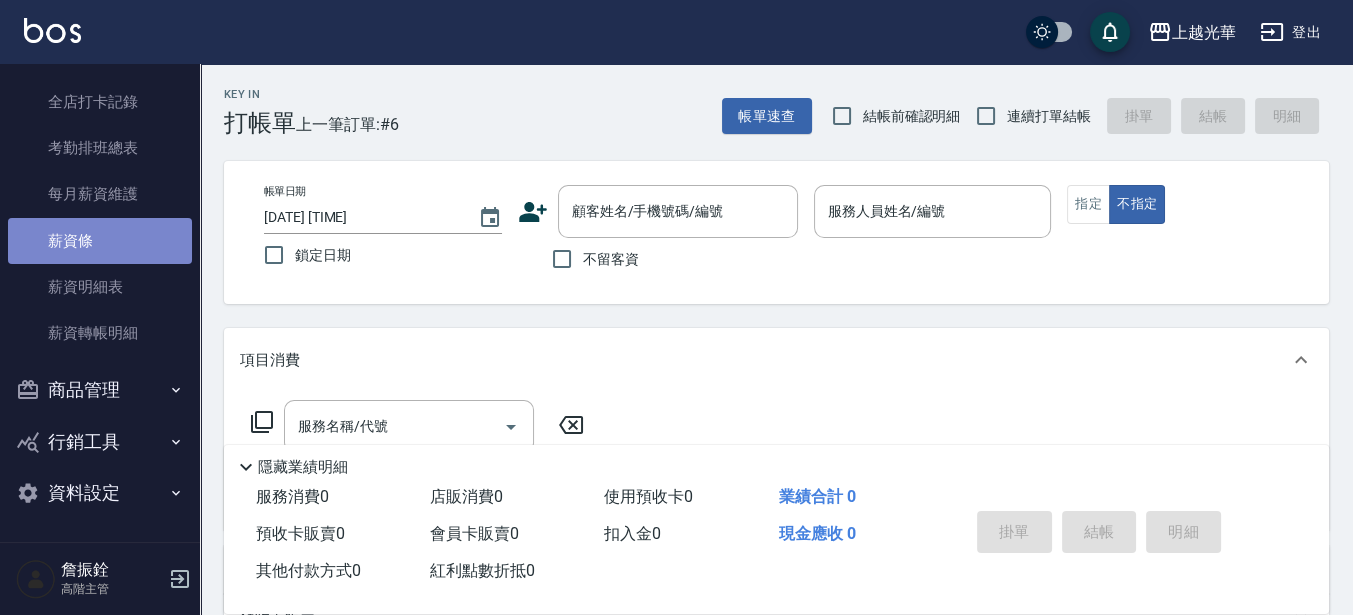 click on "薪資條" at bounding box center [100, 241] 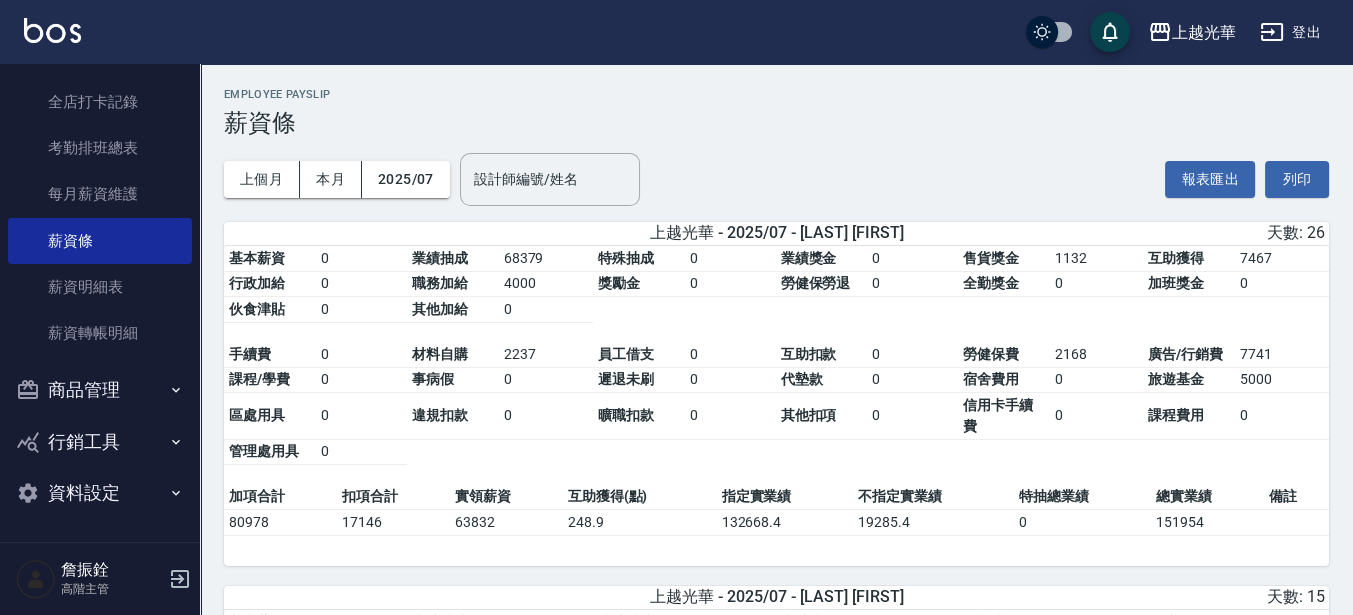 scroll, scrollTop: 125, scrollLeft: 0, axis: vertical 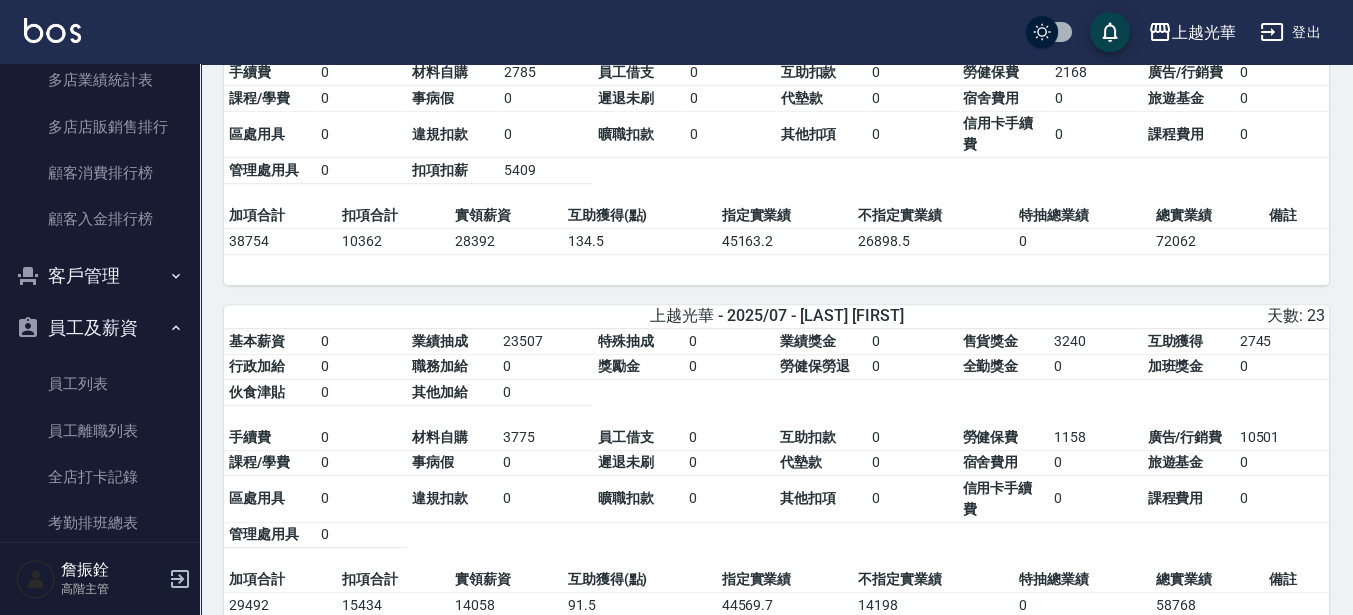 drag, startPoint x: 1292, startPoint y: 31, endPoint x: 975, endPoint y: 55, distance: 317.90723 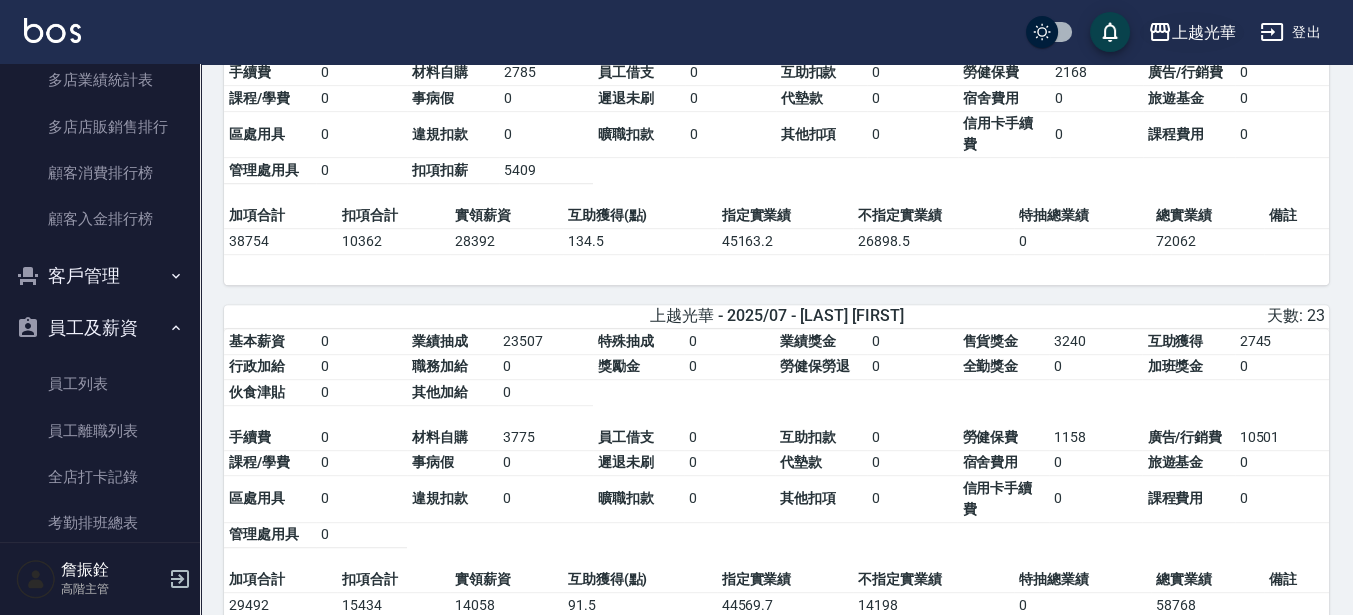 click on "上越光華" at bounding box center [1204, 32] 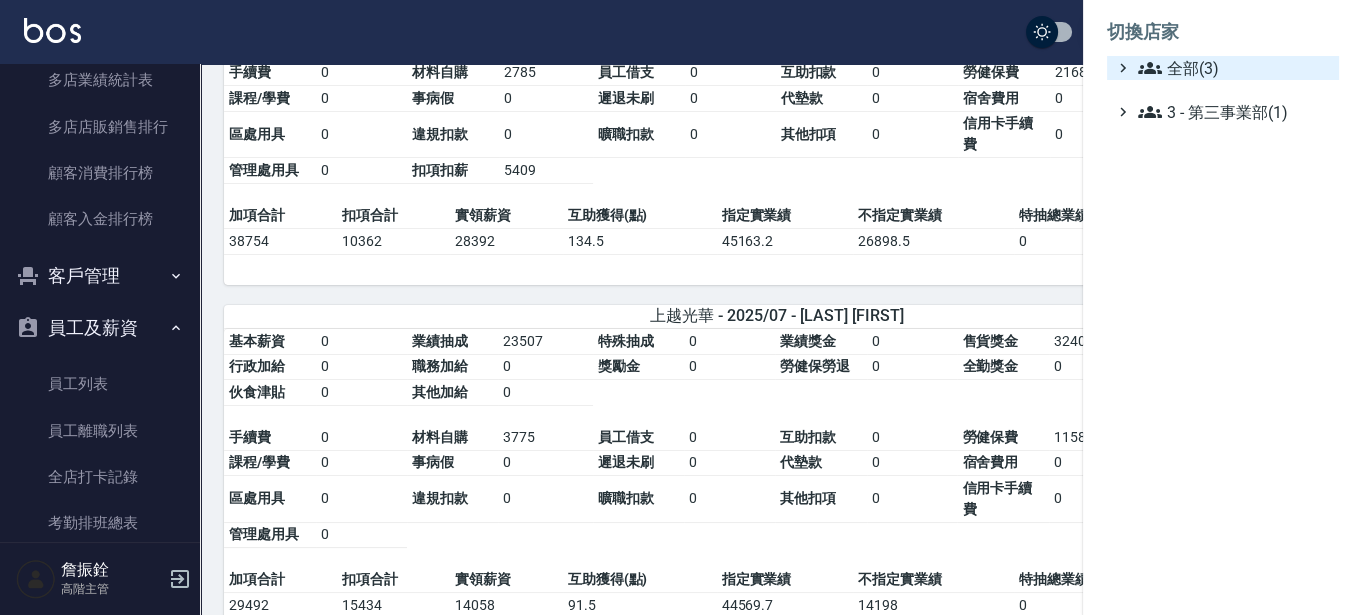 click on "全部(3)" at bounding box center [1234, 68] 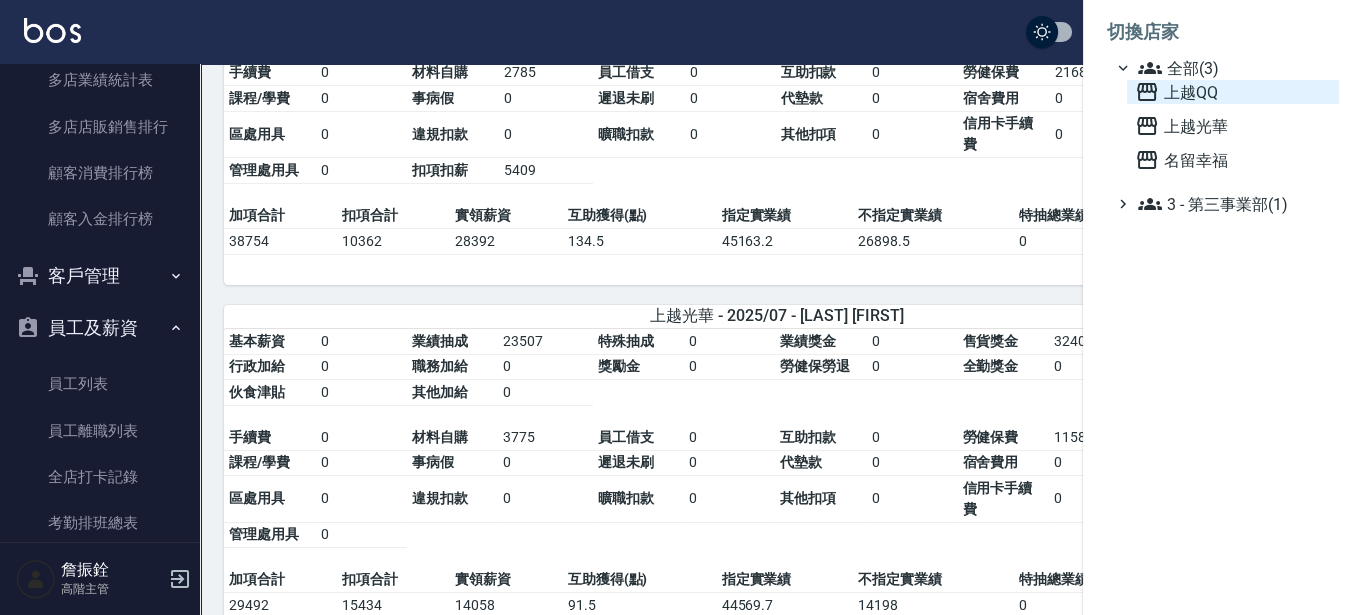 click on "上越QQ" at bounding box center [1233, 92] 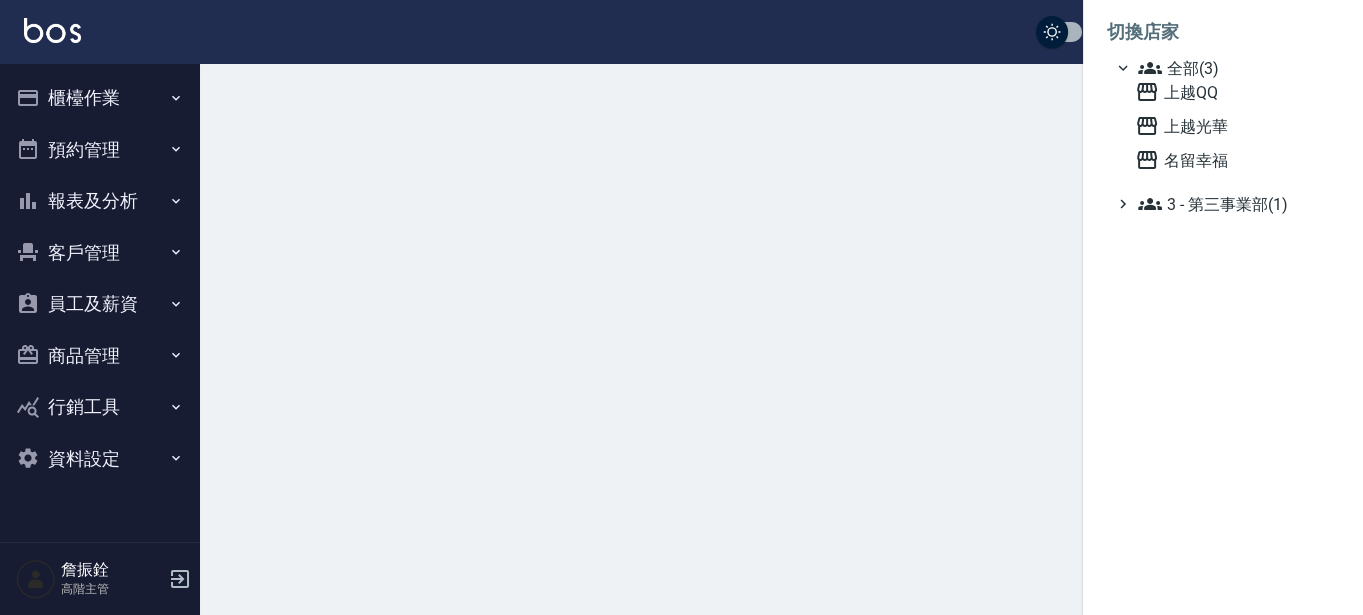 scroll, scrollTop: 0, scrollLeft: 0, axis: both 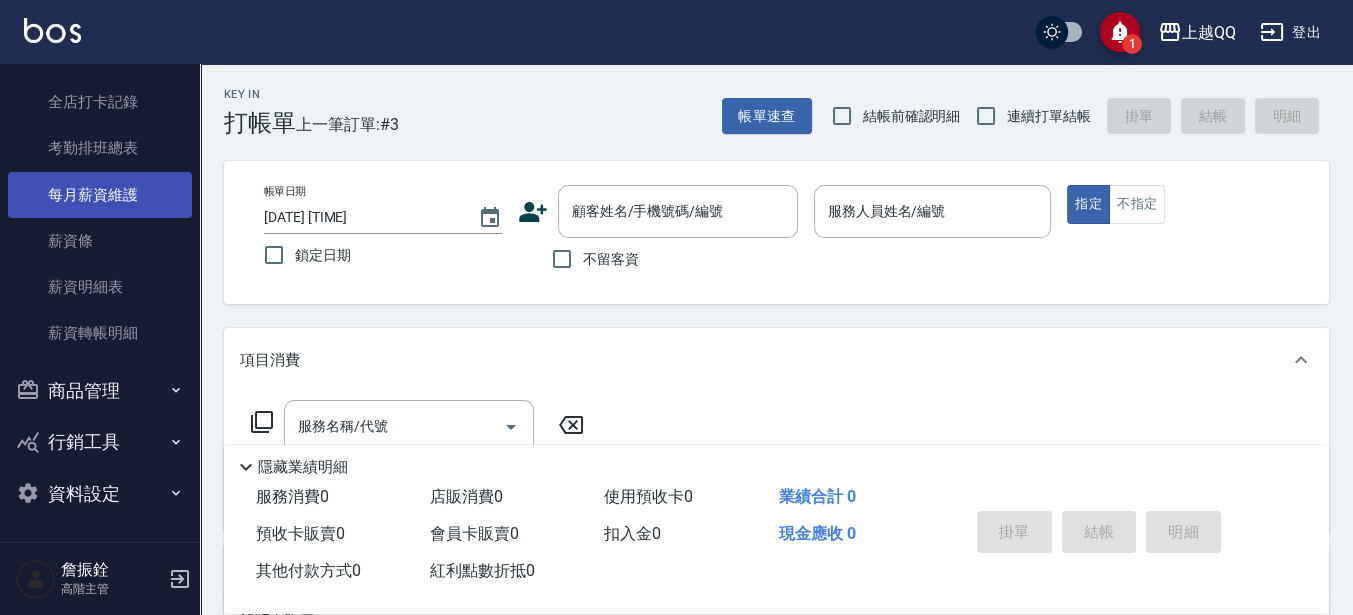 click on "每月薪資維護" at bounding box center [100, 195] 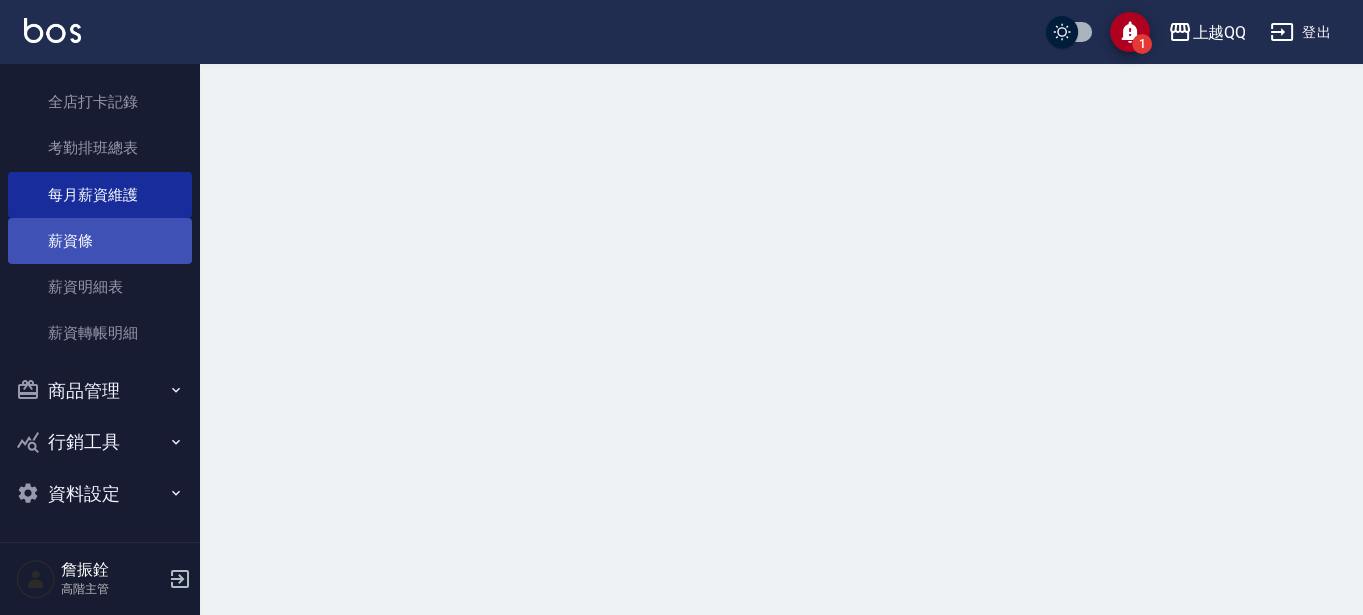click on "薪資條" at bounding box center (100, 241) 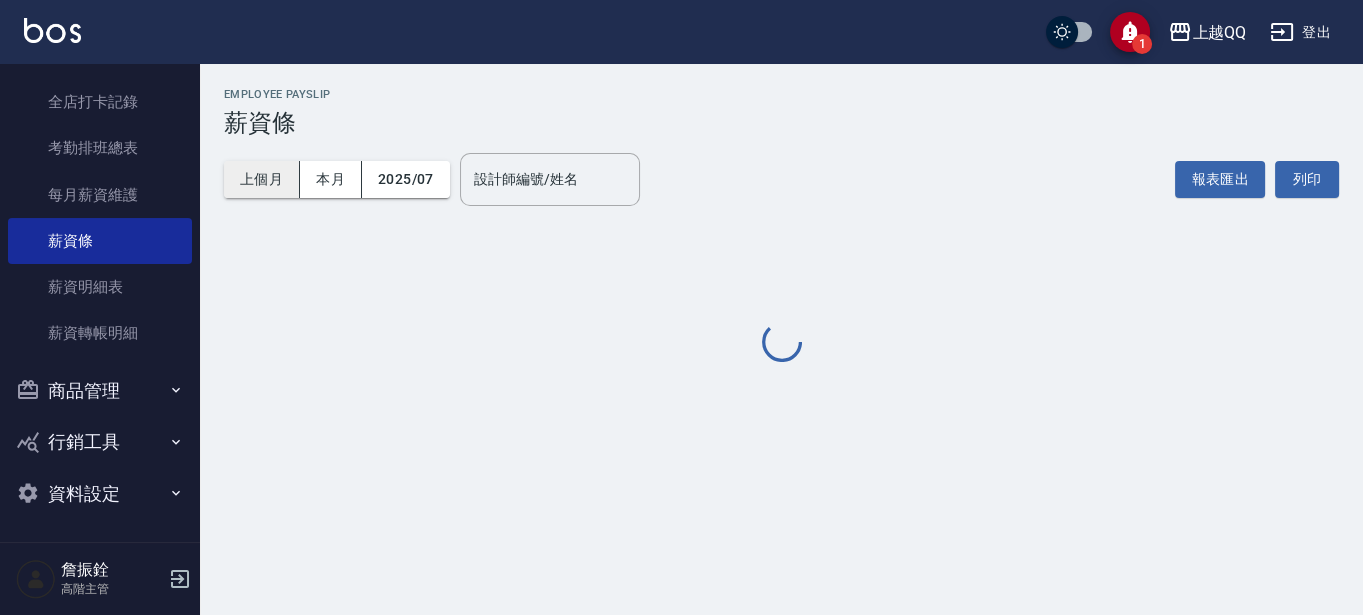 click on "上個月" at bounding box center (262, 179) 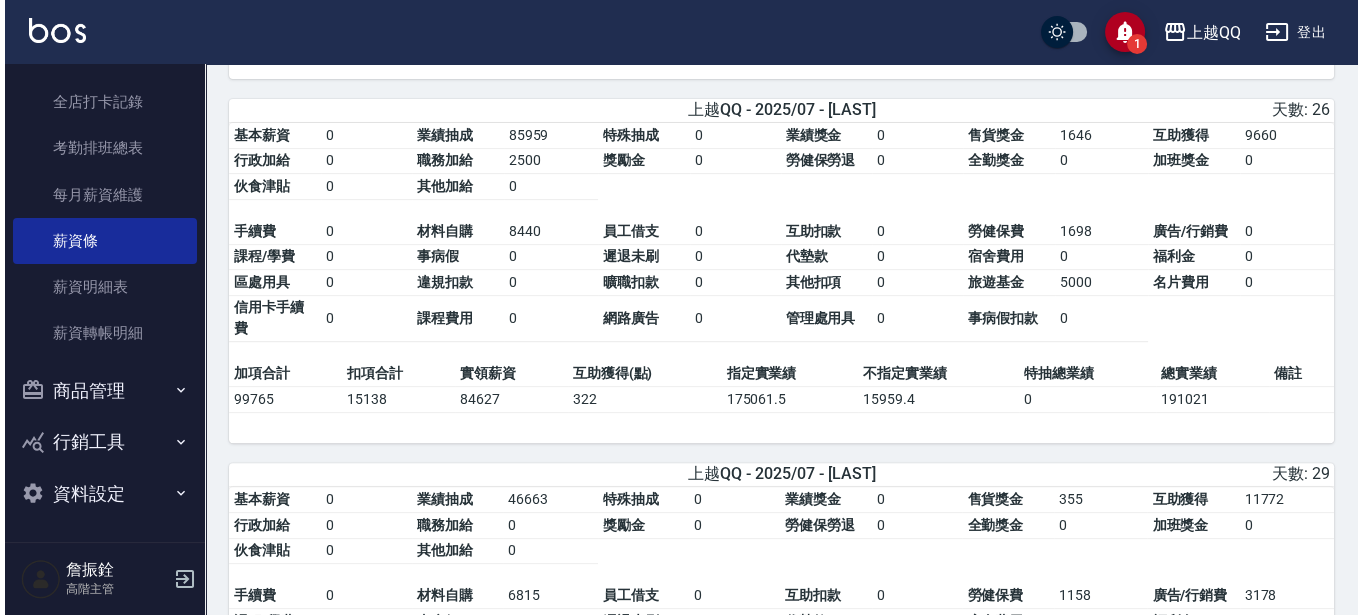 scroll, scrollTop: 875, scrollLeft: 0, axis: vertical 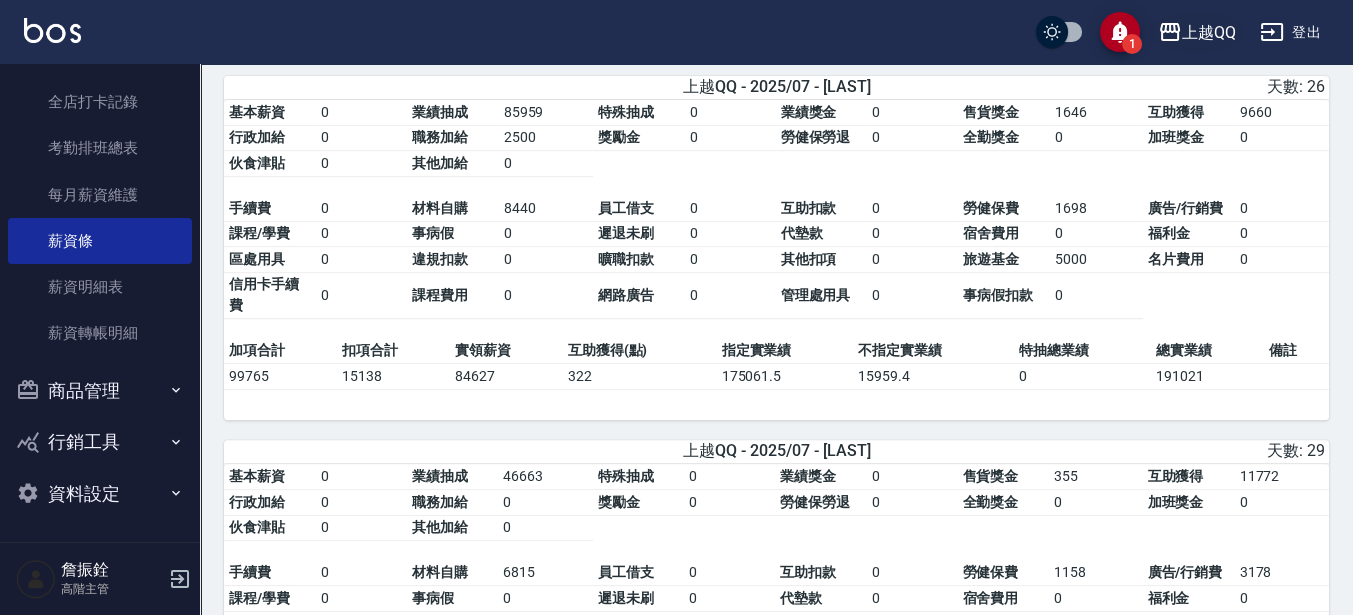 click on "上越QQ" at bounding box center (1209, 32) 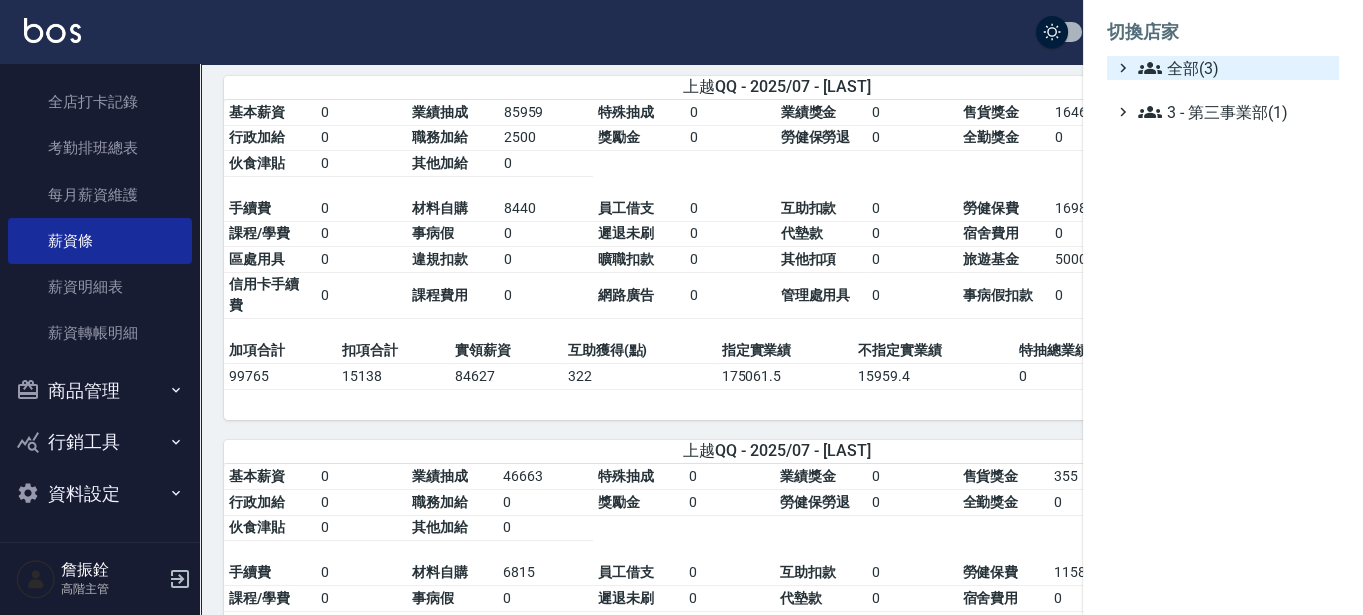 click on "全部(3)" at bounding box center [1234, 68] 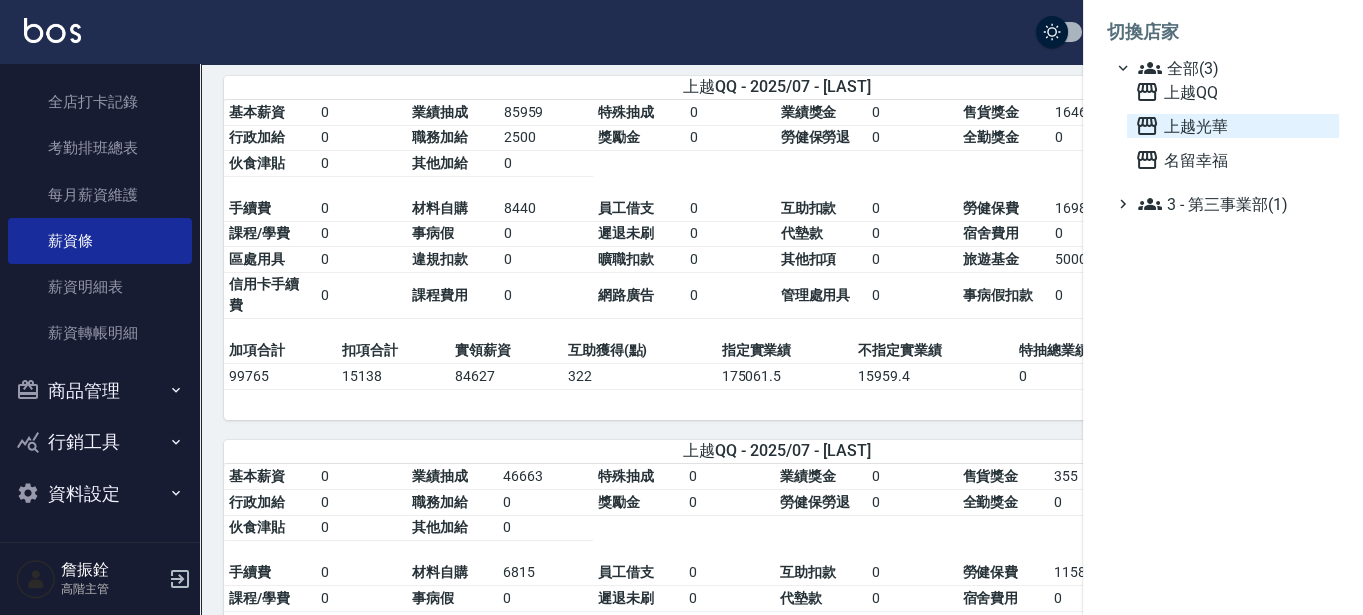 click on "上越光華" at bounding box center [1233, 126] 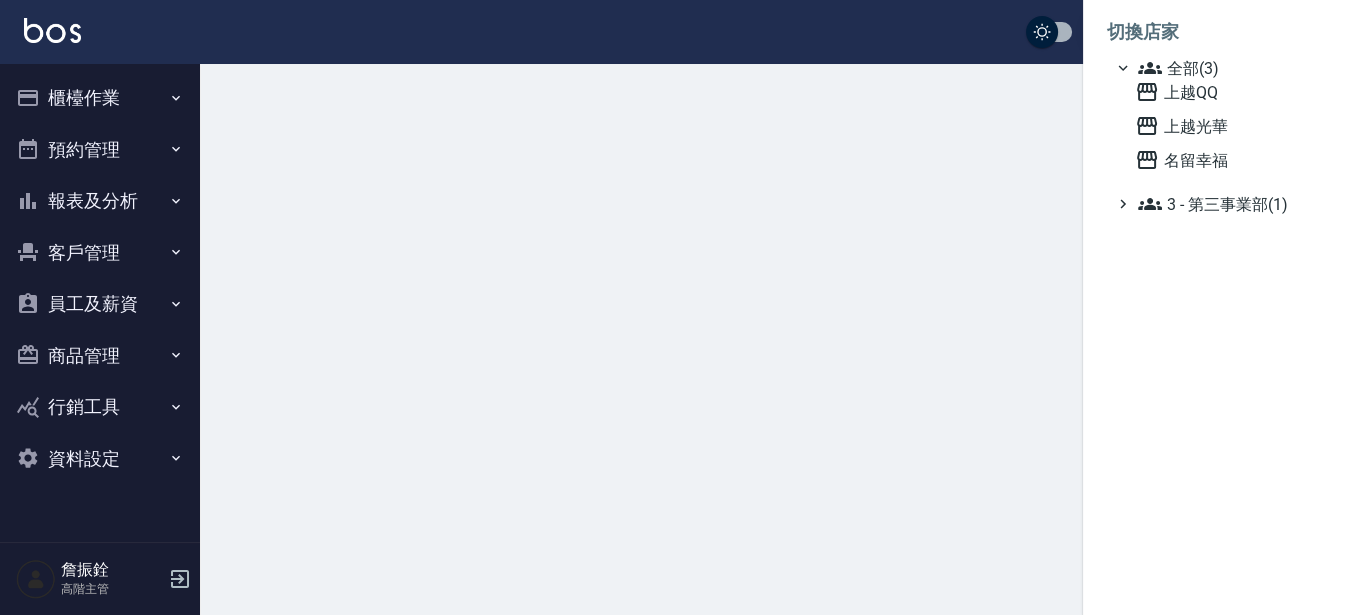 scroll, scrollTop: 0, scrollLeft: 0, axis: both 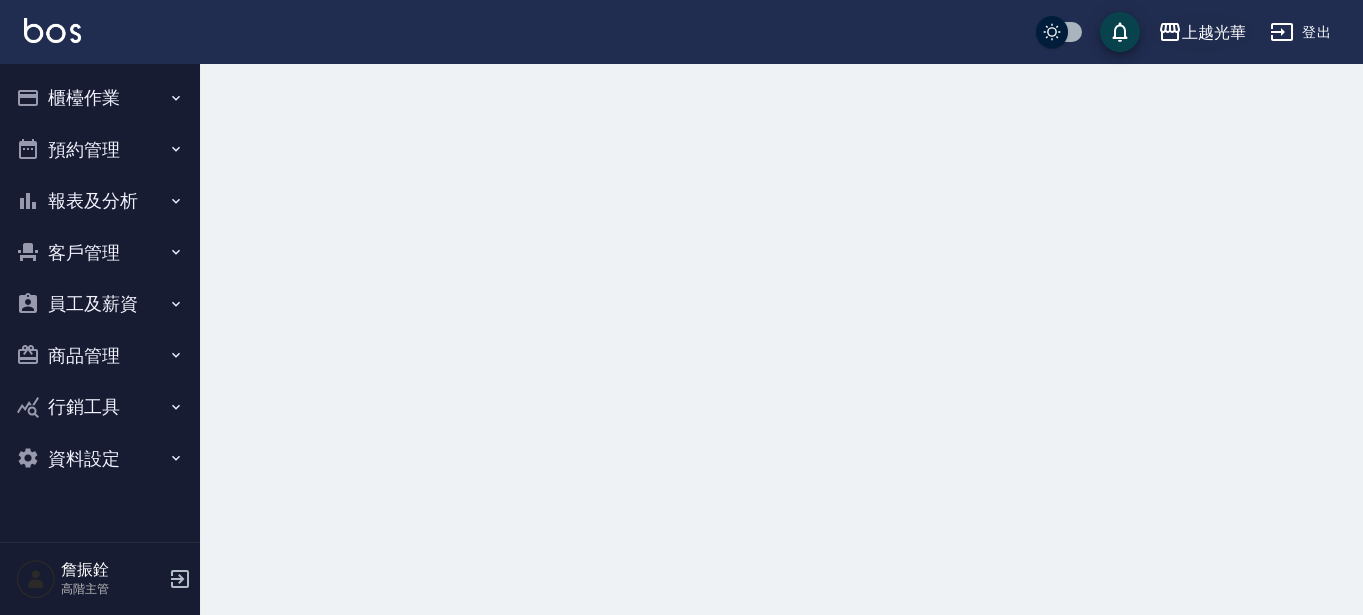 click on "上越光華" at bounding box center [1214, 32] 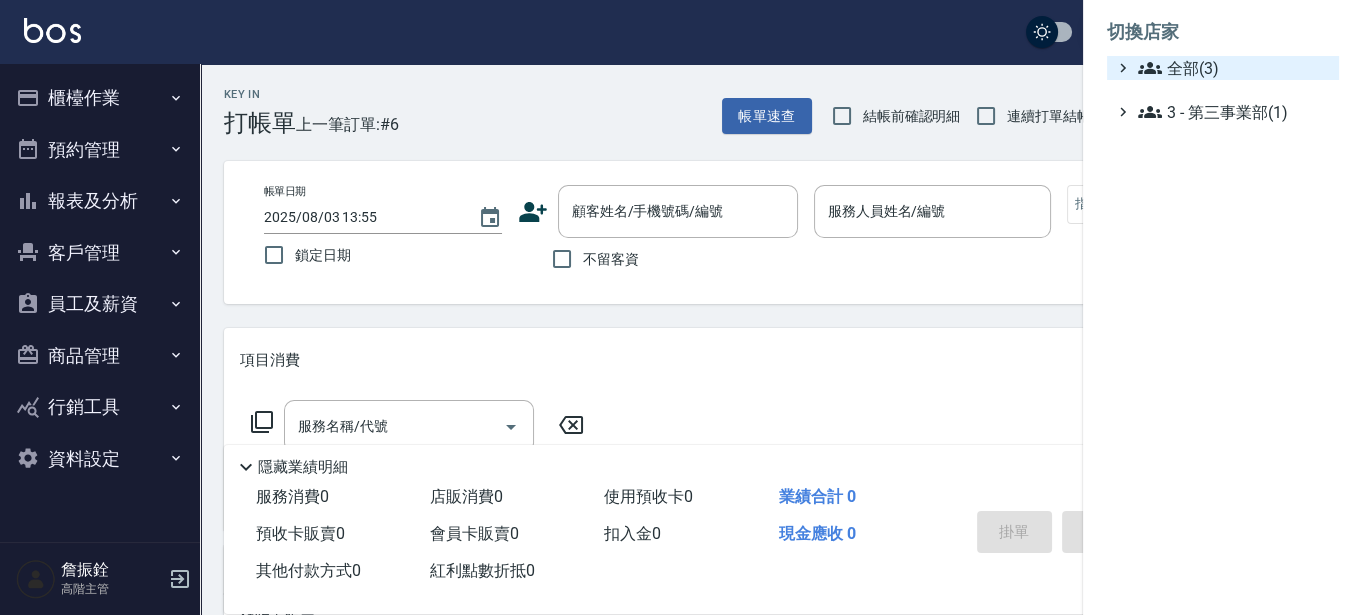 click on "全部(3)" at bounding box center [1234, 68] 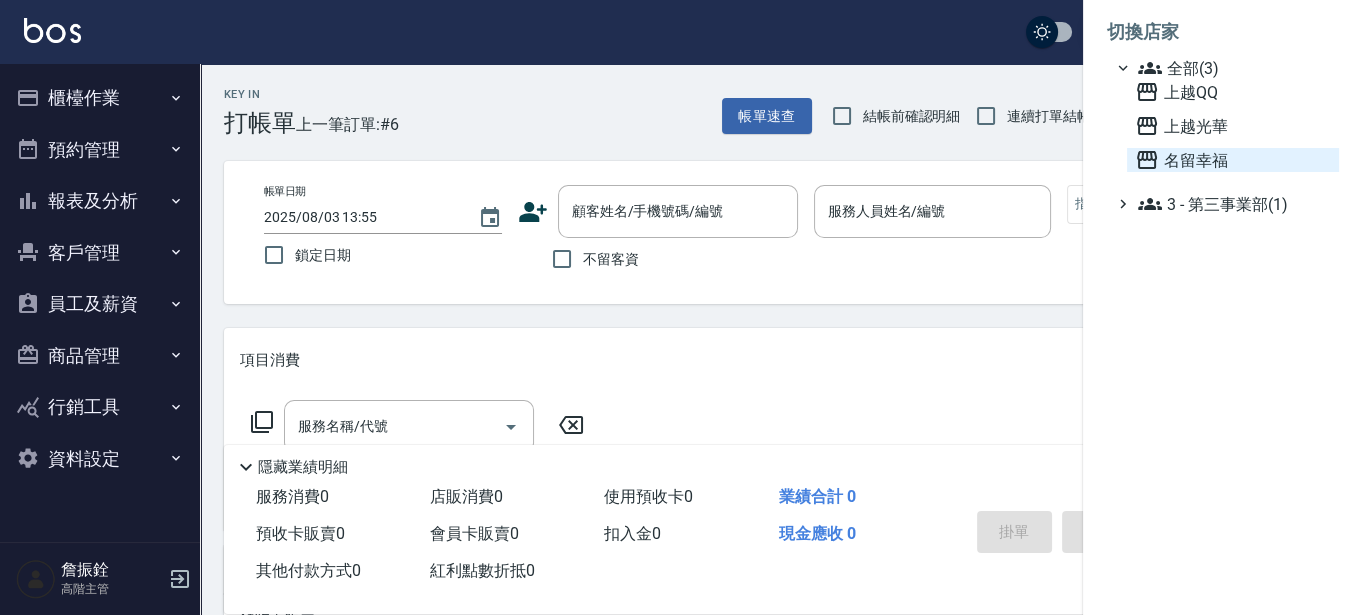click on "名留幸福" at bounding box center (1233, 160) 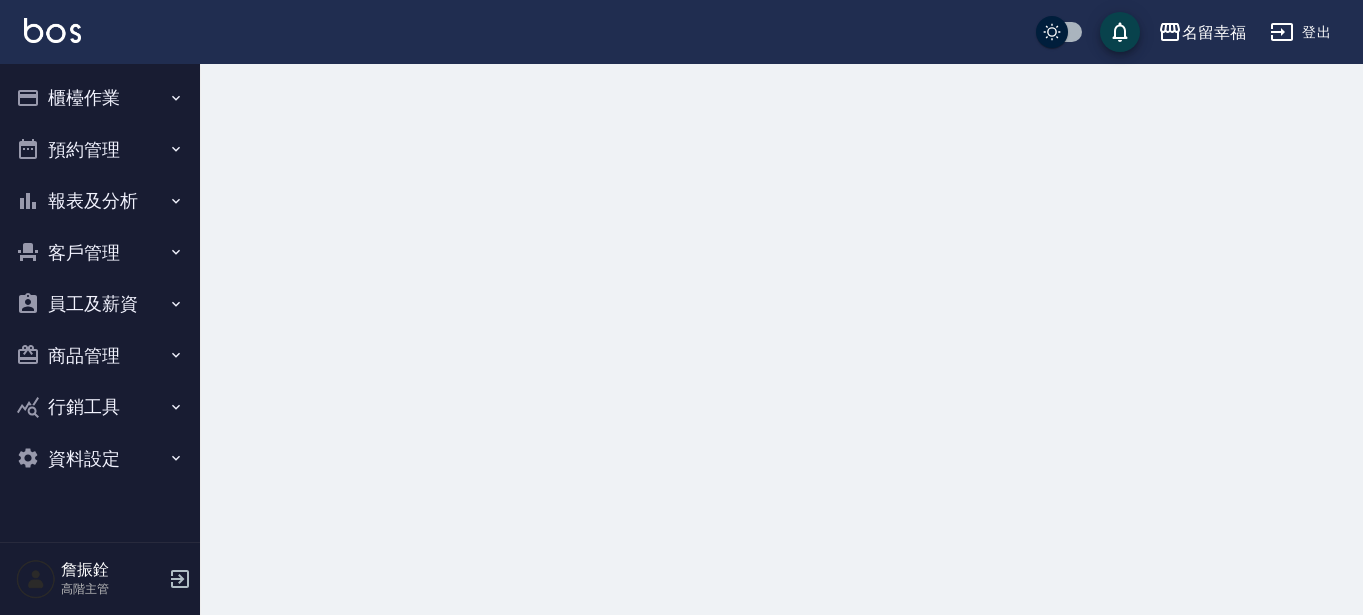 click on "報表及分析" at bounding box center [100, 201] 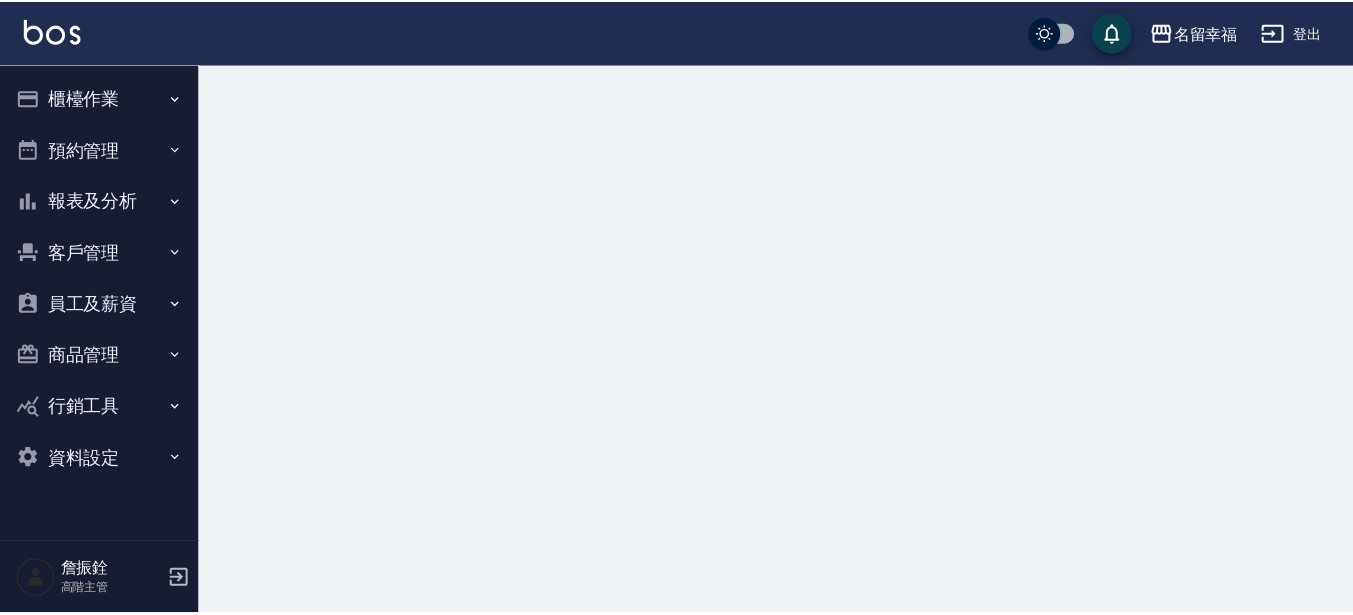 scroll, scrollTop: 0, scrollLeft: 0, axis: both 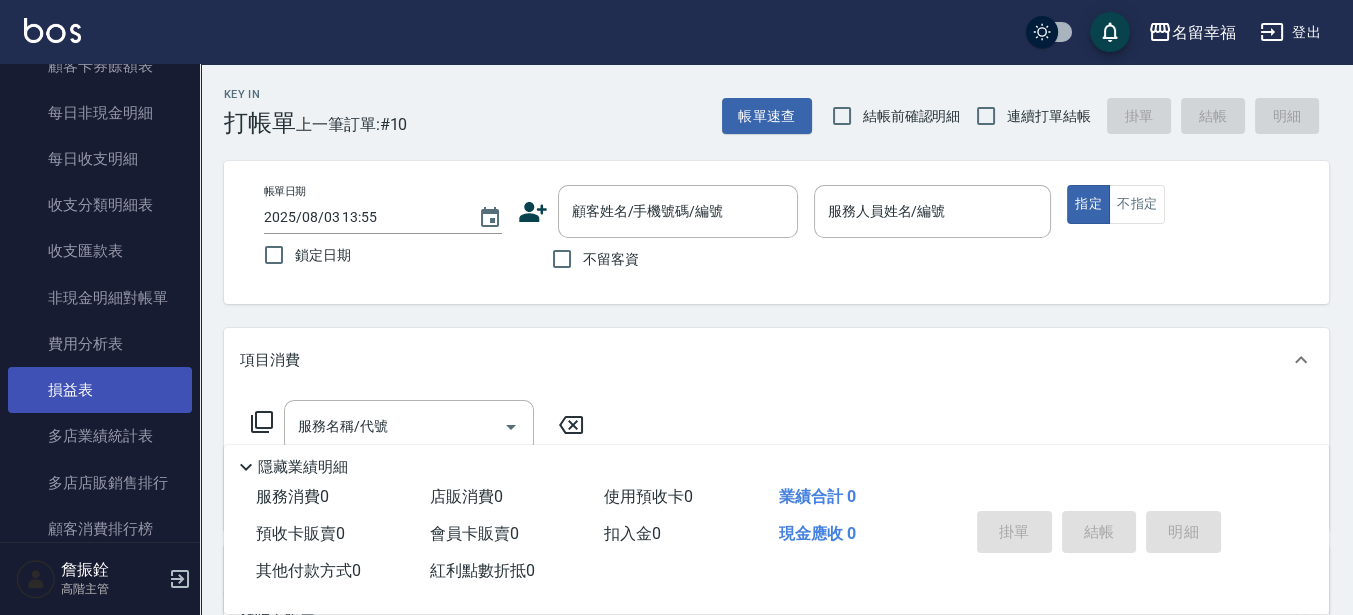 click on "損益表" at bounding box center (100, 390) 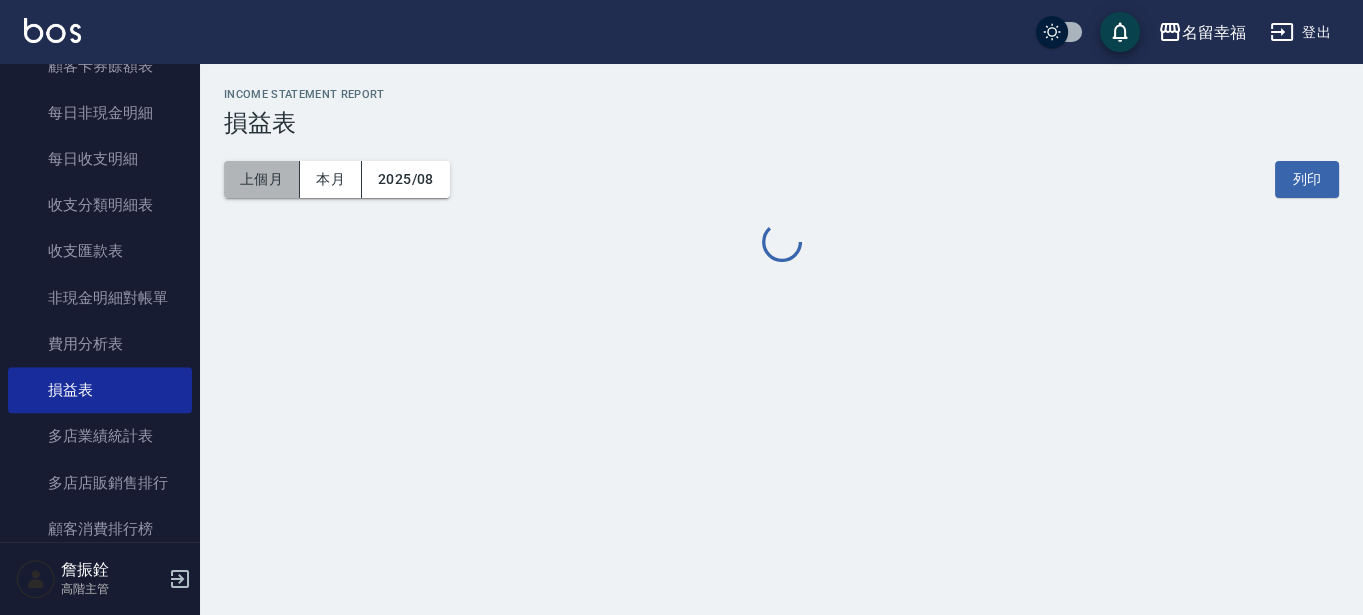 click on "上個月" at bounding box center (262, 179) 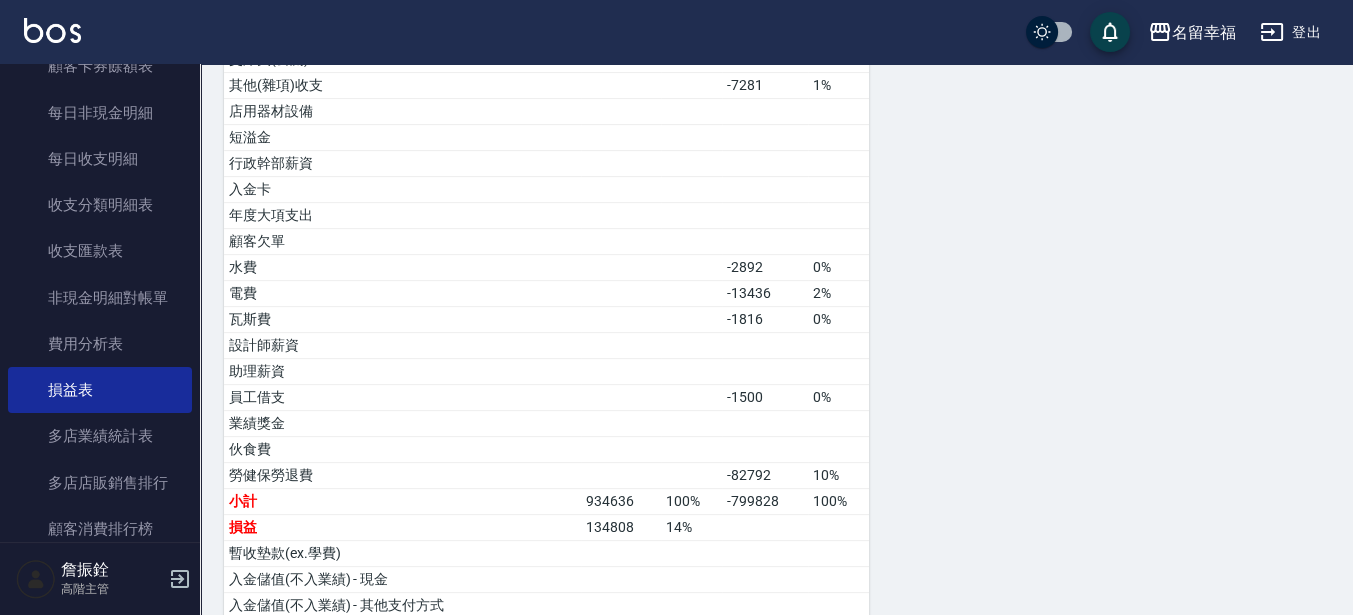 scroll, scrollTop: 977, scrollLeft: 0, axis: vertical 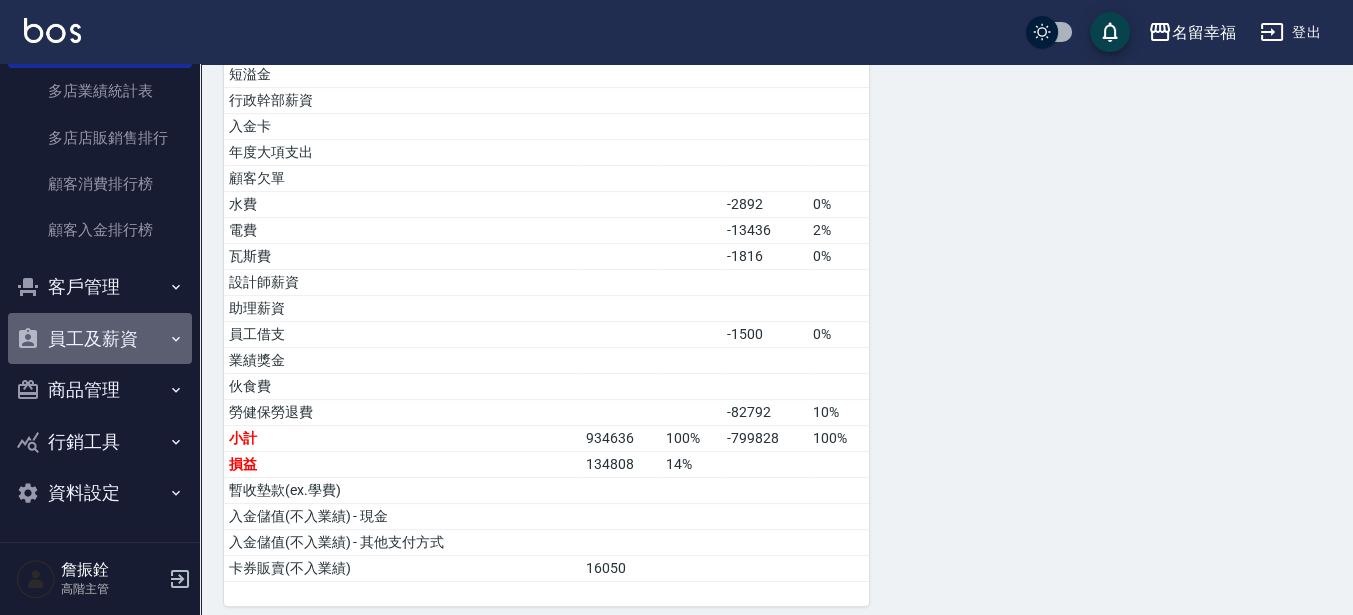 click on "員工及薪資" at bounding box center [100, 339] 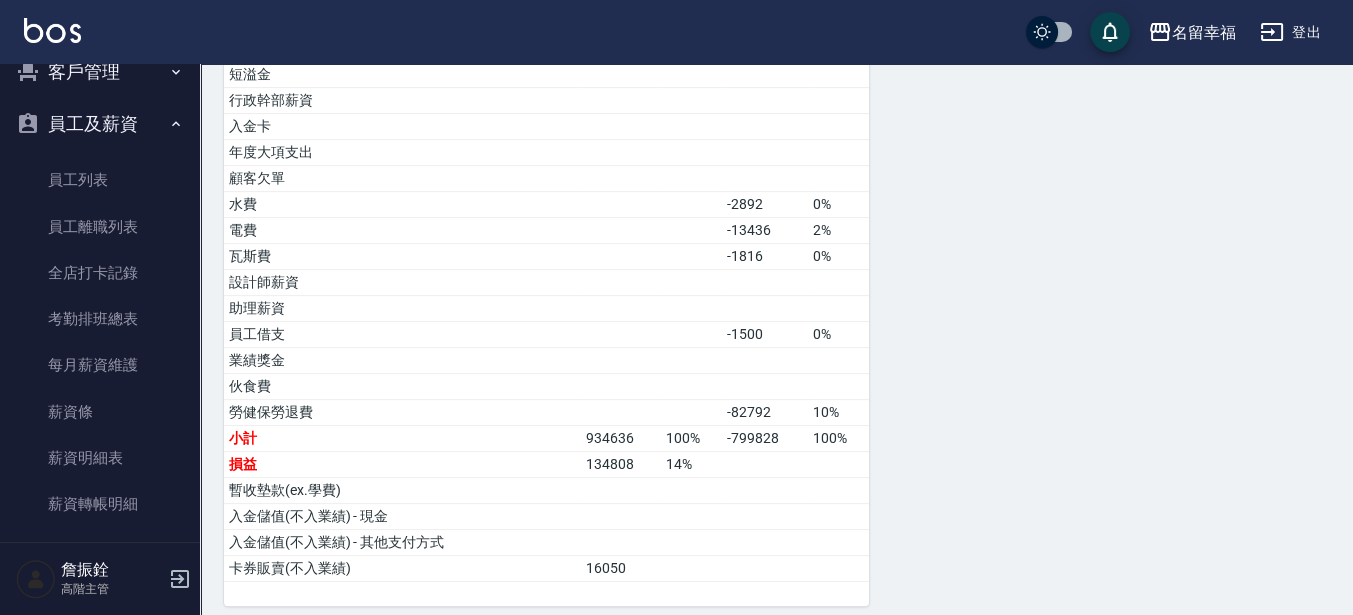 scroll, scrollTop: 2220, scrollLeft: 0, axis: vertical 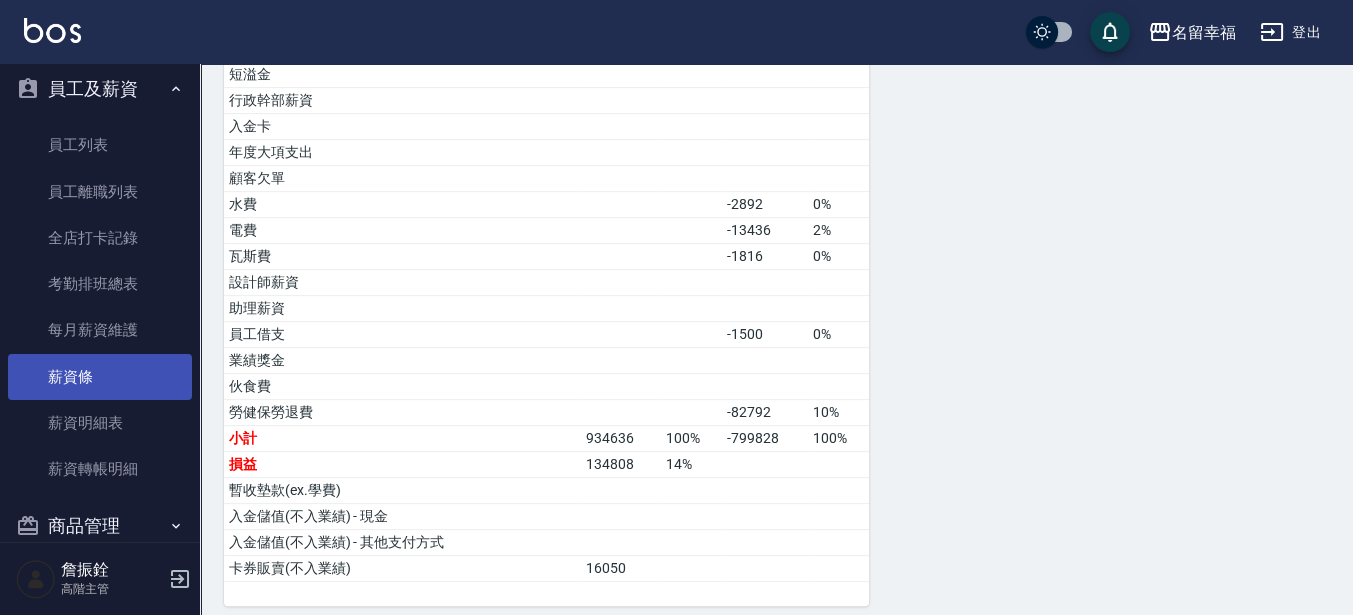 click on "薪資條" at bounding box center (100, 377) 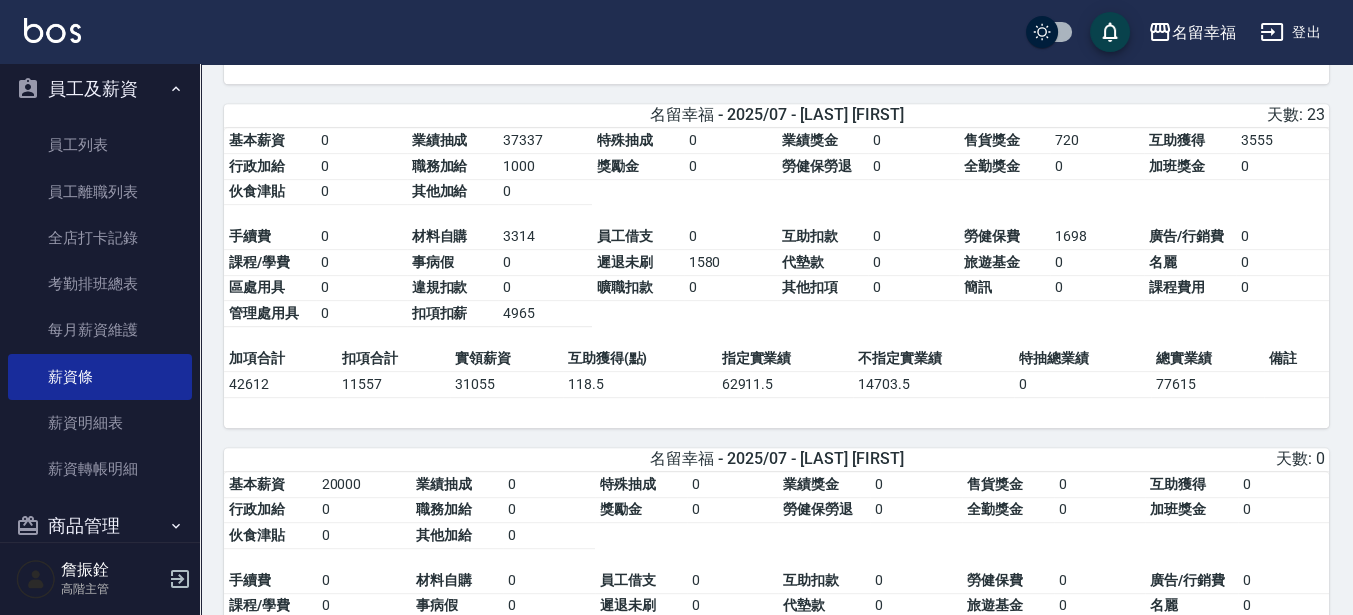 scroll, scrollTop: 1250, scrollLeft: 0, axis: vertical 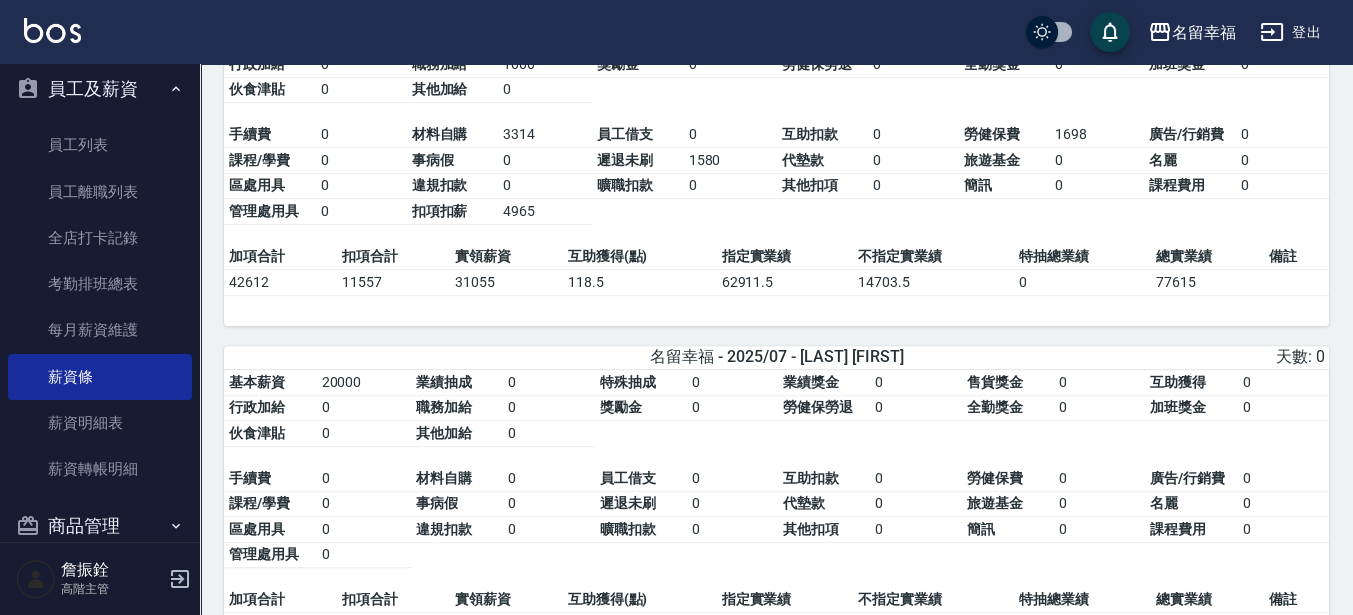 click 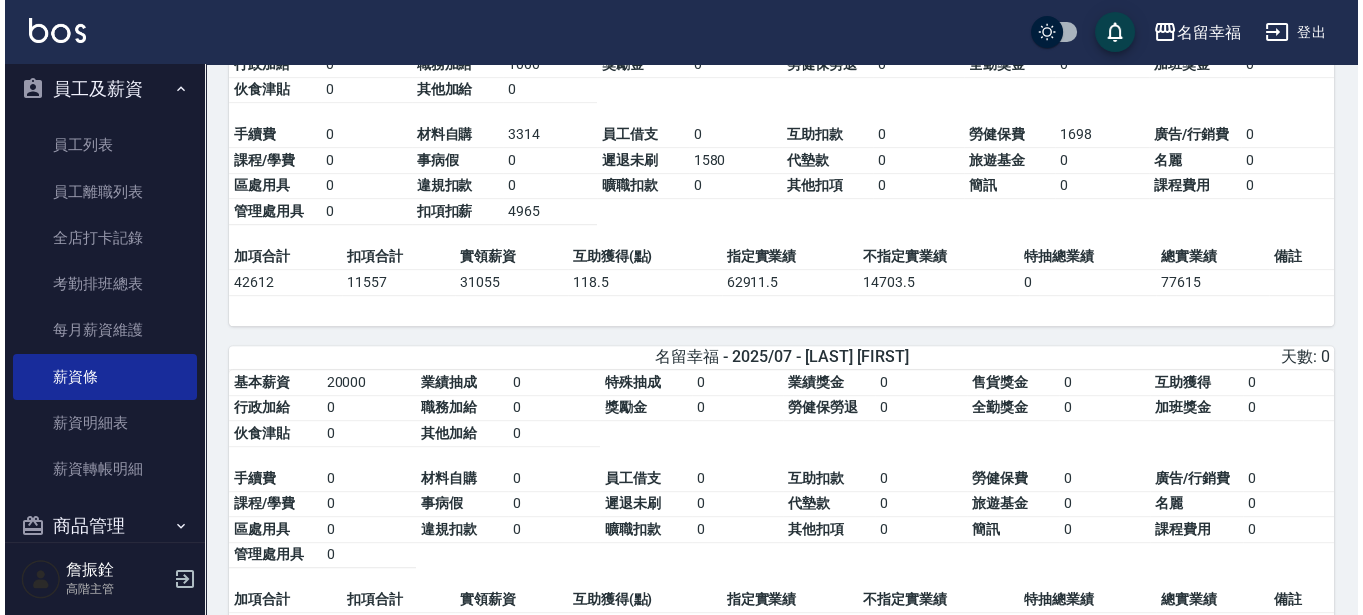 scroll, scrollTop: 0, scrollLeft: 0, axis: both 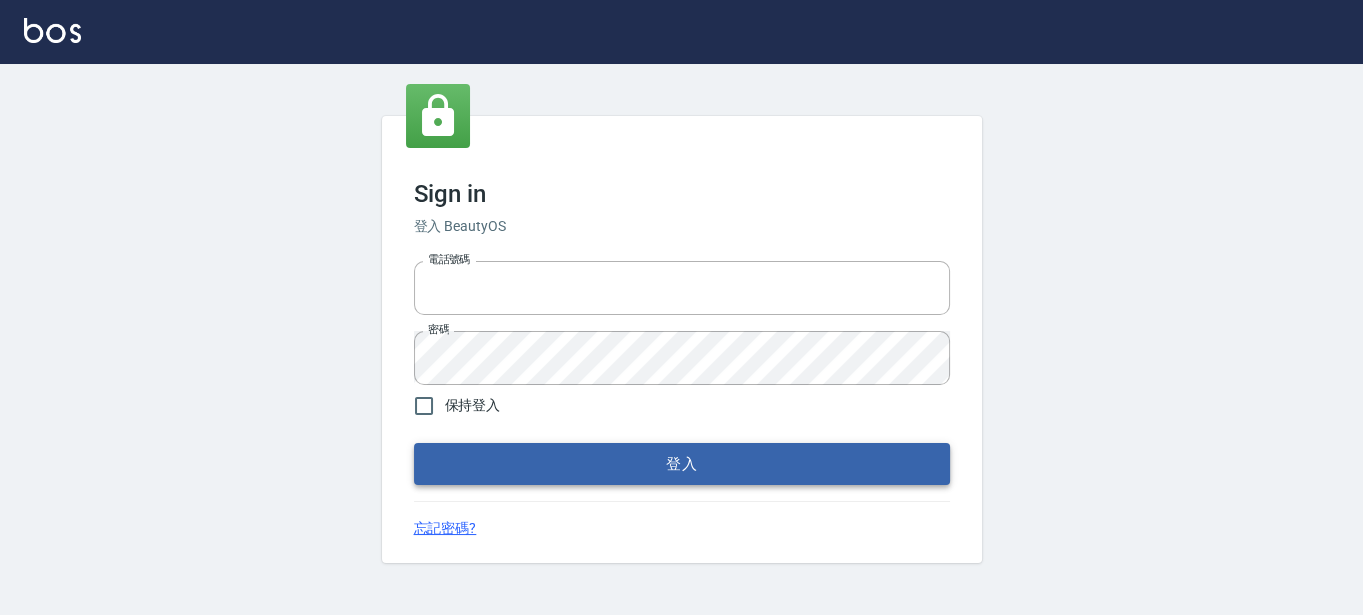 type on "[PHONE]" 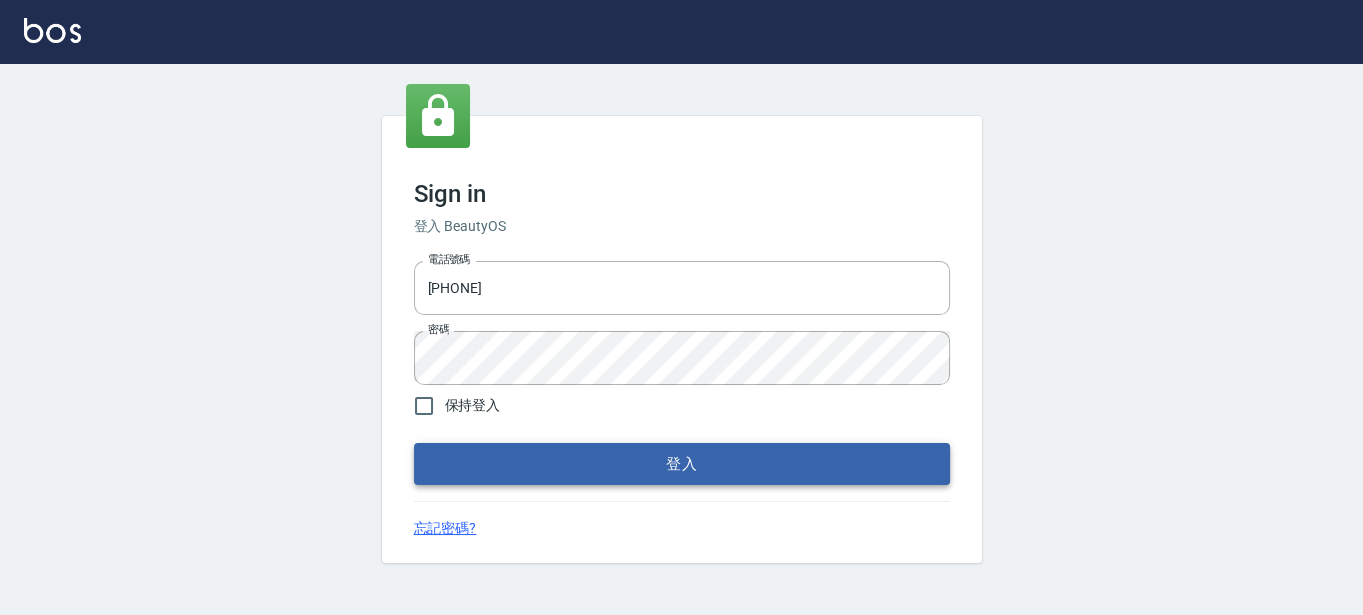 click on "登入" at bounding box center [682, 464] 